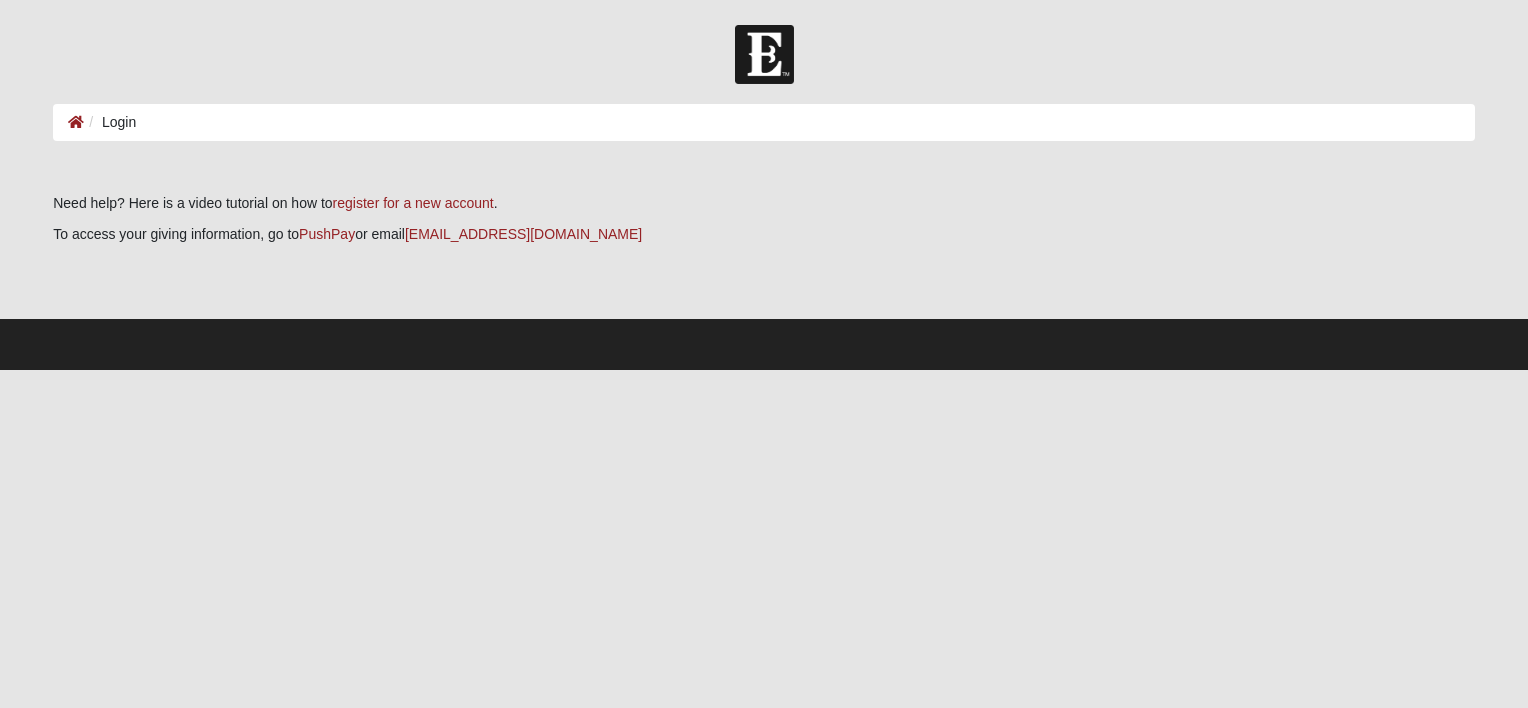 scroll, scrollTop: 0, scrollLeft: 0, axis: both 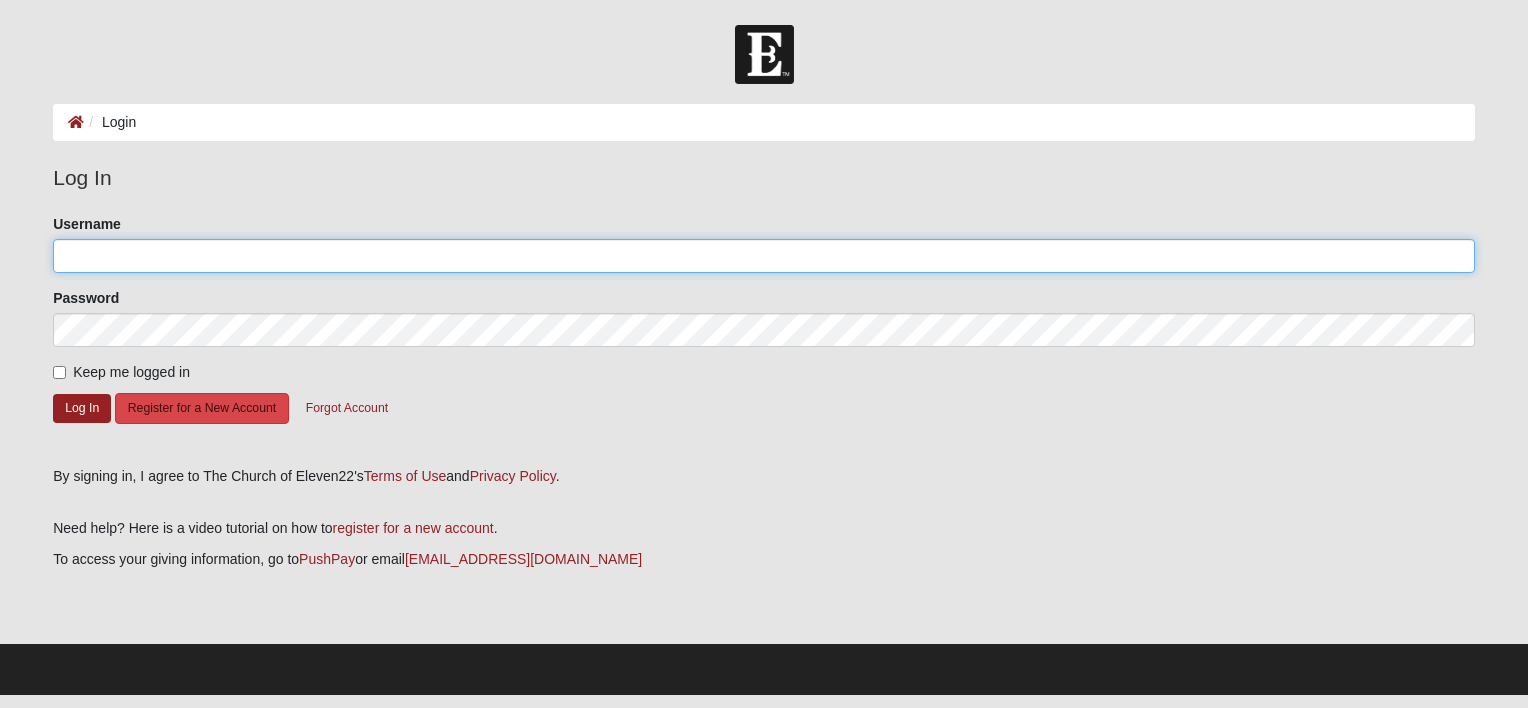 type on "[PERSON_NAME][EMAIL_ADDRESS][DOMAIN_NAME]" 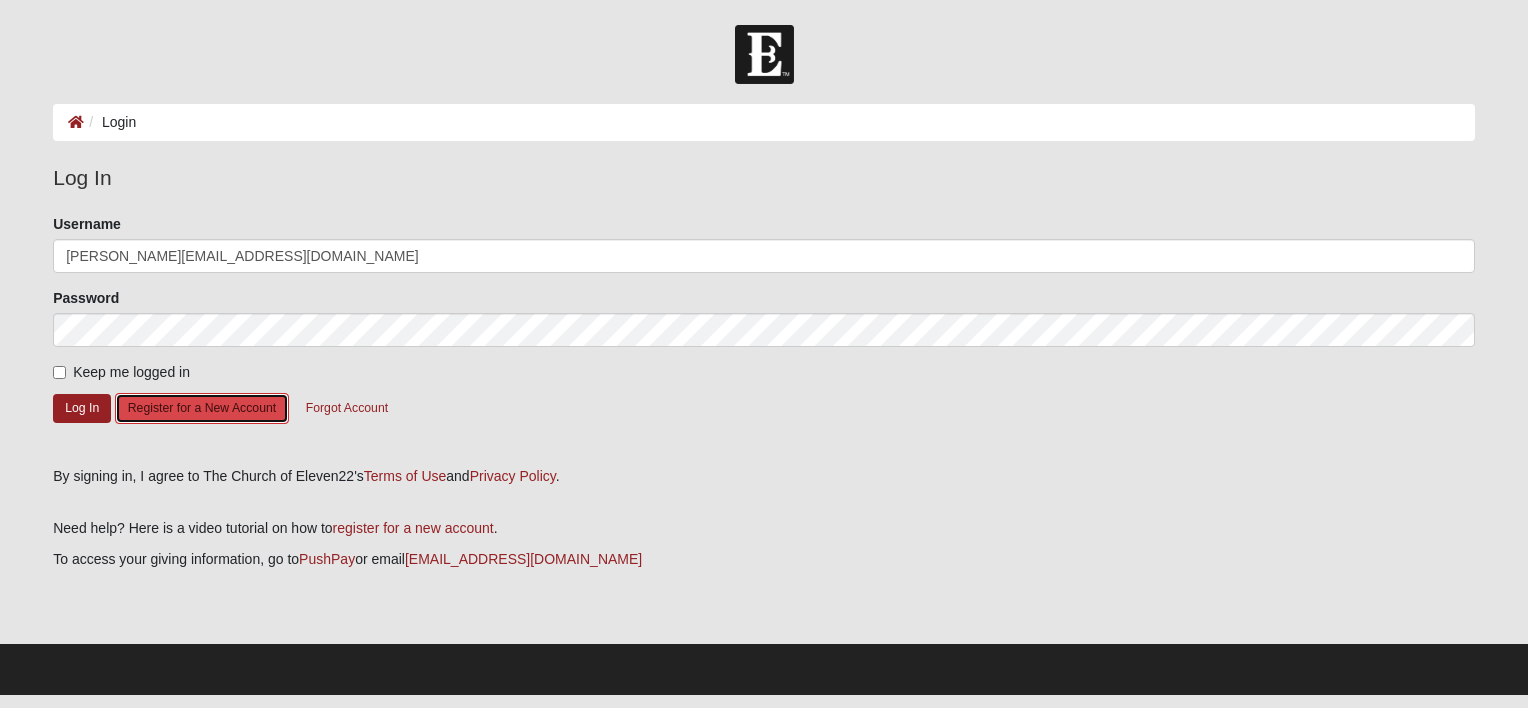 click on "Register for a New Account" 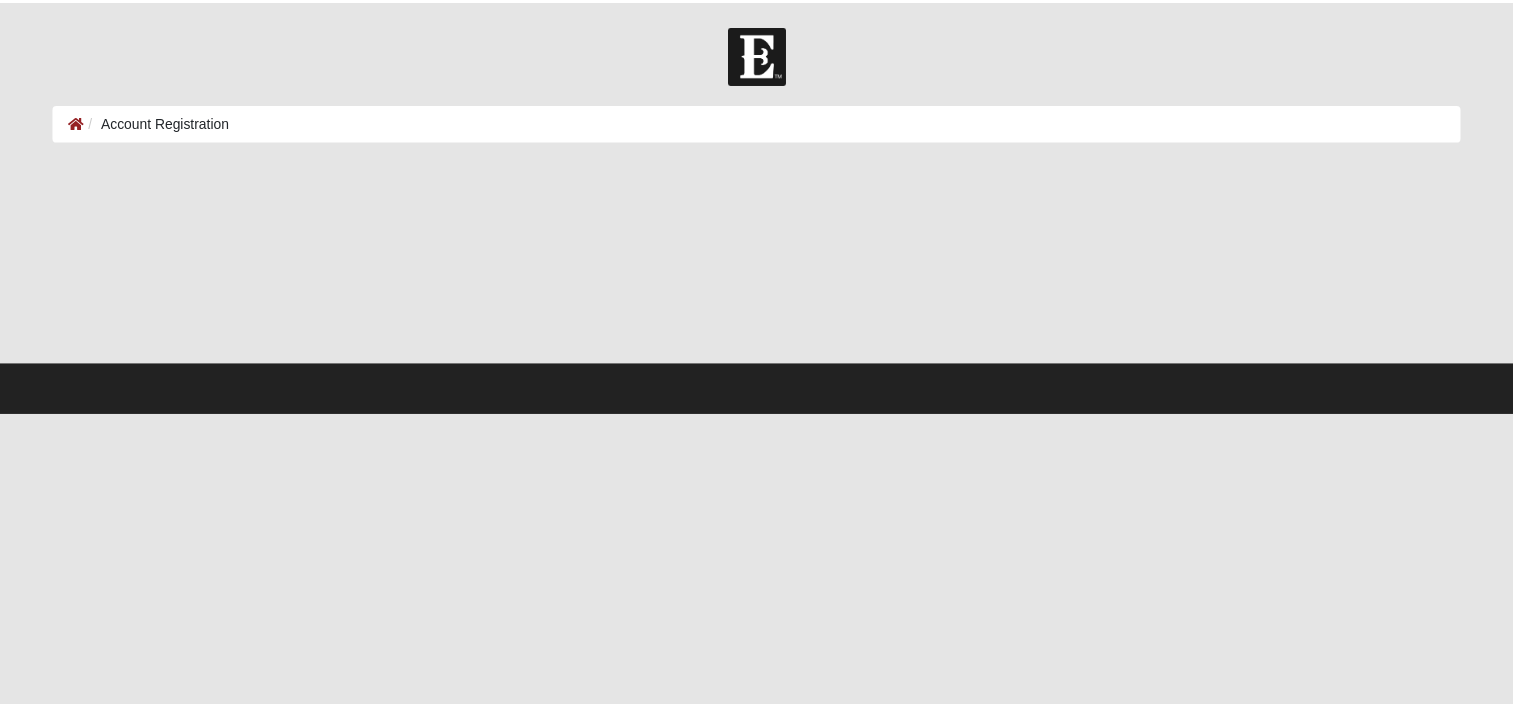 scroll, scrollTop: 0, scrollLeft: 0, axis: both 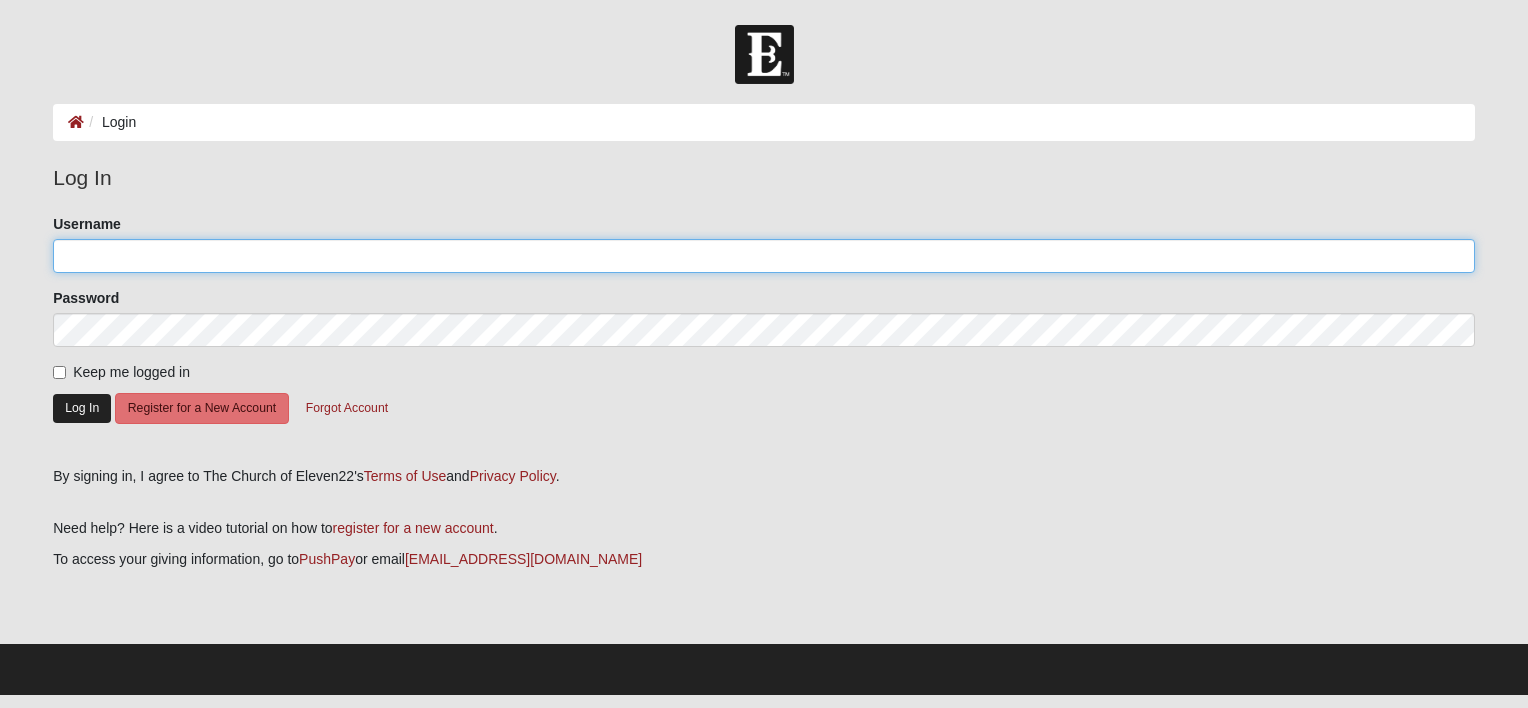 type on "[PERSON_NAME][EMAIL_ADDRESS][DOMAIN_NAME]" 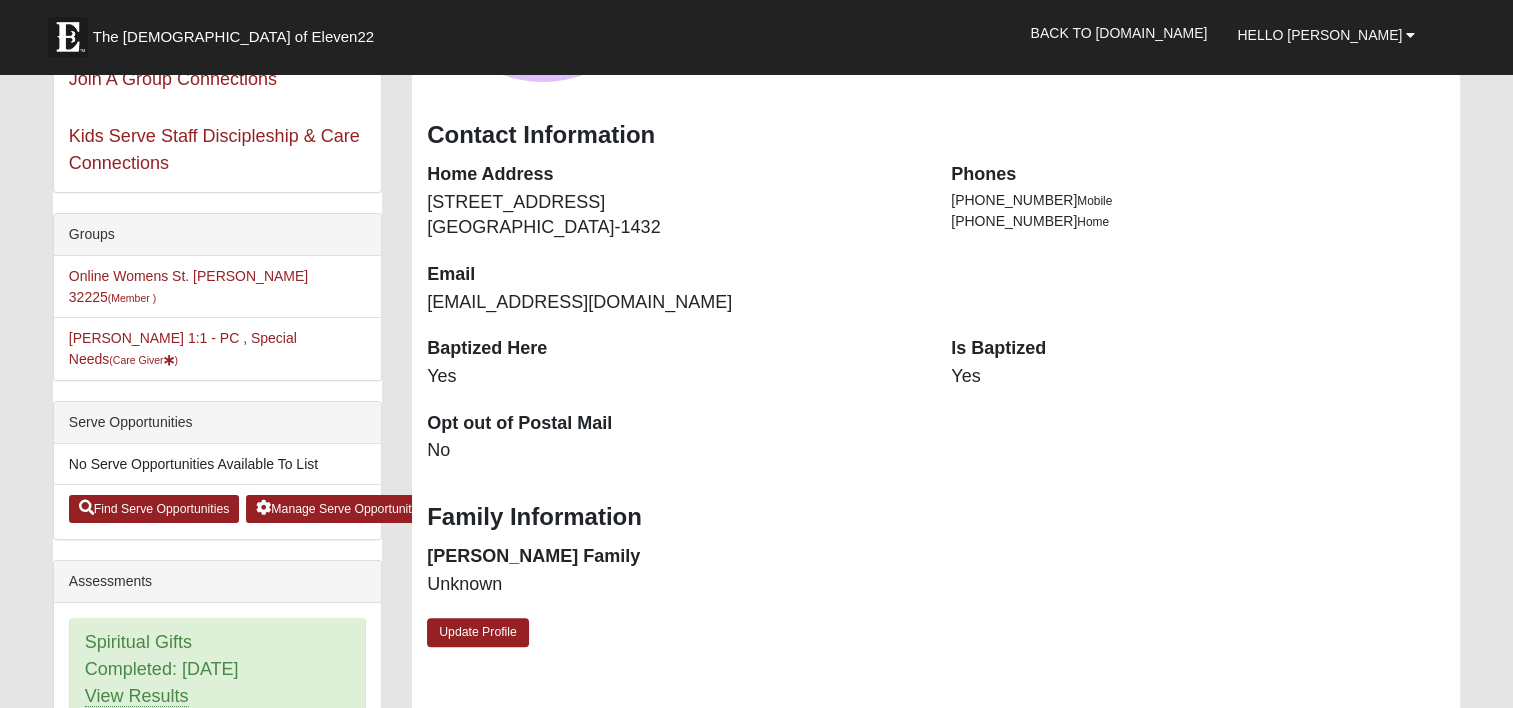 scroll, scrollTop: 344, scrollLeft: 0, axis: vertical 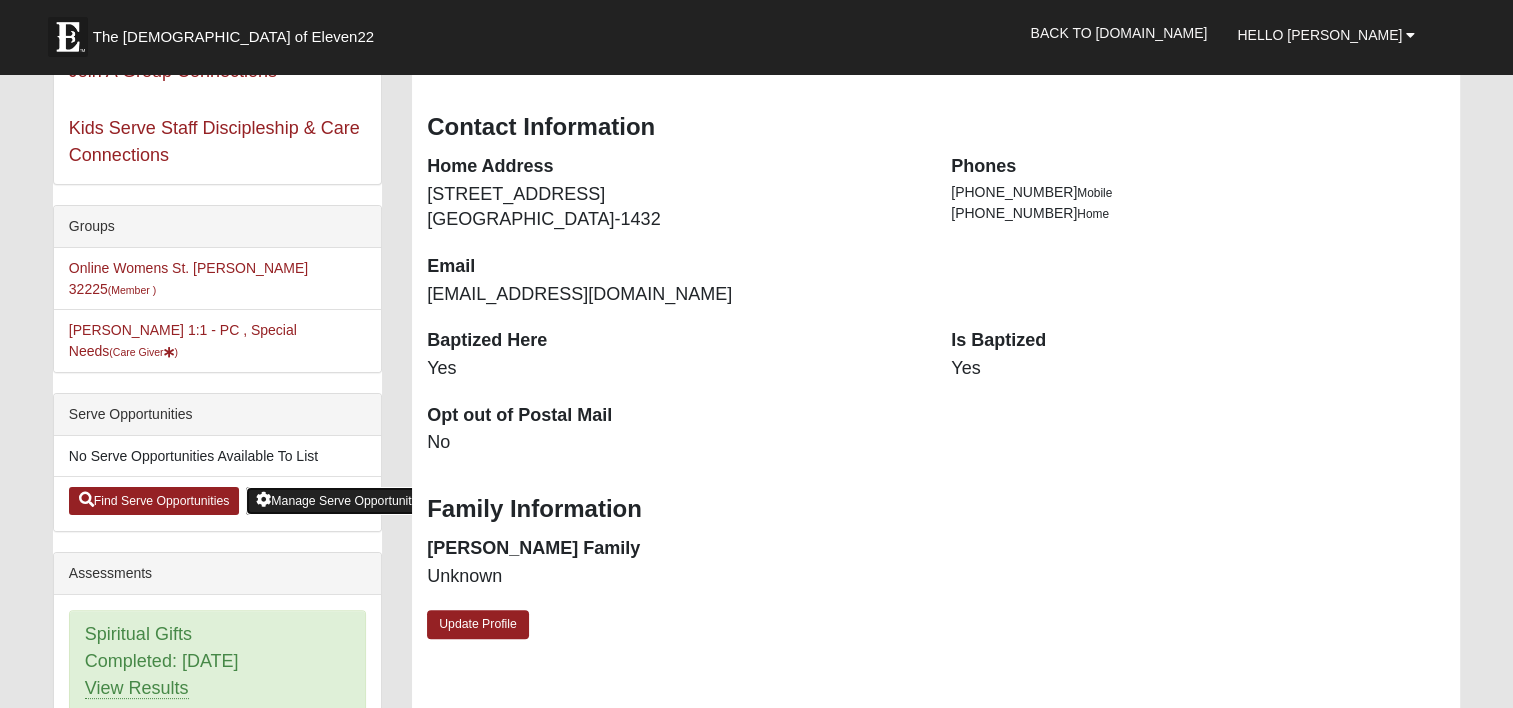 click on "Manage Serve Opportunities" at bounding box center (341, 501) 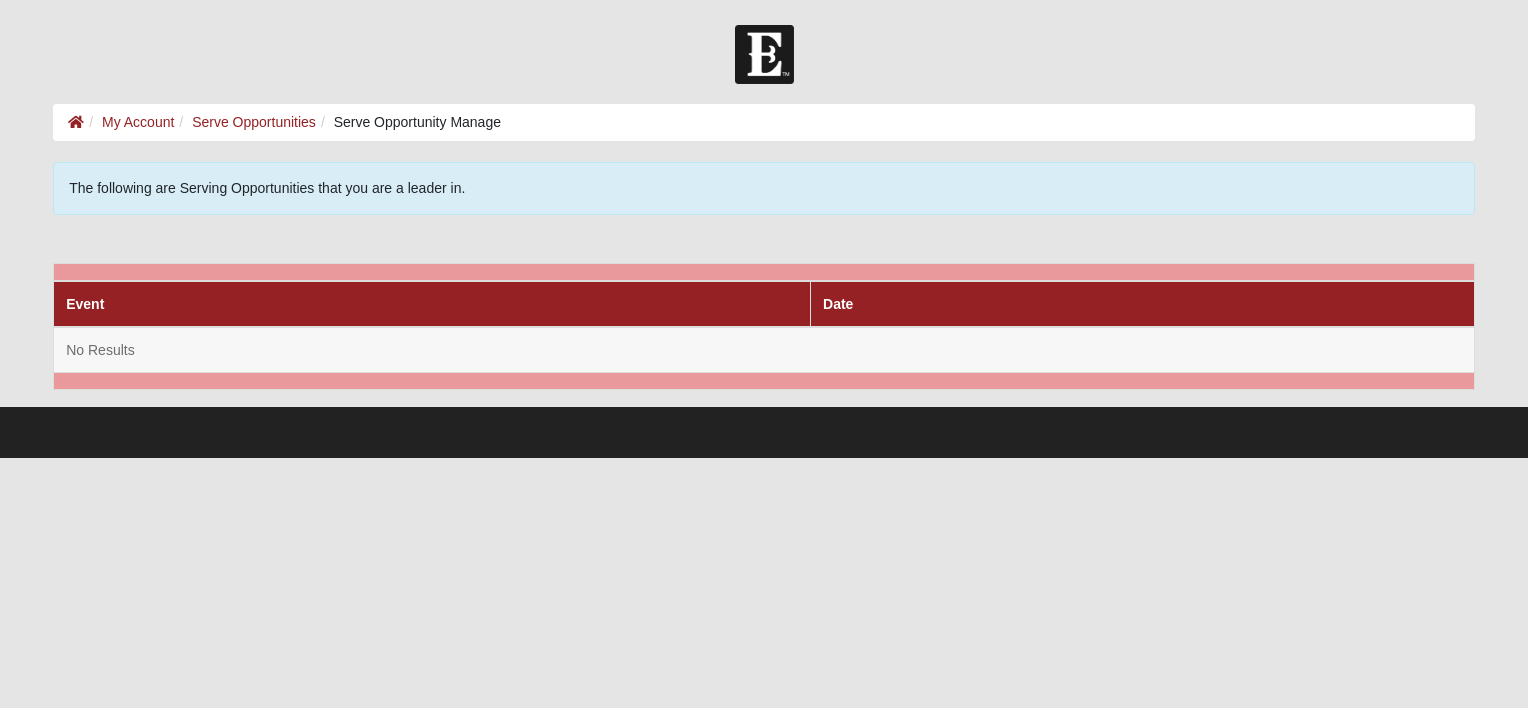 scroll, scrollTop: 0, scrollLeft: 0, axis: both 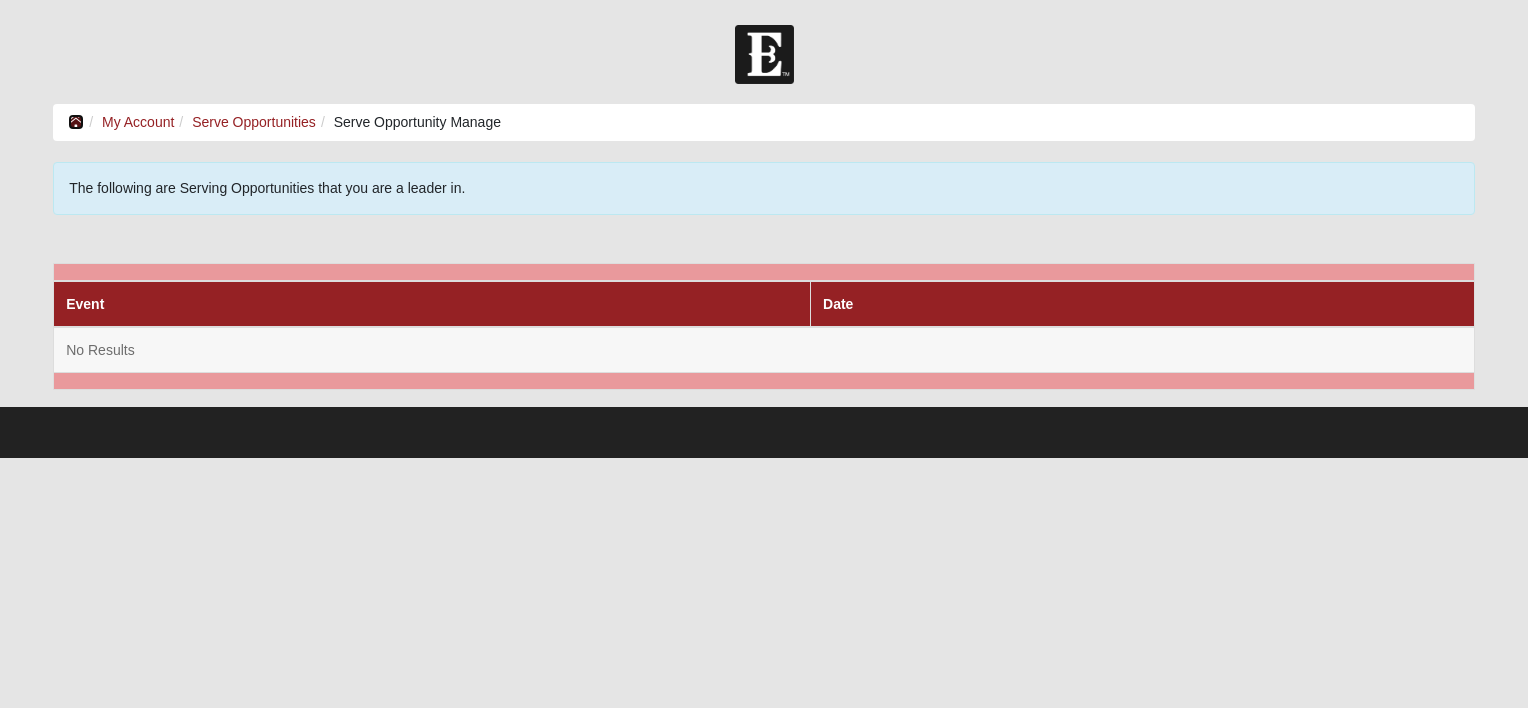 click at bounding box center (76, 122) 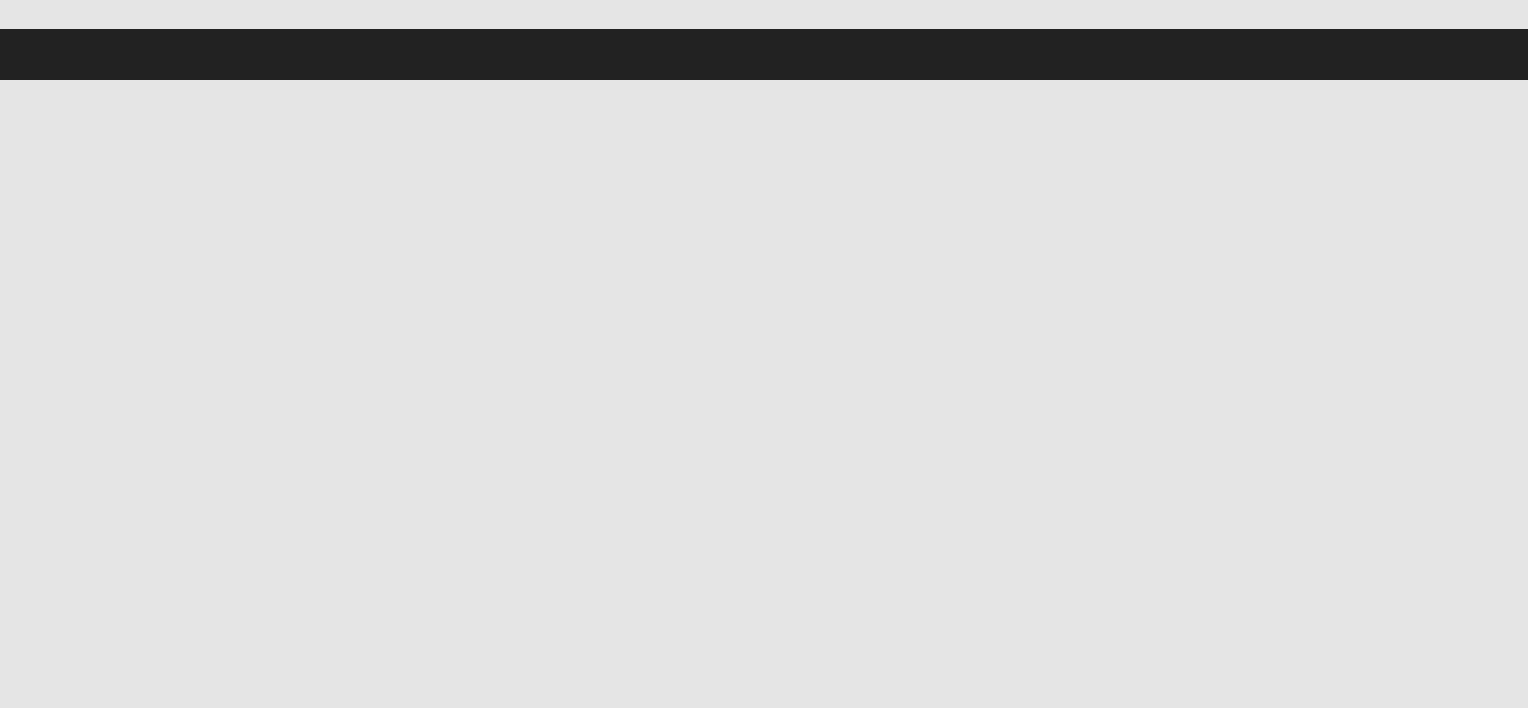 scroll, scrollTop: 0, scrollLeft: 0, axis: both 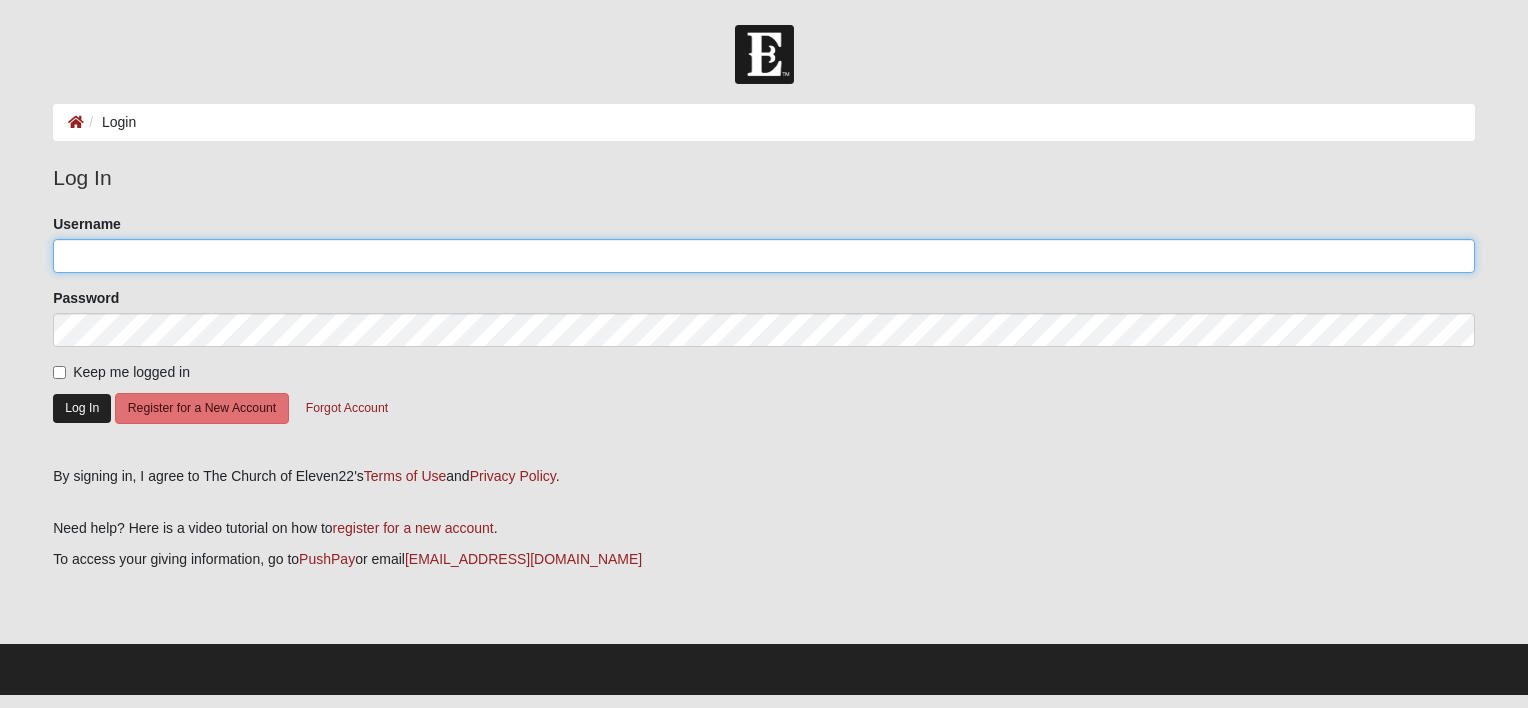 type on "[PERSON_NAME][EMAIL_ADDRESS][DOMAIN_NAME]" 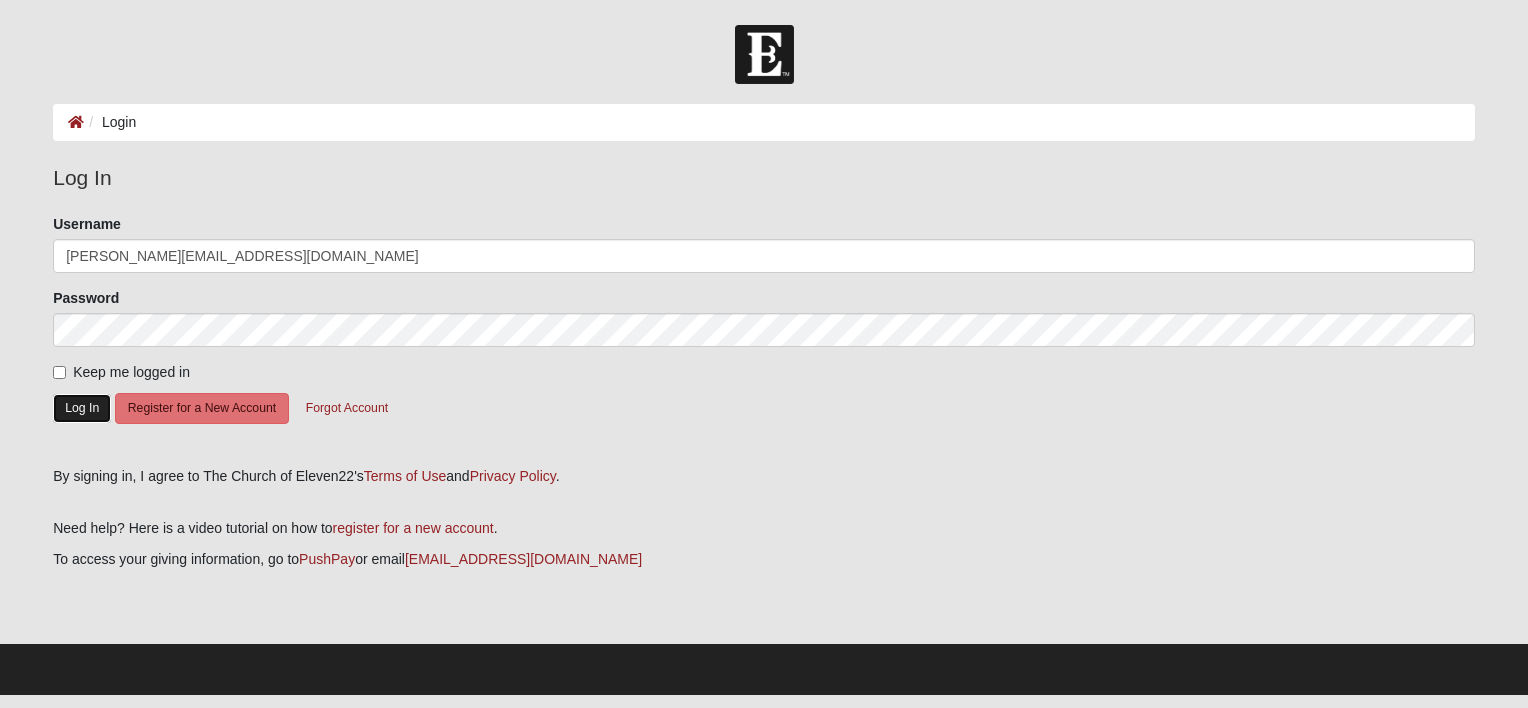 click on "Log In" 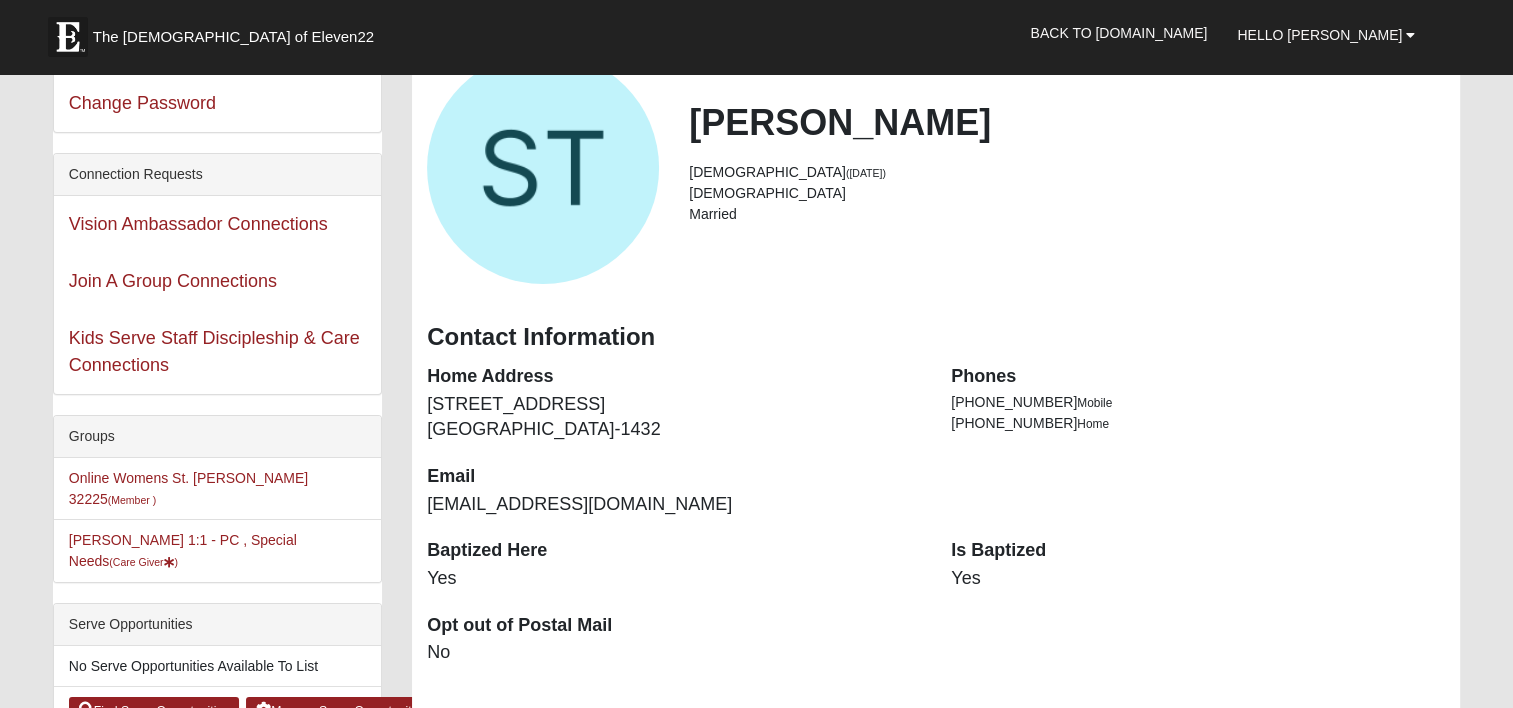 scroll, scrollTop: 135, scrollLeft: 0, axis: vertical 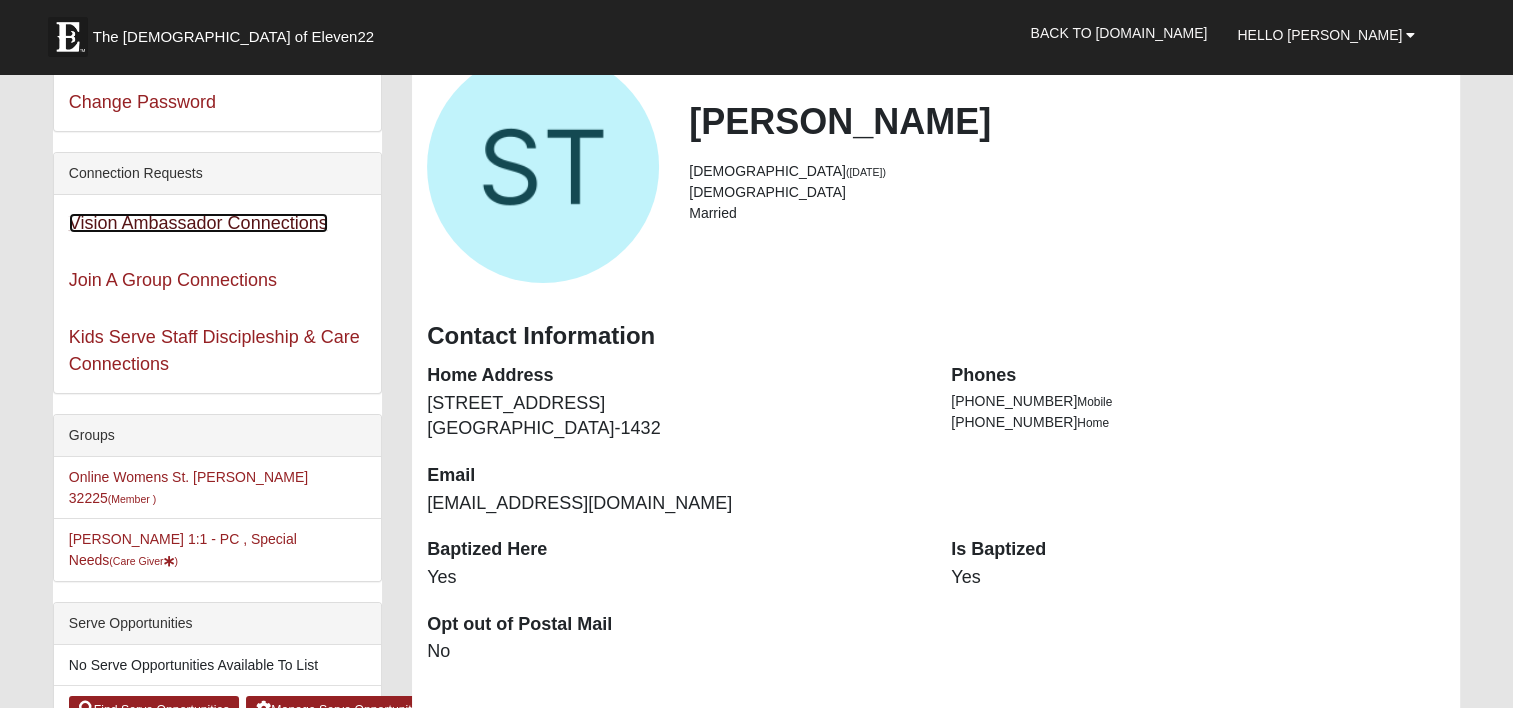 click on "Vision Ambassador Connections" at bounding box center [198, 223] 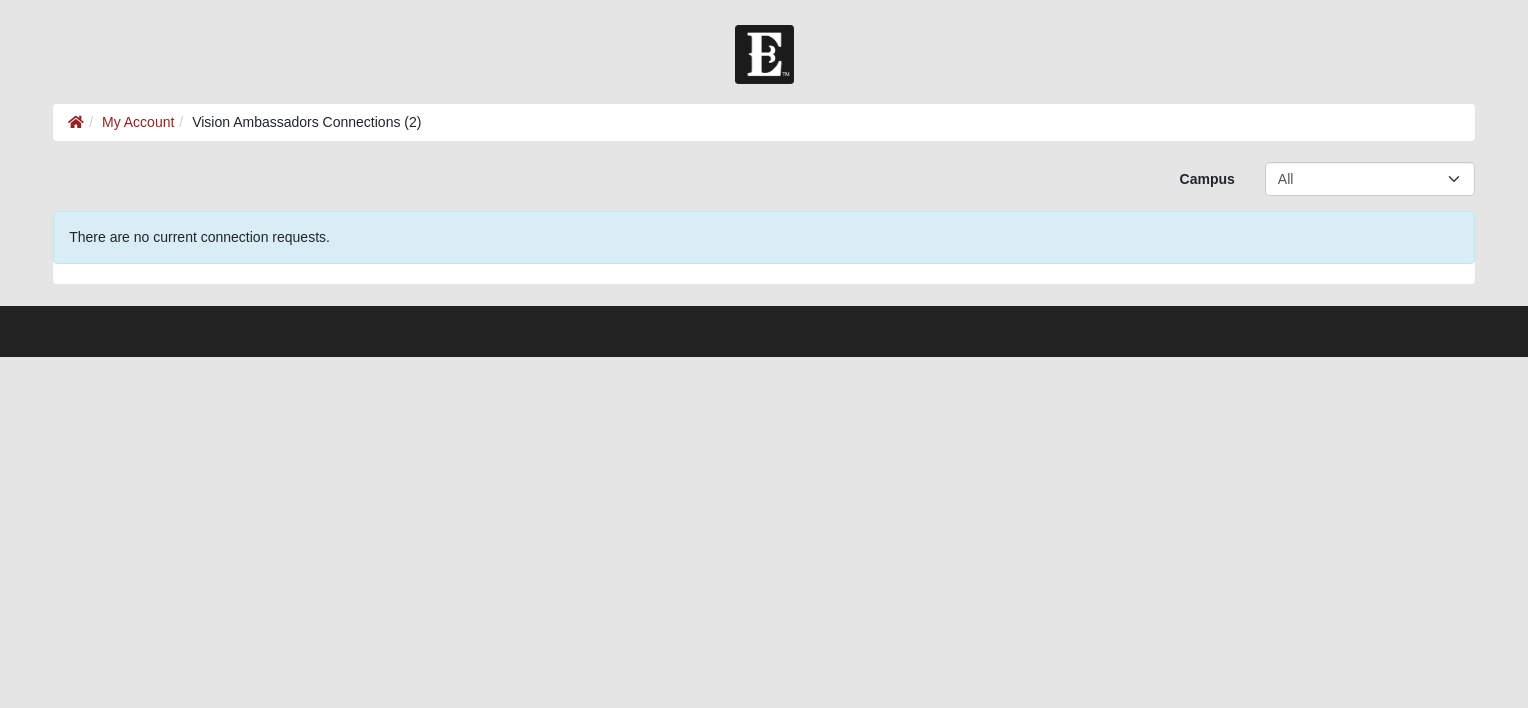 scroll, scrollTop: 0, scrollLeft: 0, axis: both 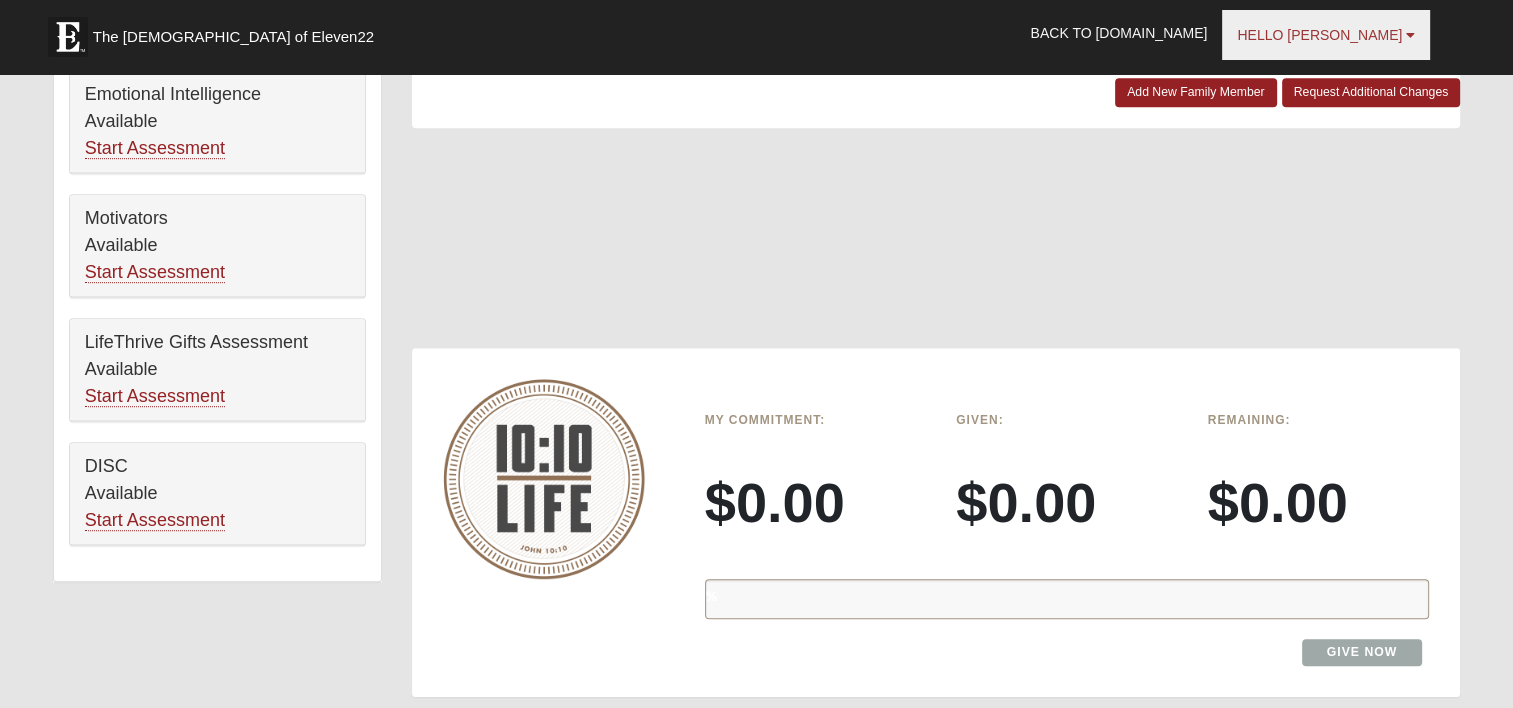 click on "Hello [PERSON_NAME]" at bounding box center (1326, 35) 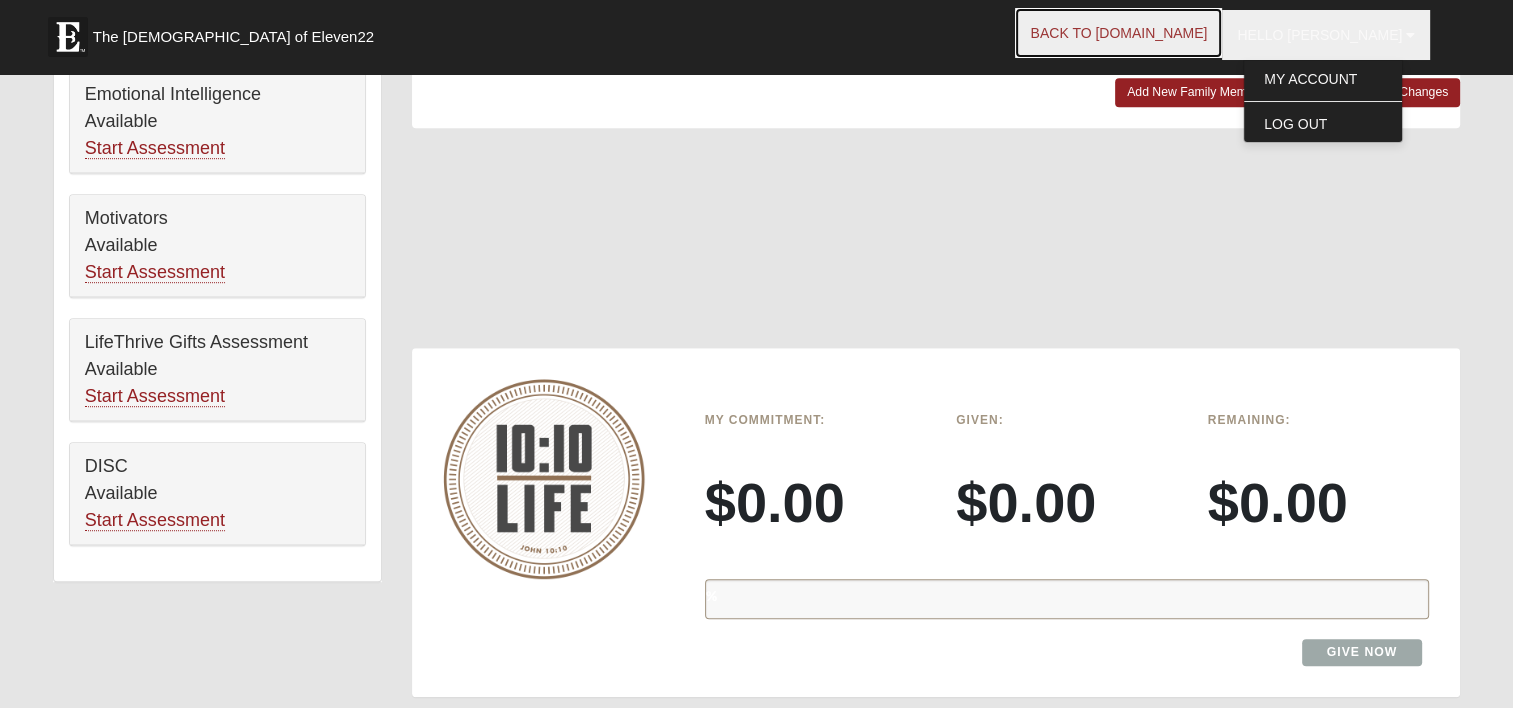 click on "Back to COE22.com" at bounding box center [1118, 33] 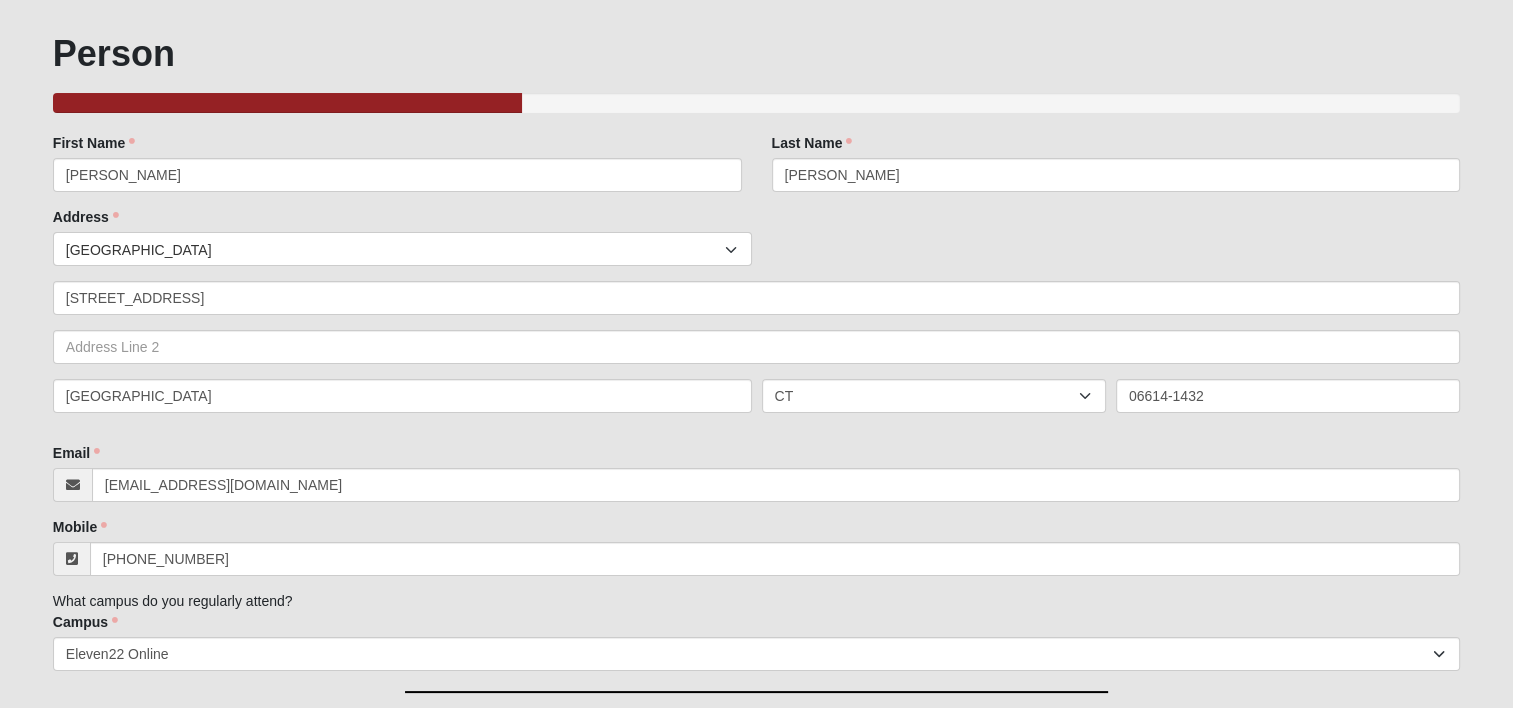 scroll, scrollTop: 100, scrollLeft: 0, axis: vertical 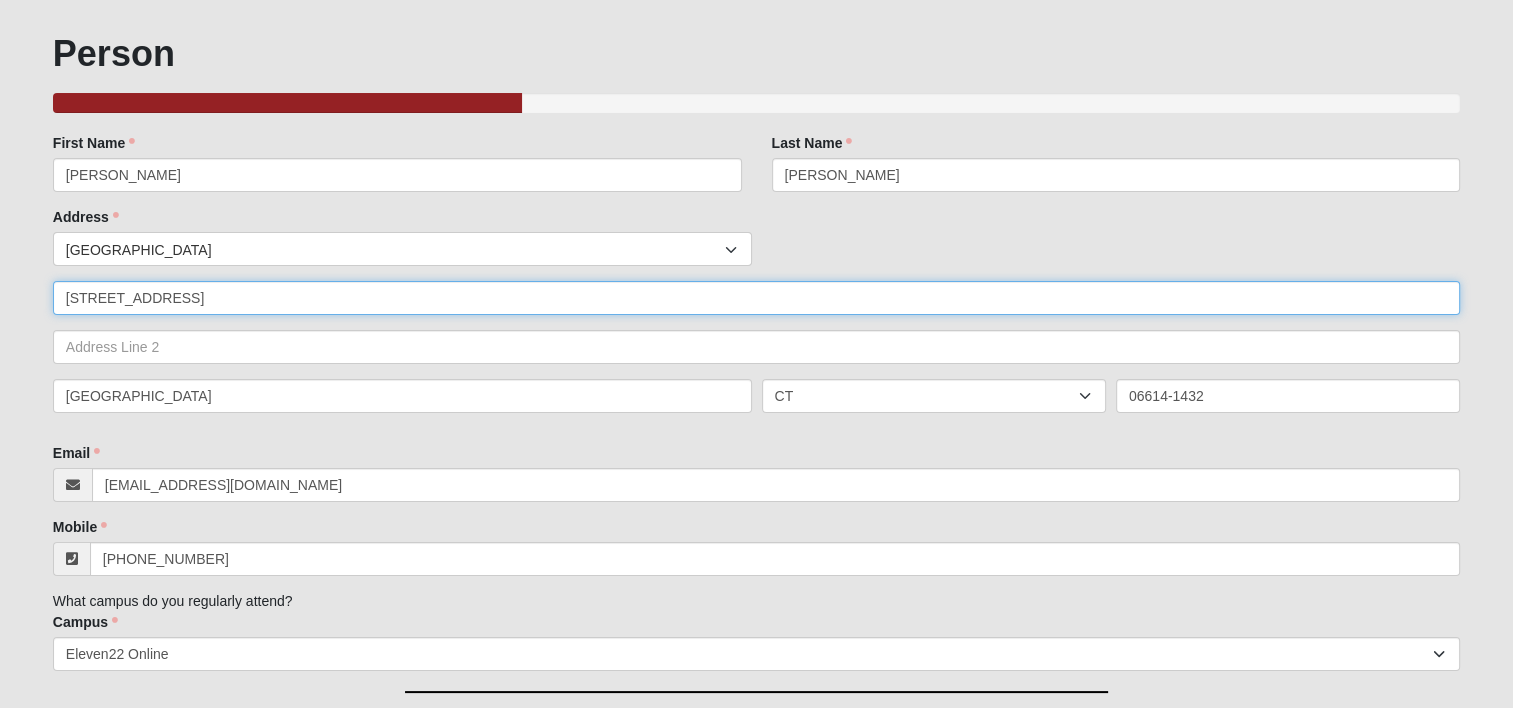 drag, startPoint x: 245, startPoint y: 304, endPoint x: 0, endPoint y: 163, distance: 282.67648 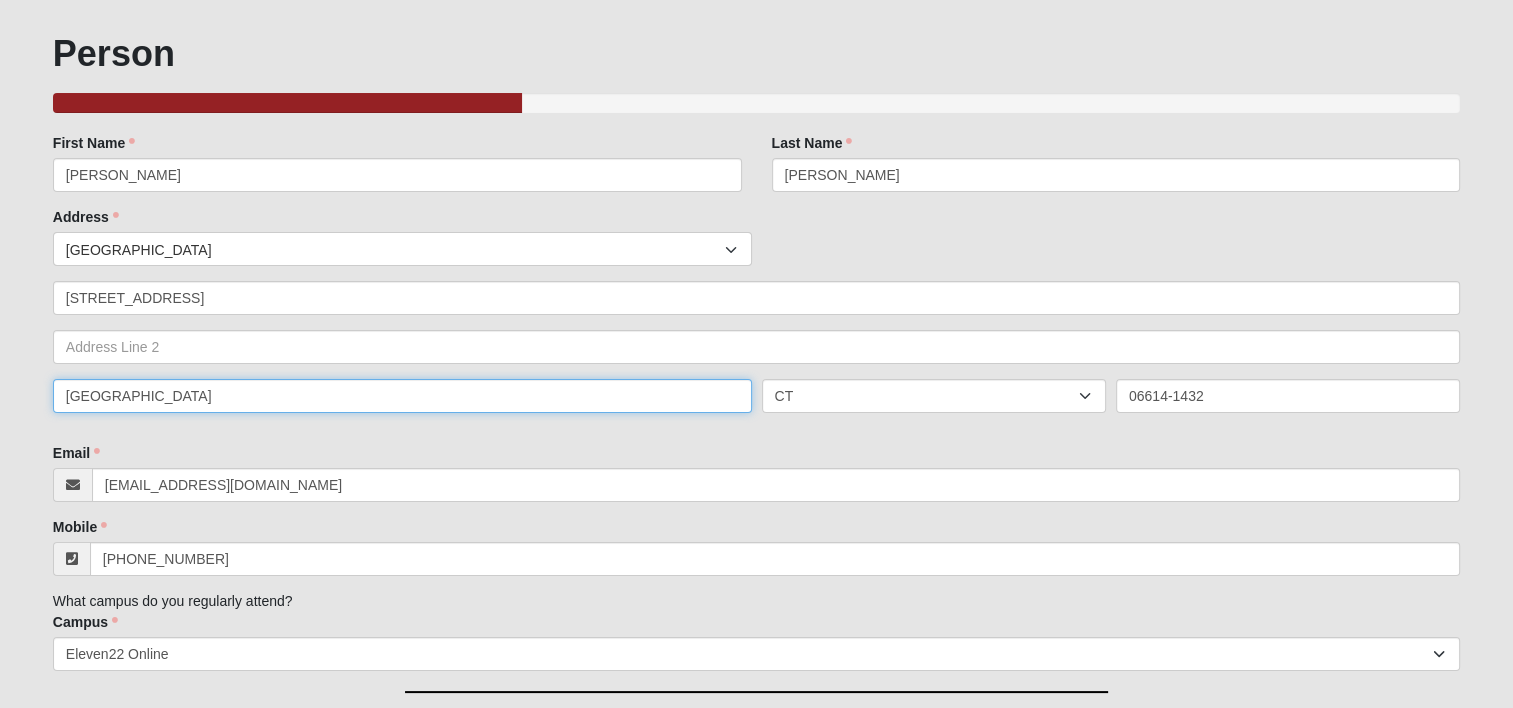 type on "[GEOGRAPHIC_DATA]" 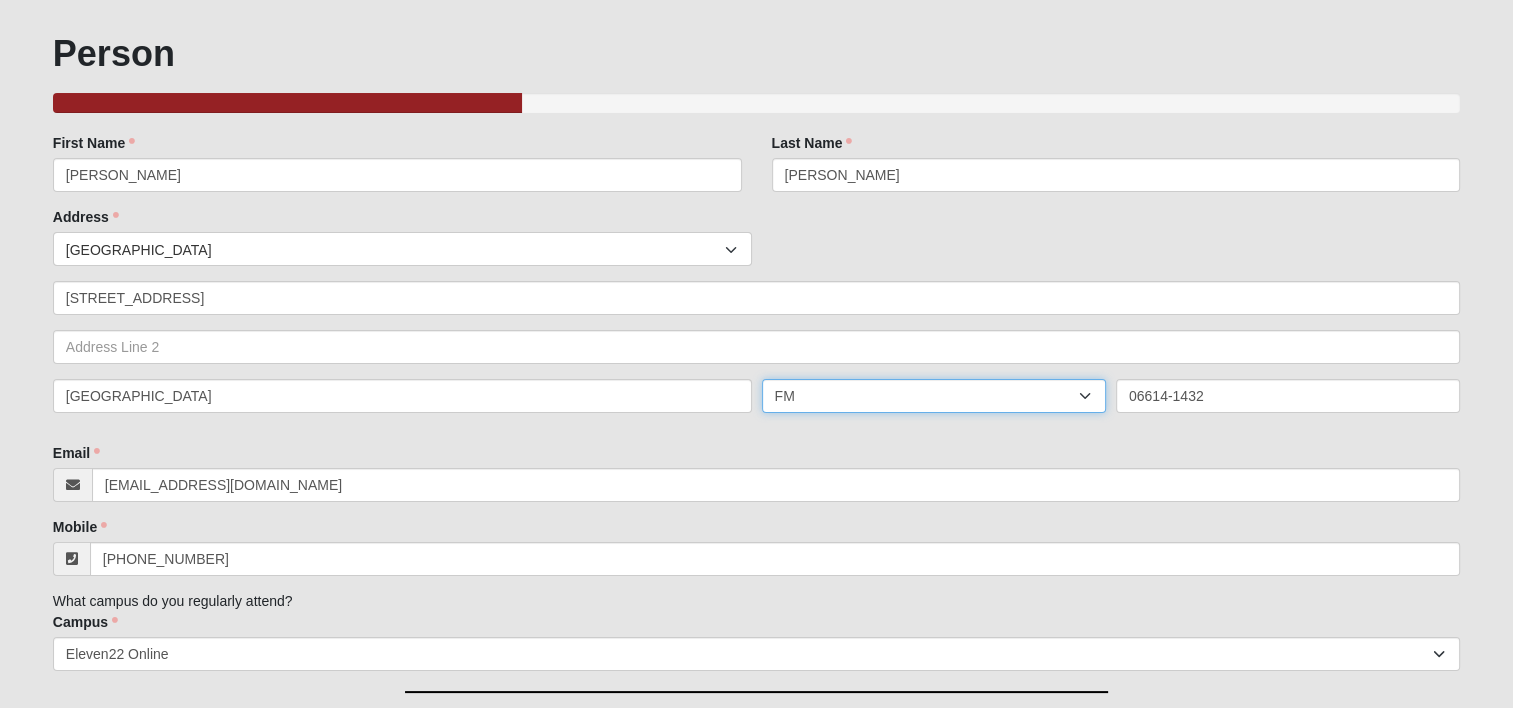 select on "FL" 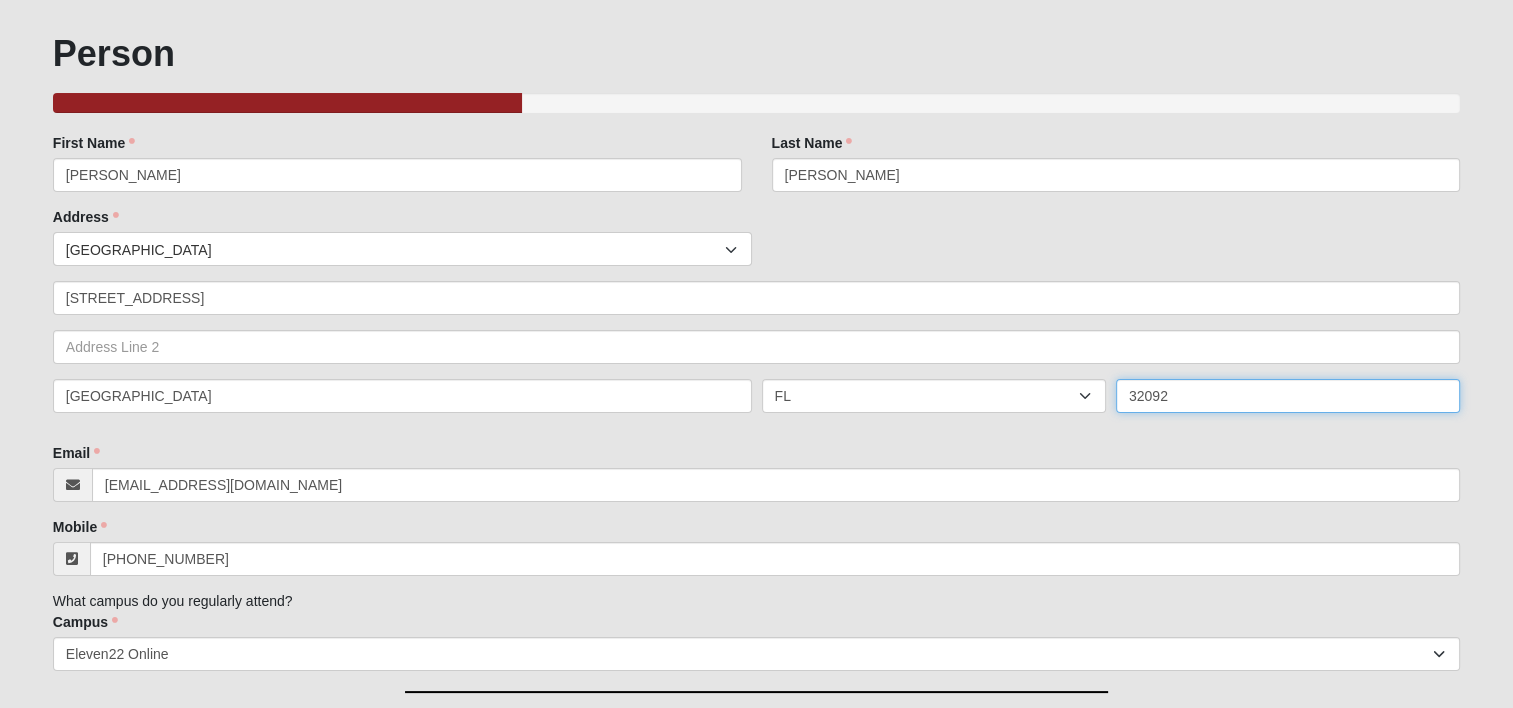 type on "32092" 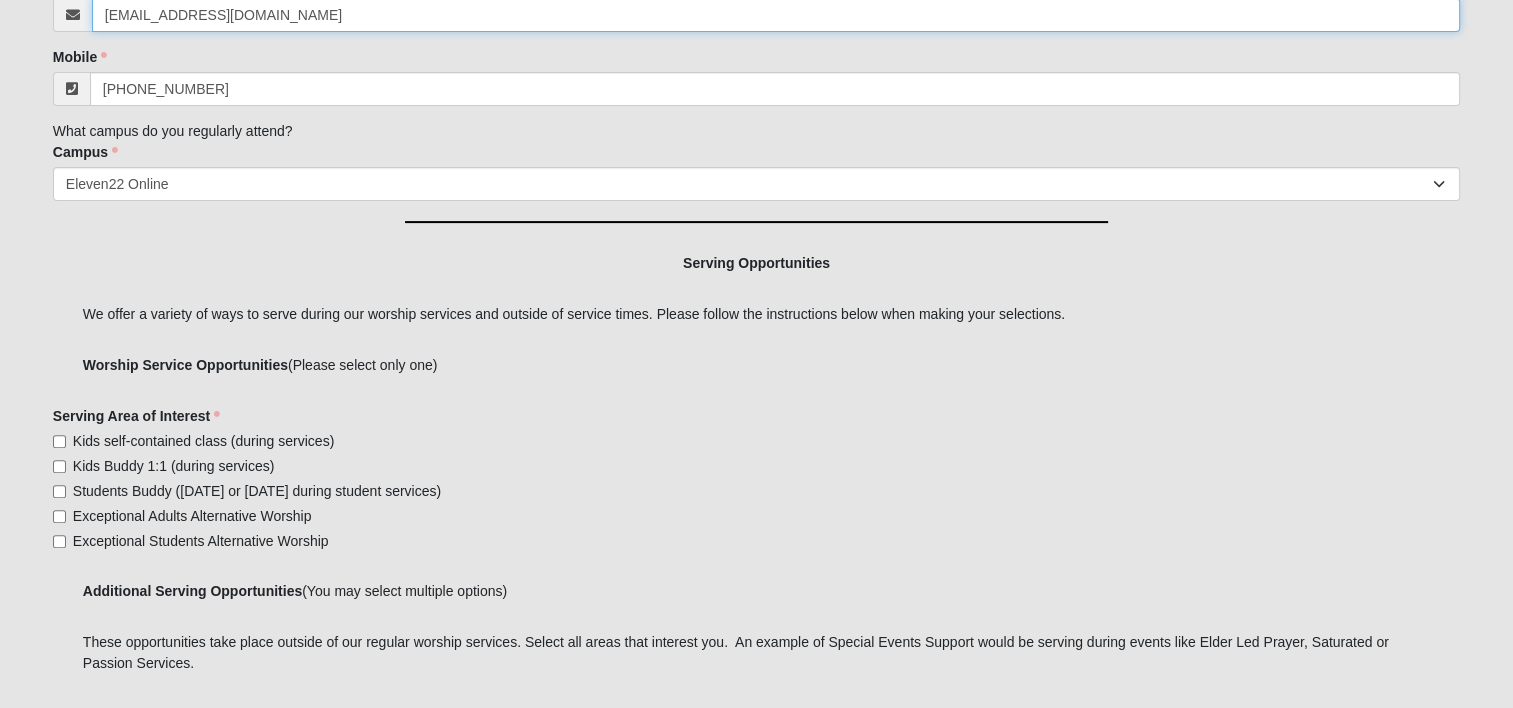 scroll, scrollTop: 582, scrollLeft: 0, axis: vertical 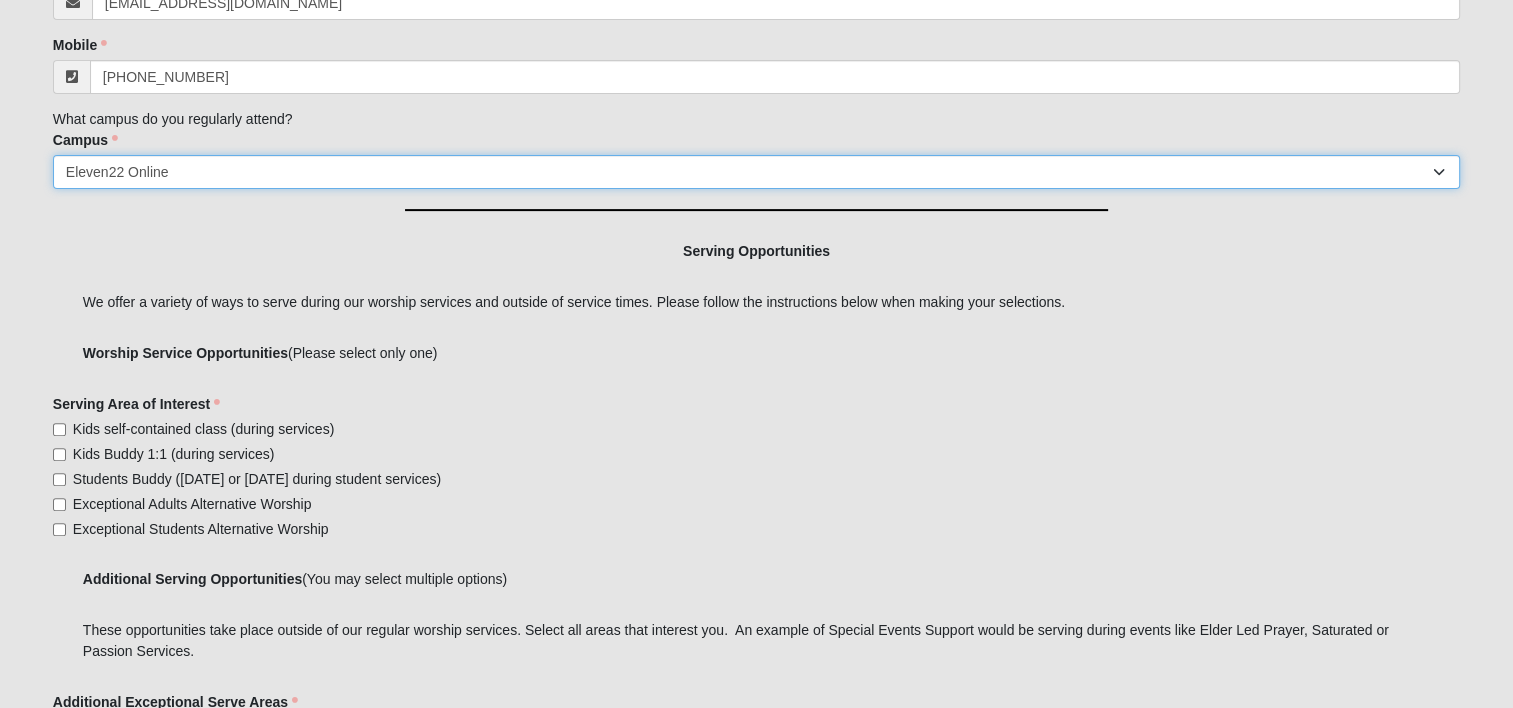 click on "Arlington
Baymeadows
Eleven22 Online
[PERSON_NAME][GEOGRAPHIC_DATA]
Jesup
[GEOGRAPHIC_DATA]
Outpost
[GEOGRAPHIC_DATA] (Coming Soon)
[GEOGRAPHIC_DATA][PERSON_NAME][PERSON_NAME] (Coming Soon)
Wildlight
NONE" at bounding box center (756, 172) 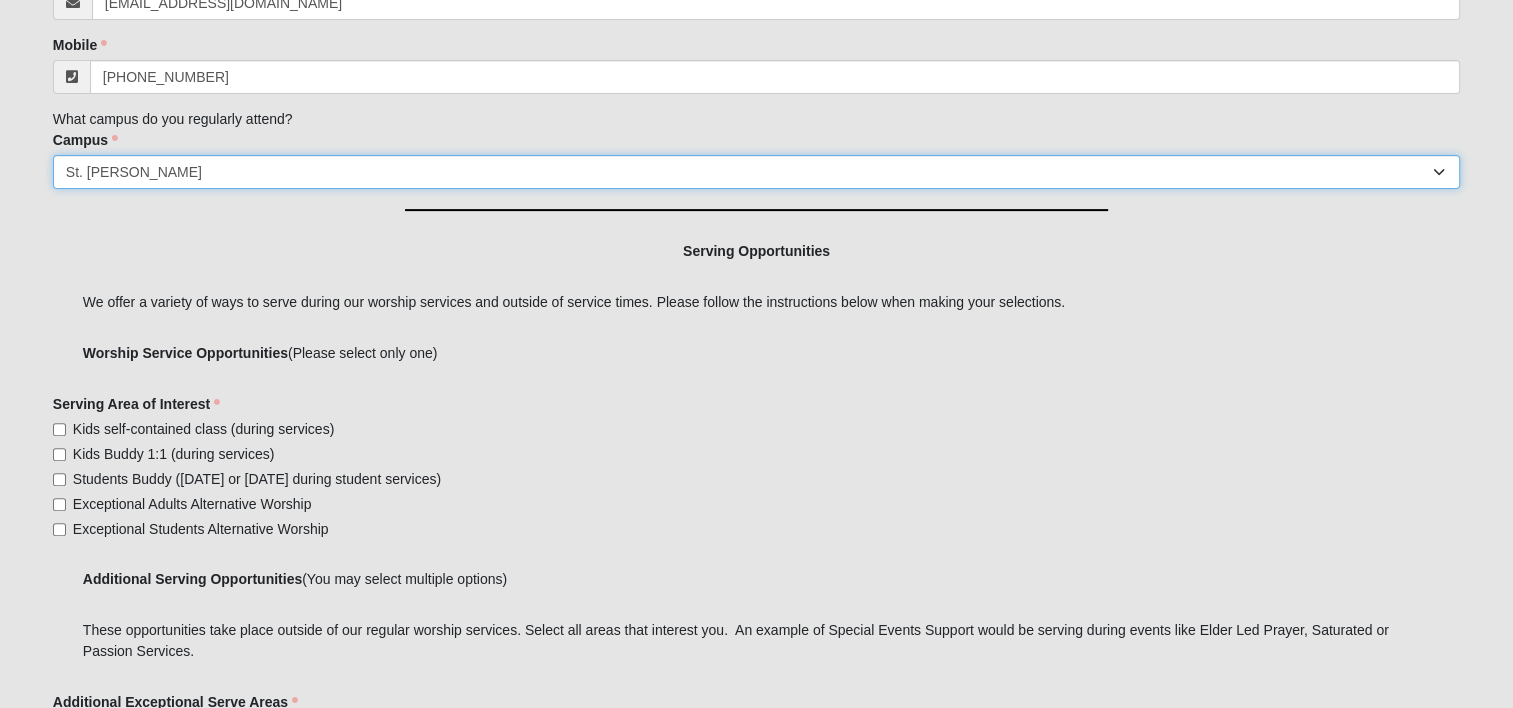 click on "Arlington
Baymeadows
Eleven22 Online
[PERSON_NAME][GEOGRAPHIC_DATA]
Jesup
[GEOGRAPHIC_DATA]
Outpost
[GEOGRAPHIC_DATA] (Coming Soon)
[GEOGRAPHIC_DATA][PERSON_NAME][PERSON_NAME] (Coming Soon)
Wildlight
NONE" at bounding box center [756, 172] 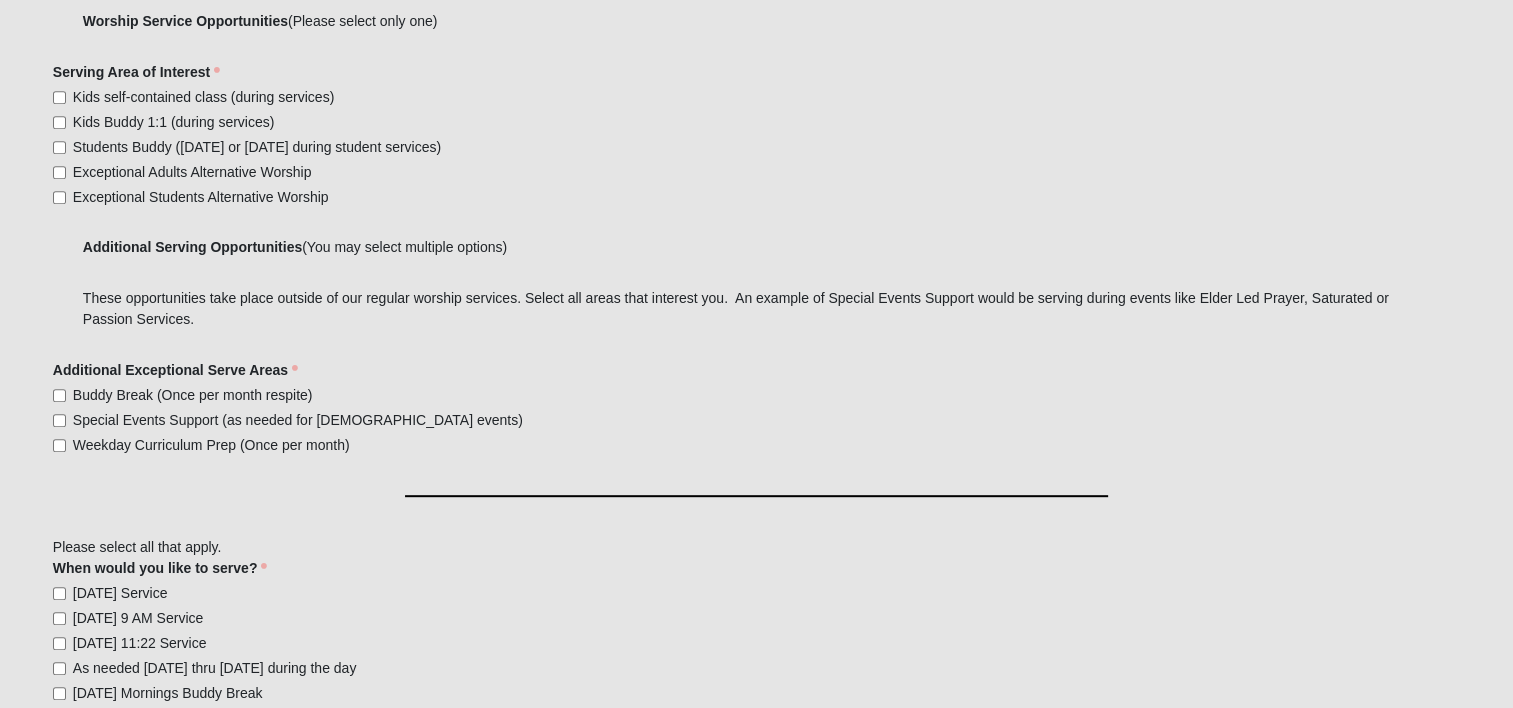 scroll, scrollTop: 922, scrollLeft: 0, axis: vertical 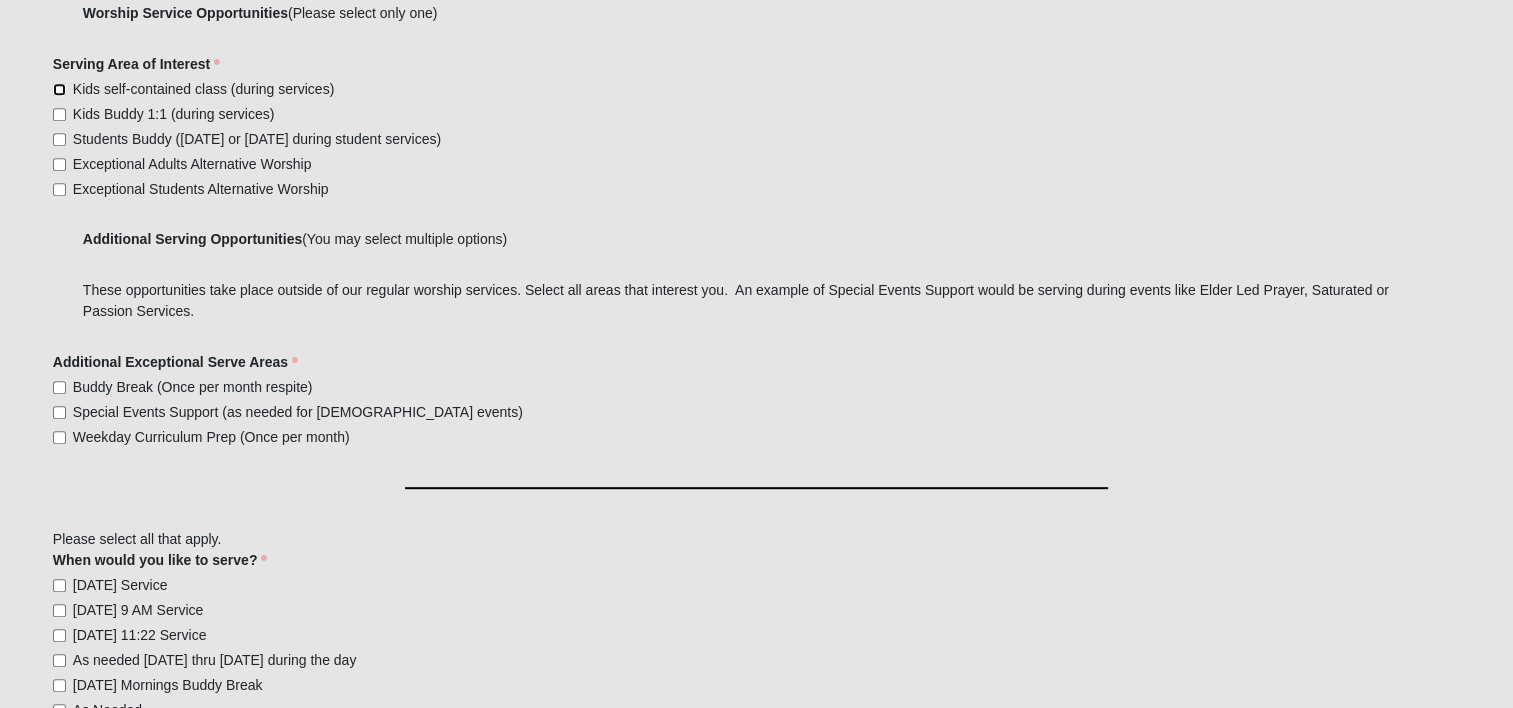 click on "Kids self-contained class (during services)" at bounding box center [59, 89] 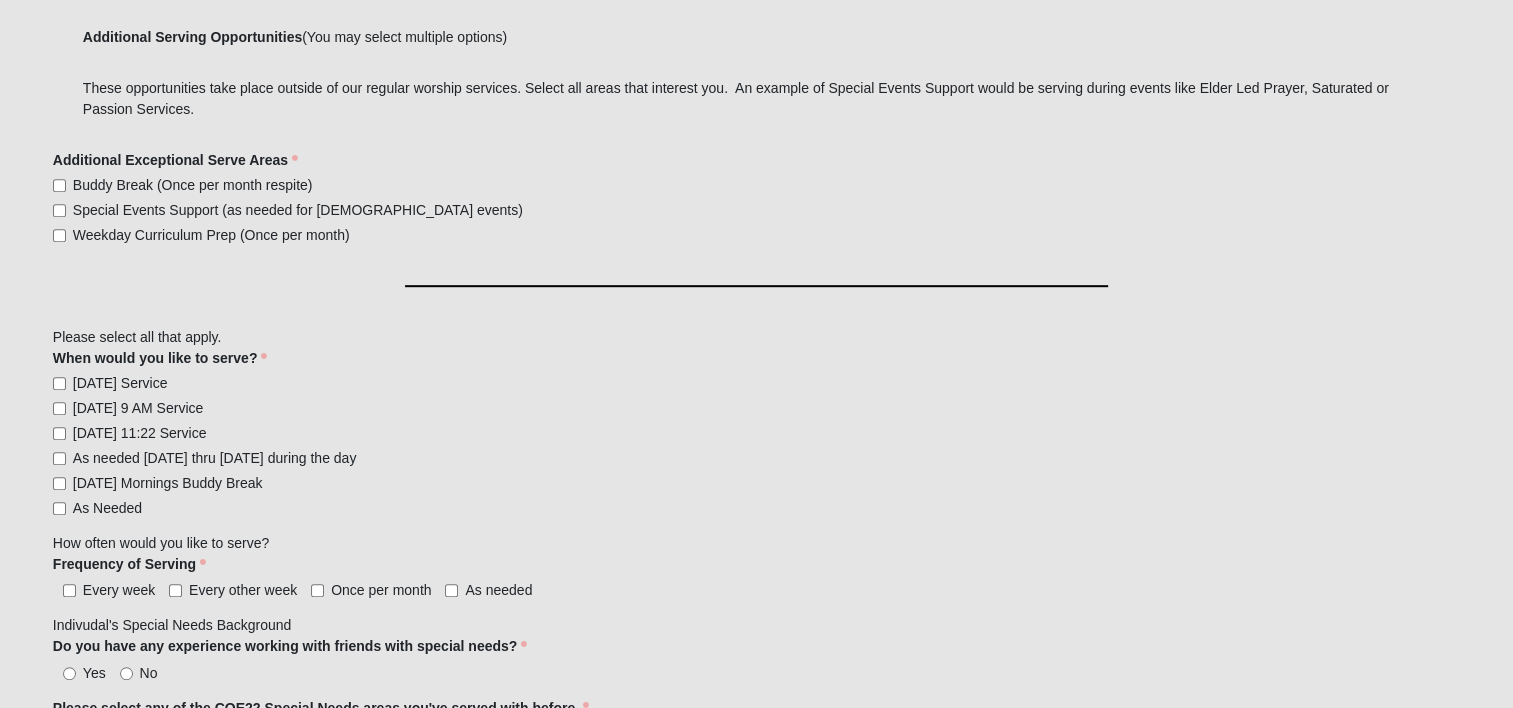 scroll, scrollTop: 1147, scrollLeft: 0, axis: vertical 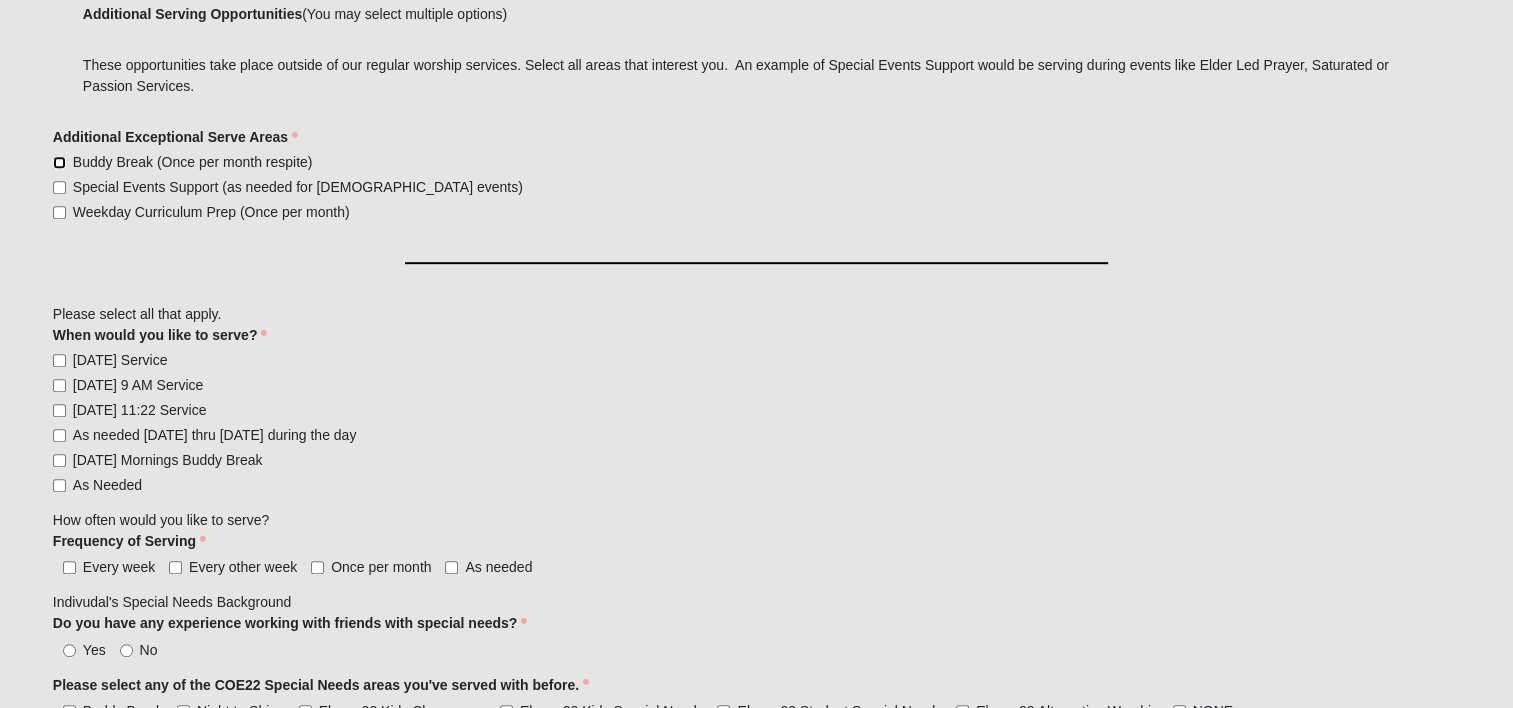 click on "Buddy Break (Once per month respite)" at bounding box center (59, 162) 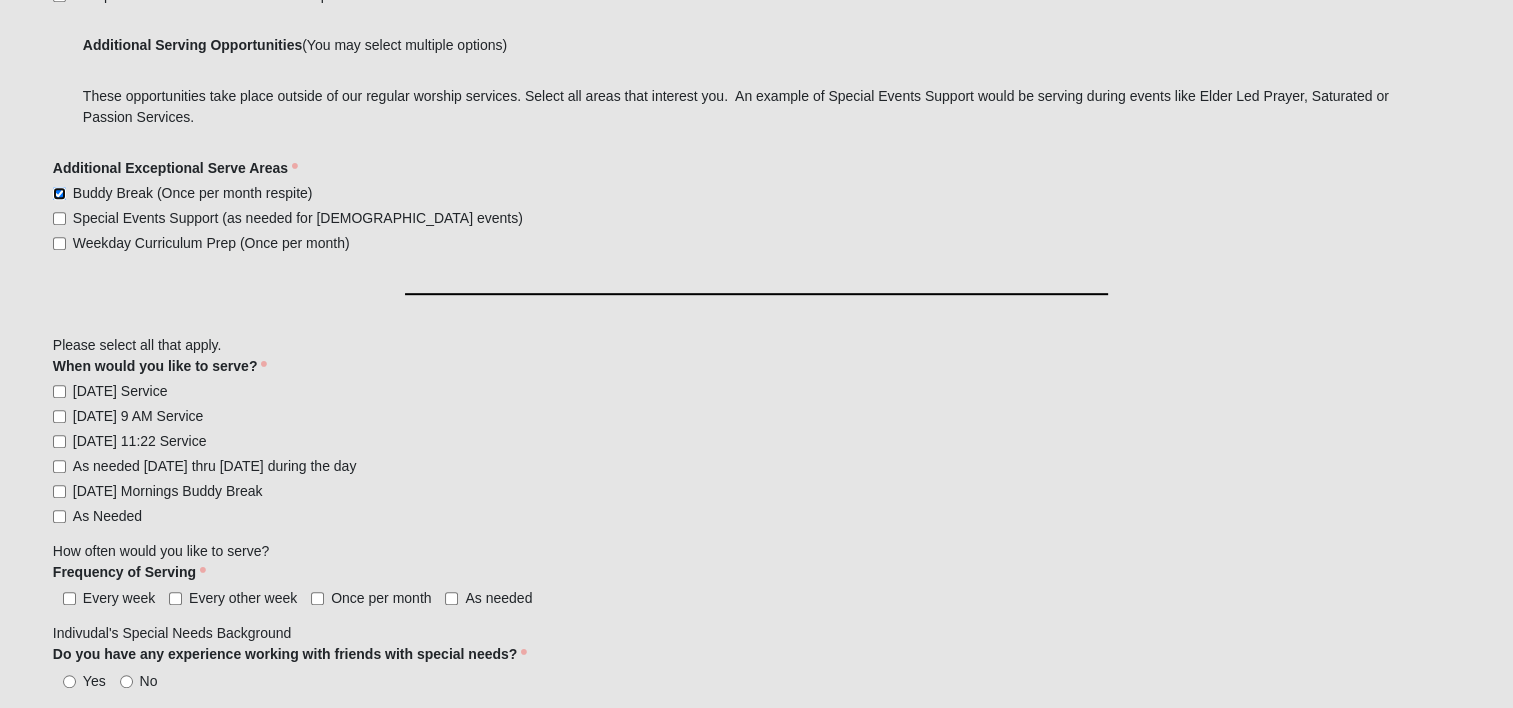 scroll, scrollTop: 1116, scrollLeft: 0, axis: vertical 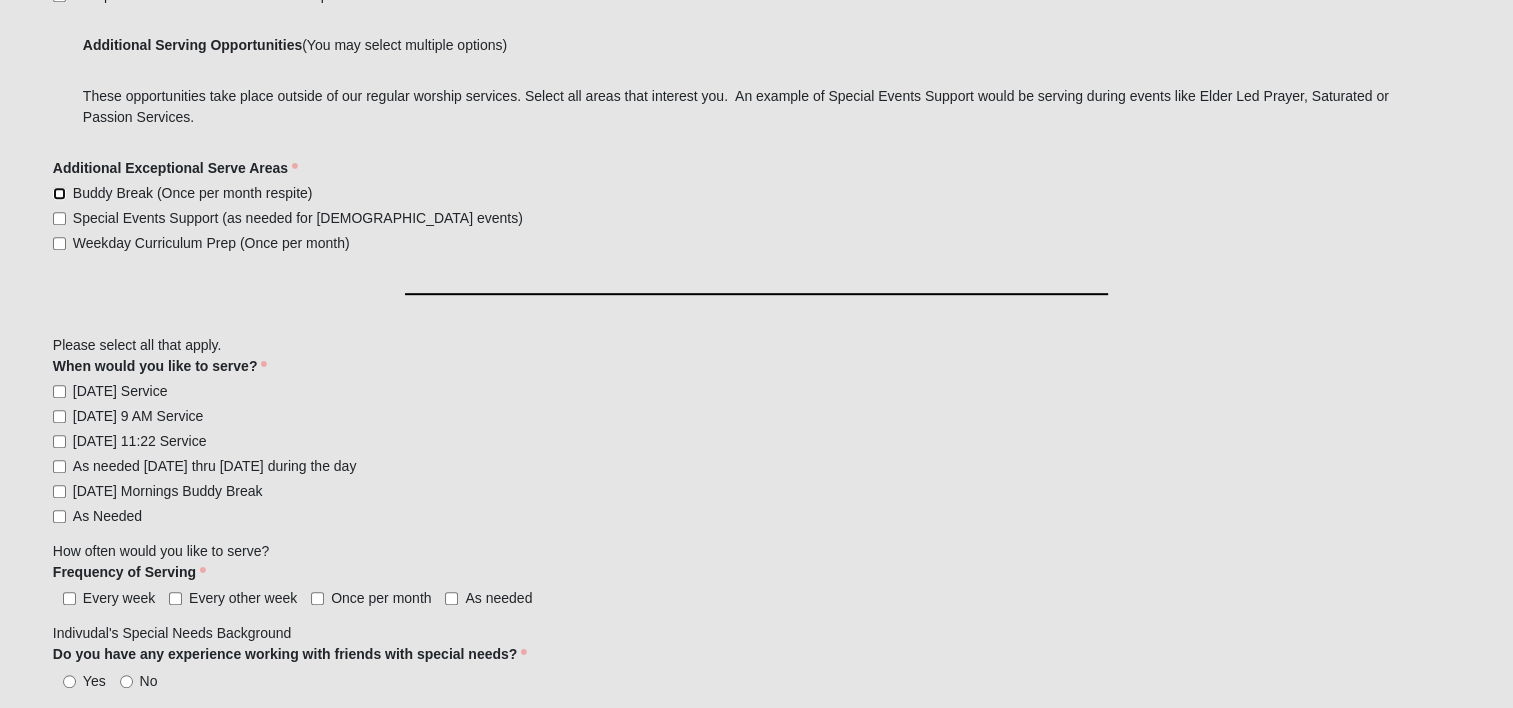 click on "Buddy Break (Once per month respite)" at bounding box center [59, 193] 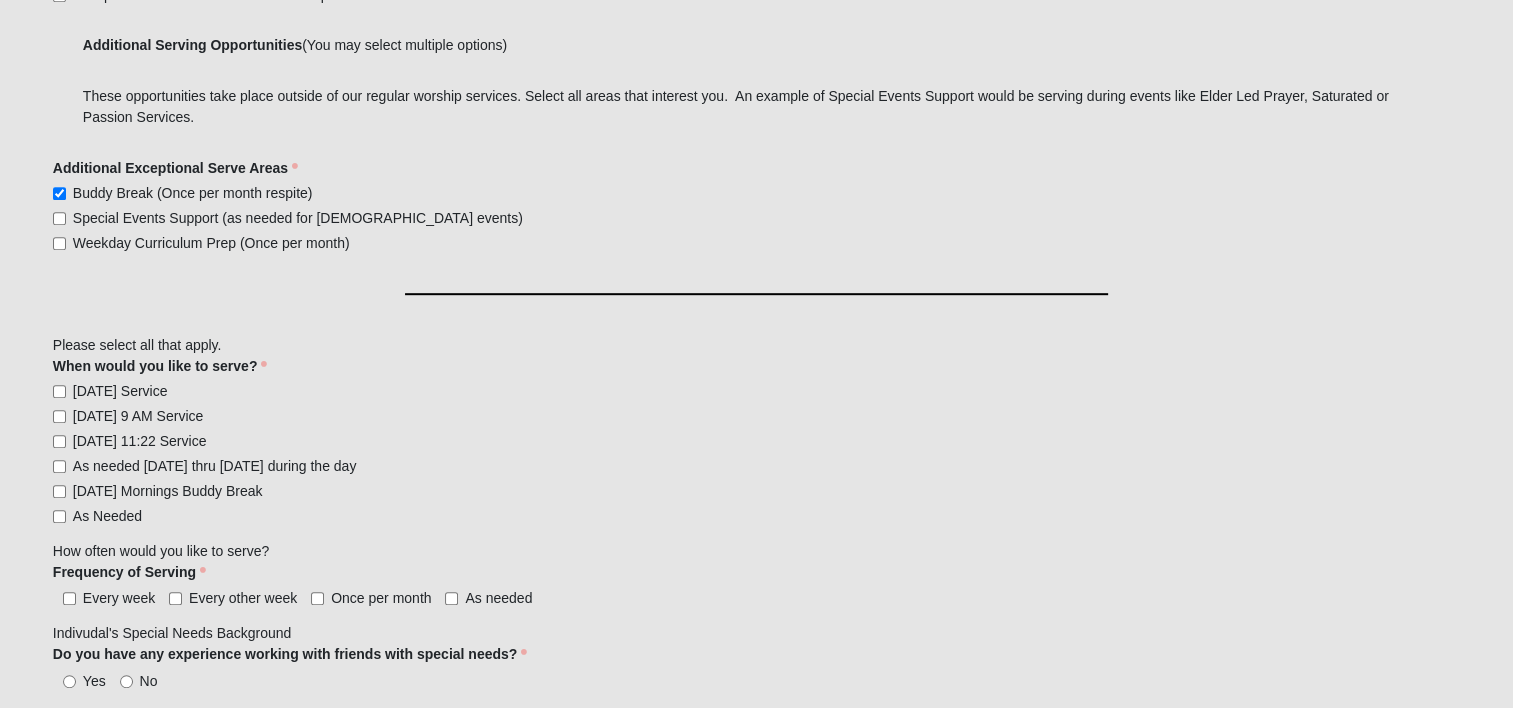 drag, startPoint x: 58, startPoint y: 192, endPoint x: 232, endPoint y: 168, distance: 175.64737 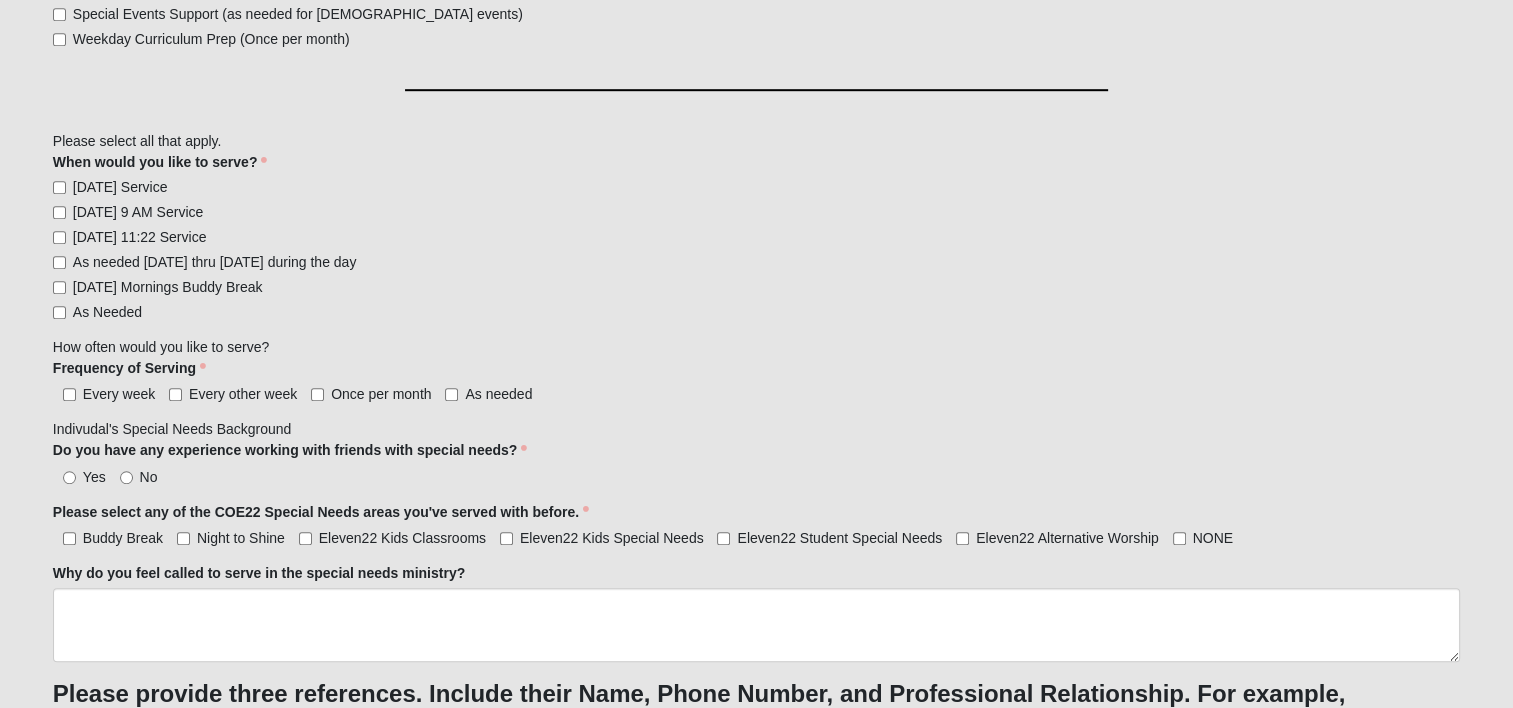 scroll, scrollTop: 1322, scrollLeft: 0, axis: vertical 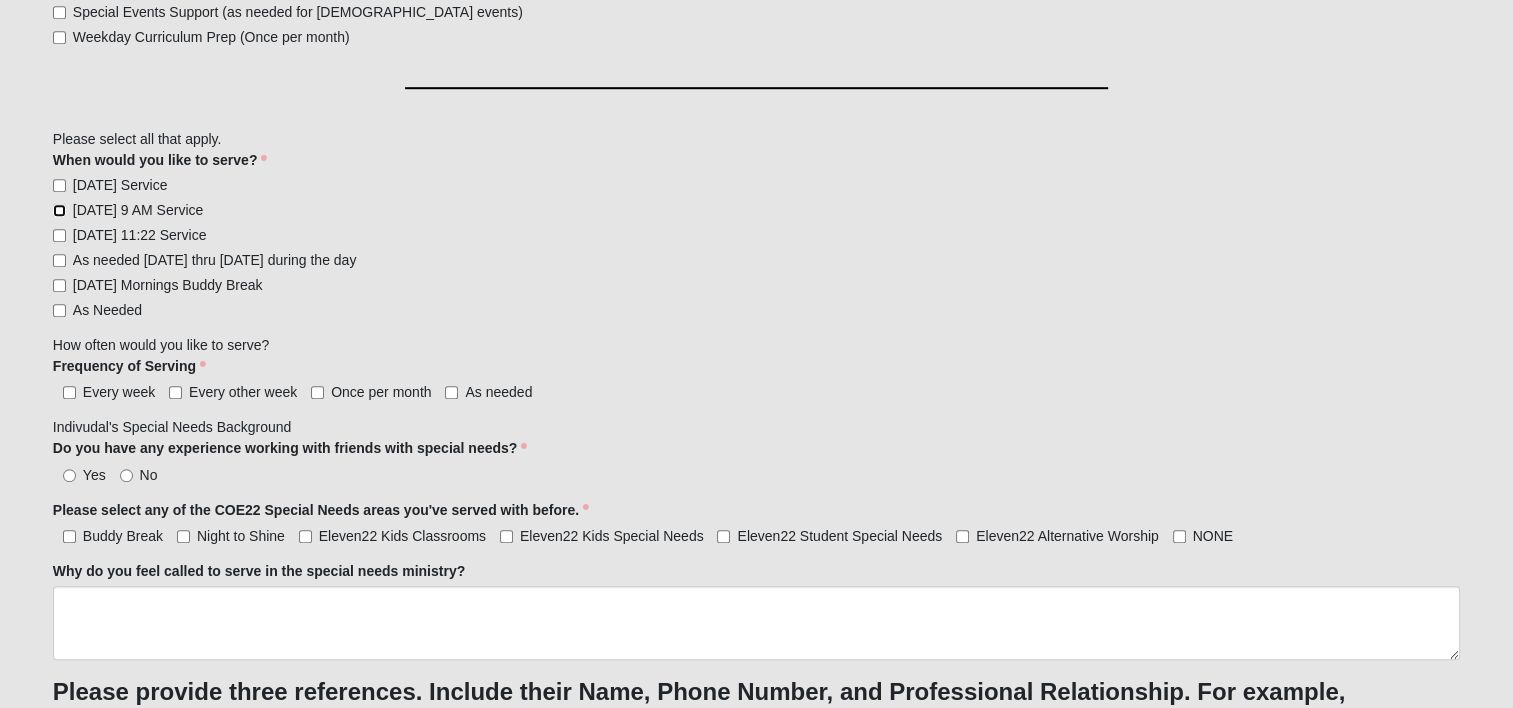 click on "[DATE] 9 AM Service" at bounding box center (59, 210) 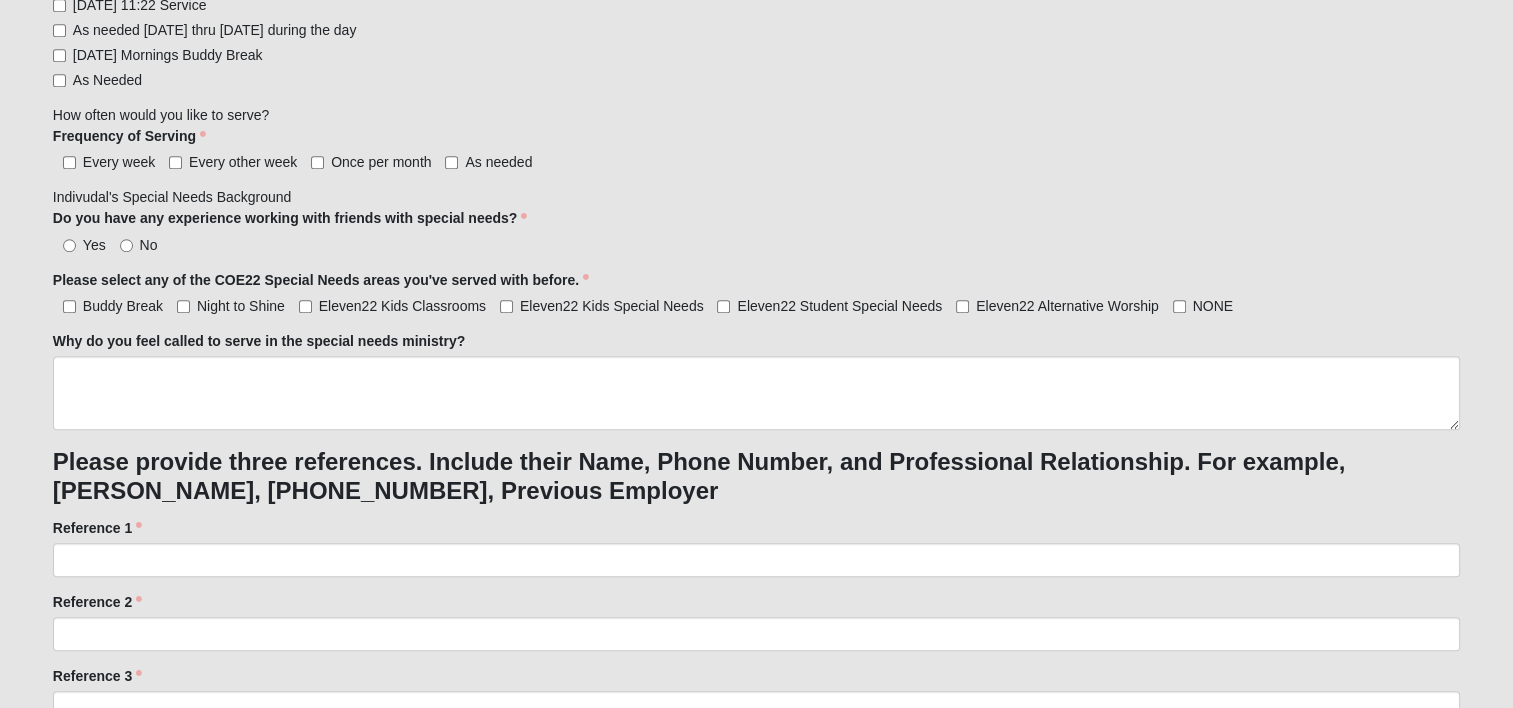 scroll, scrollTop: 1554, scrollLeft: 0, axis: vertical 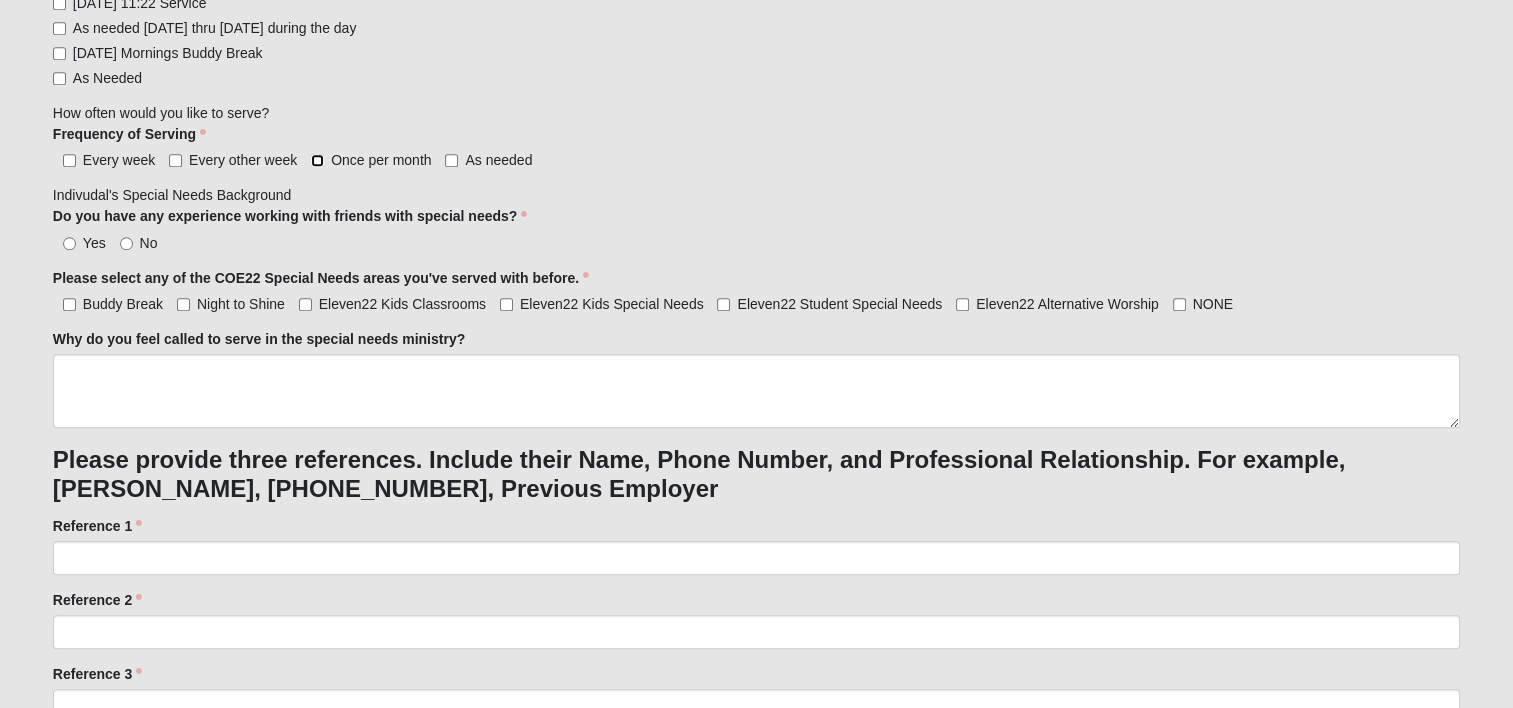 click on "Once per month" at bounding box center [317, 160] 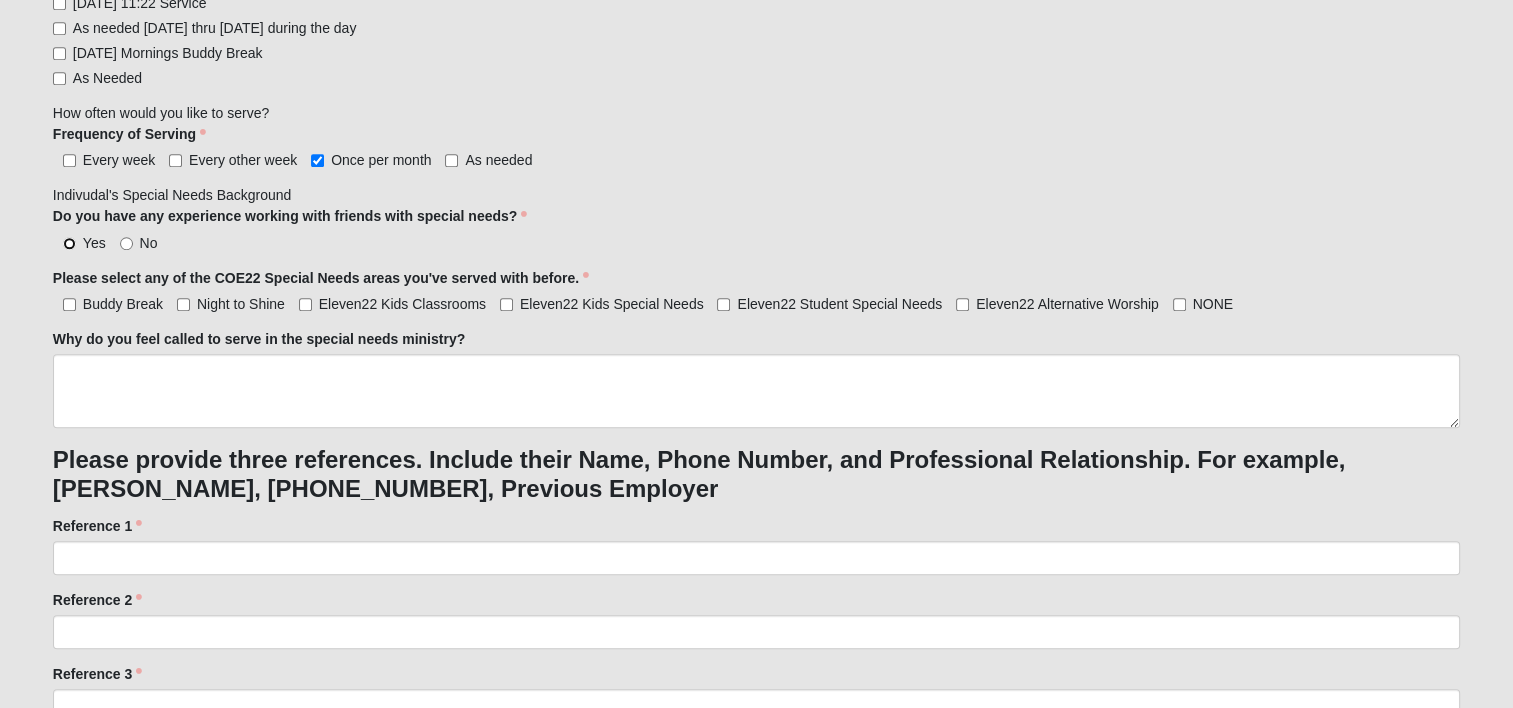 click on "Yes" at bounding box center [69, 243] 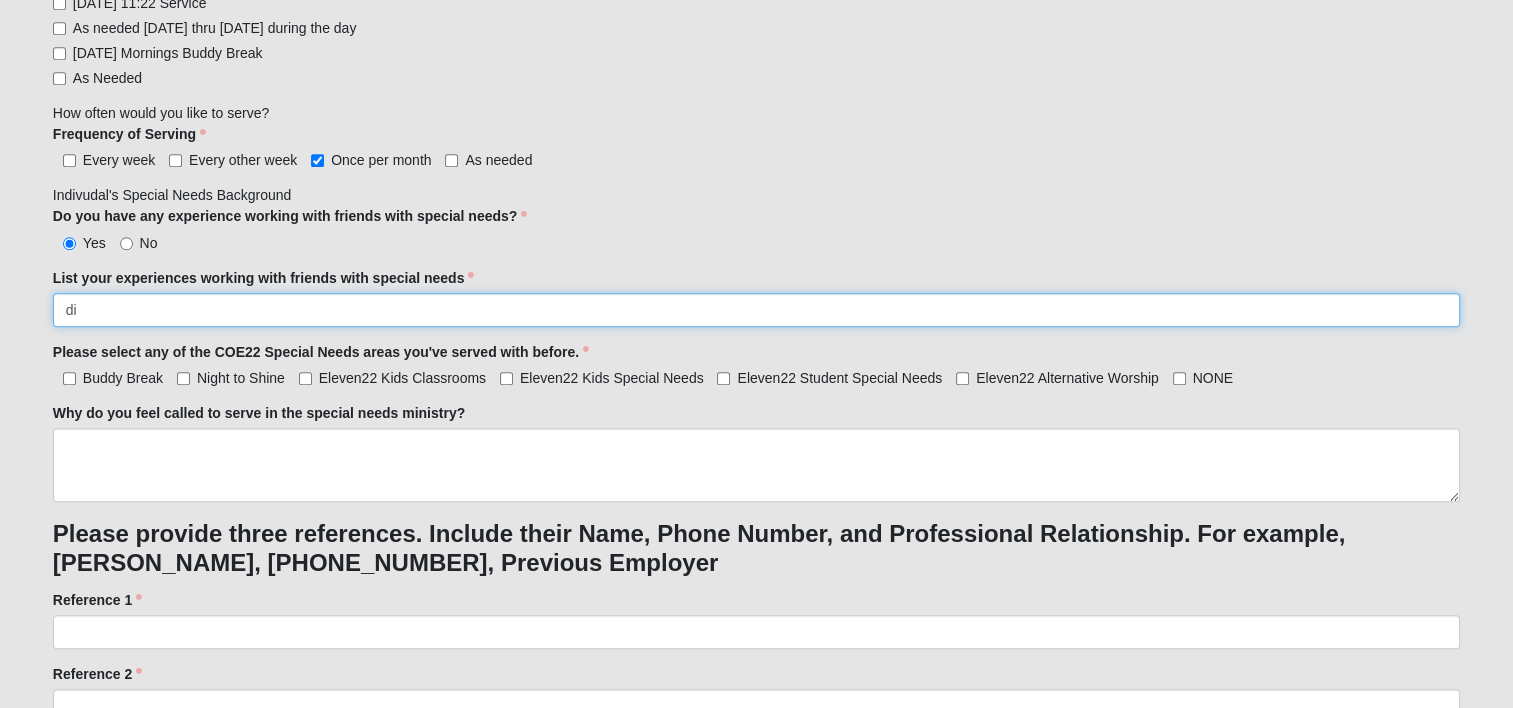 type on "d" 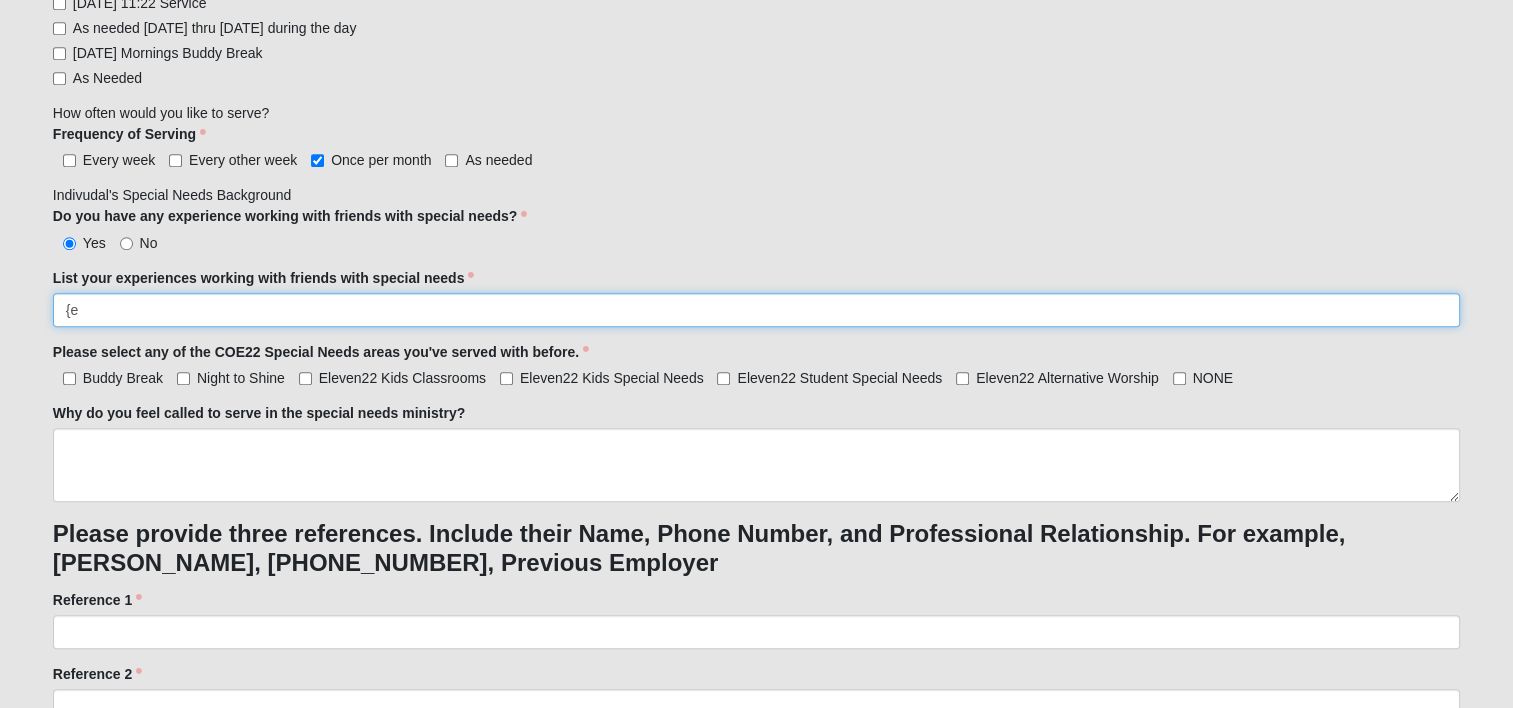 type on "{" 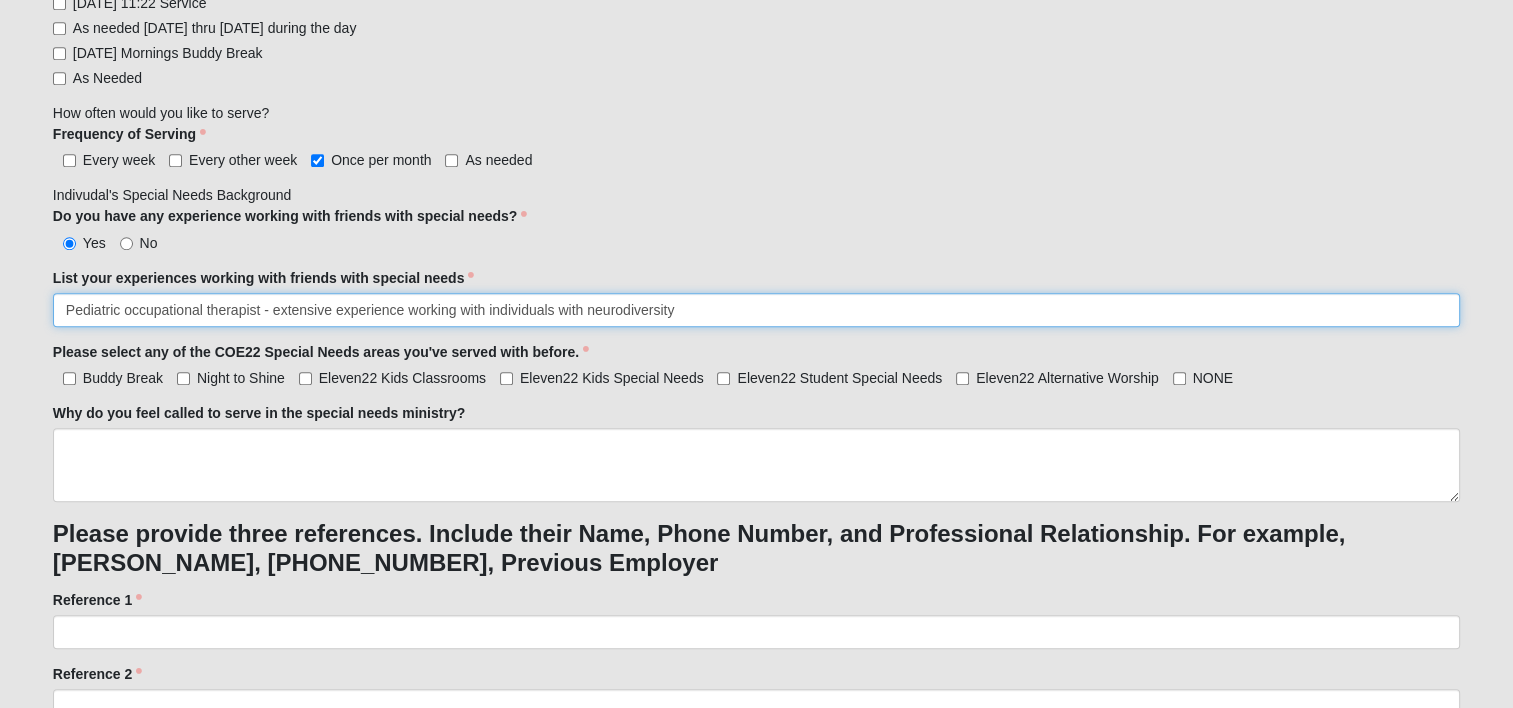 drag, startPoint x: 685, startPoint y: 315, endPoint x: -4, endPoint y: 358, distance: 690.3405 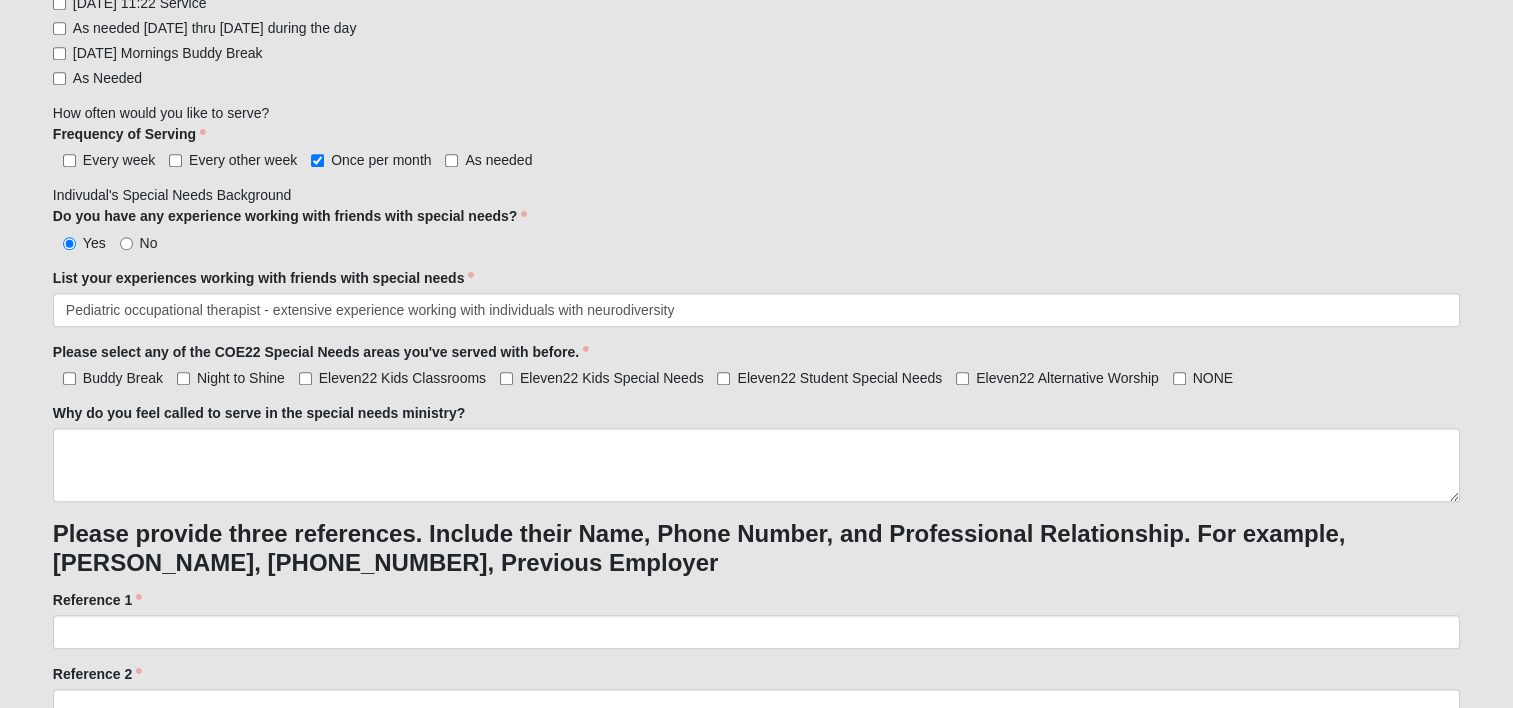click on "Hello [PERSON_NAME]
My Account
Log Out
Exceptional (Special Needs) Serve Staff Application
Events Exceptional (Special Needs) Serve Staff Application" at bounding box center [756, -316] 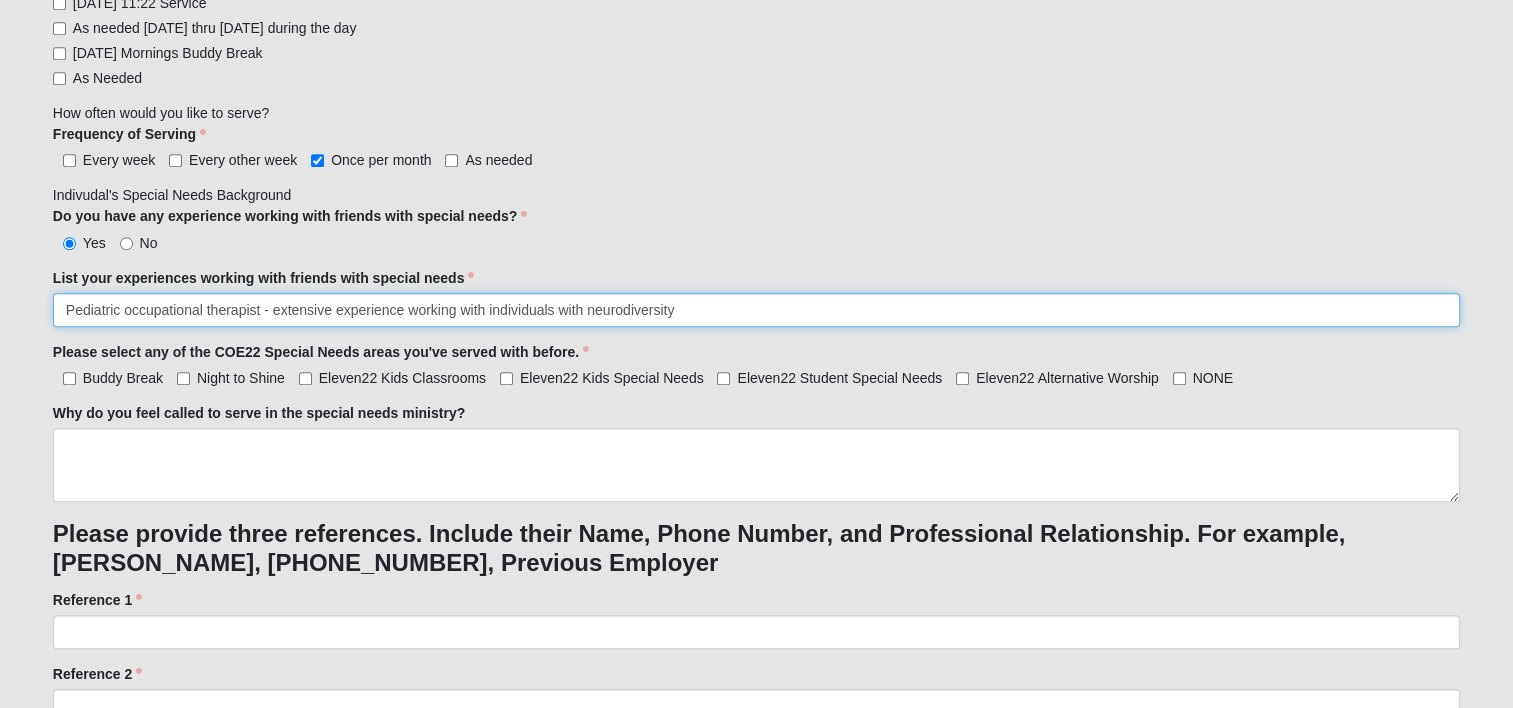 drag, startPoint x: 704, startPoint y: 316, endPoint x: 577, endPoint y: 307, distance: 127.3185 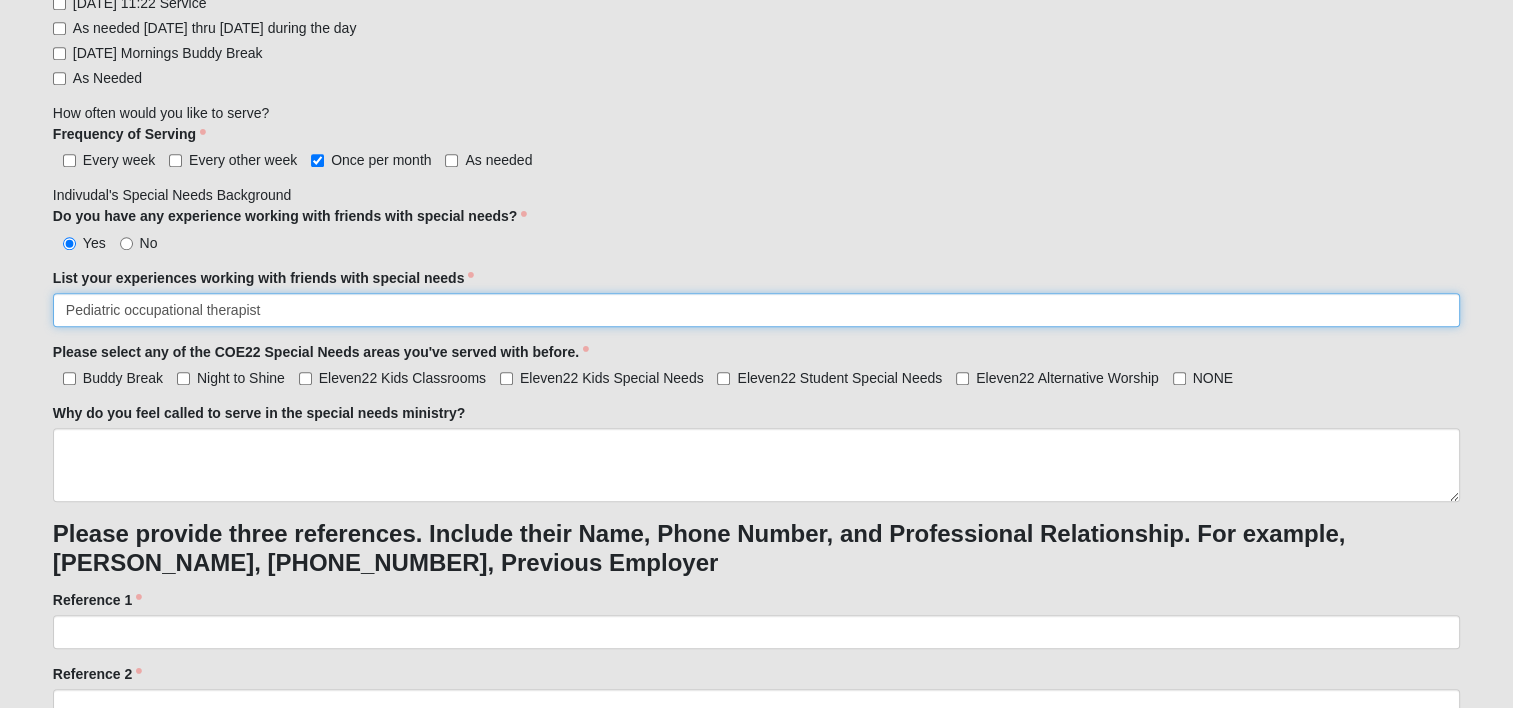 type on "Pediatric occupational therapist" 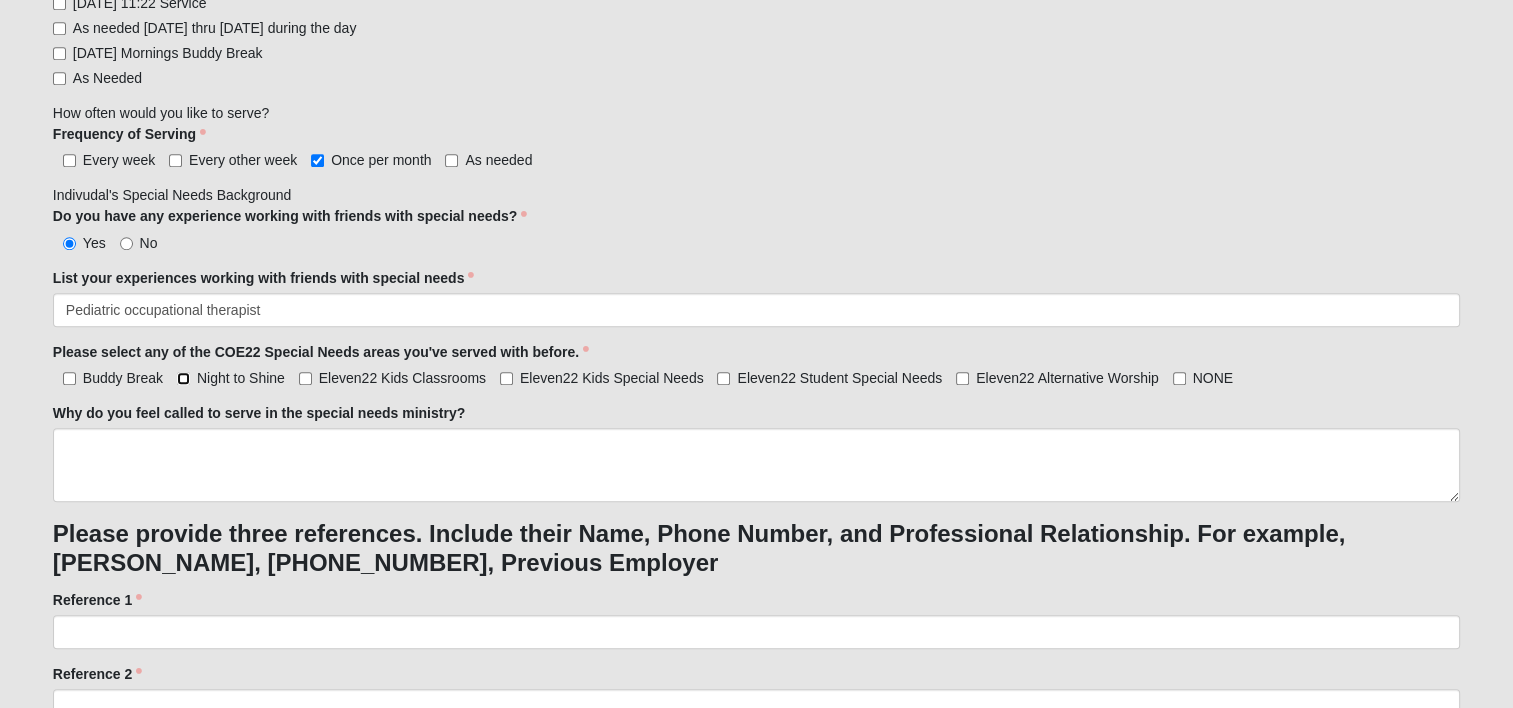 click on "Night to Shine" at bounding box center [183, 378] 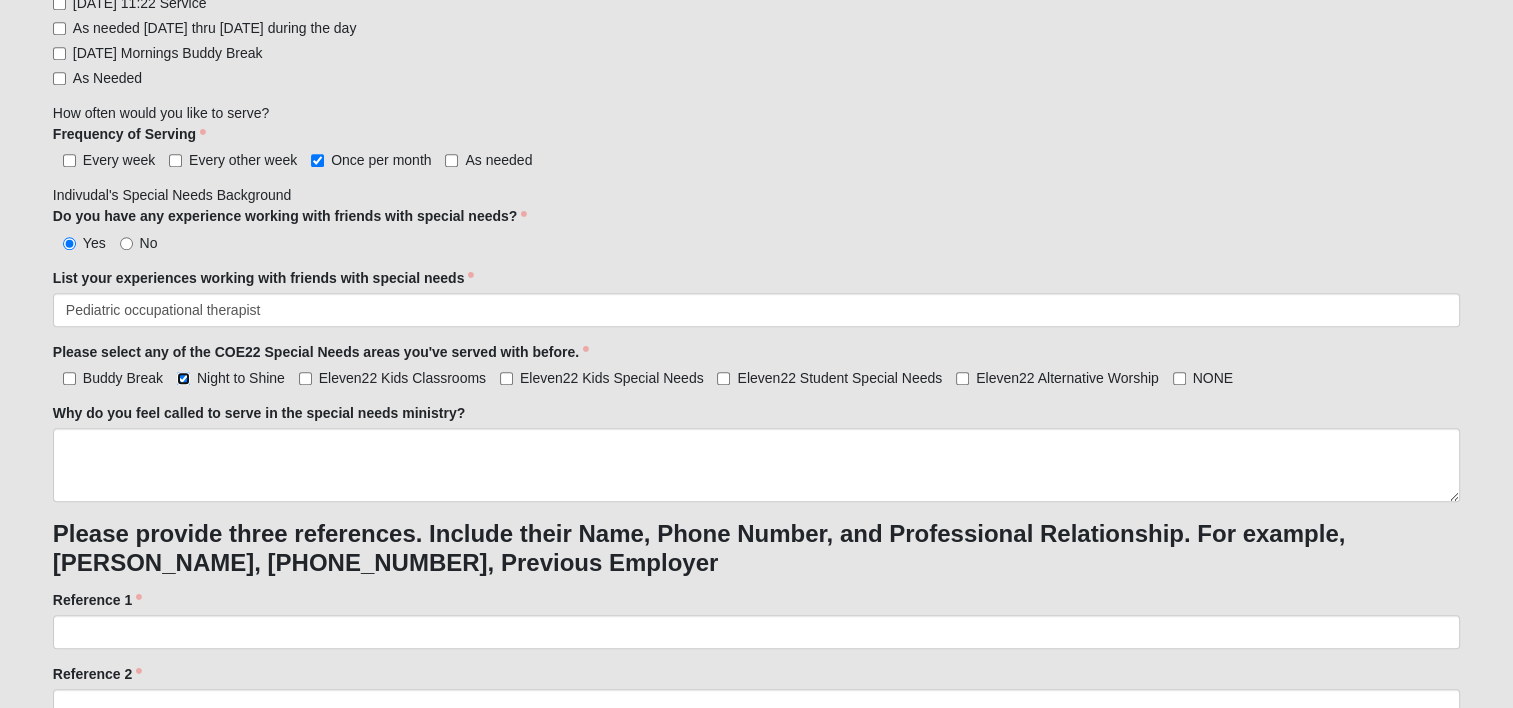 scroll, scrollTop: 1670, scrollLeft: 0, axis: vertical 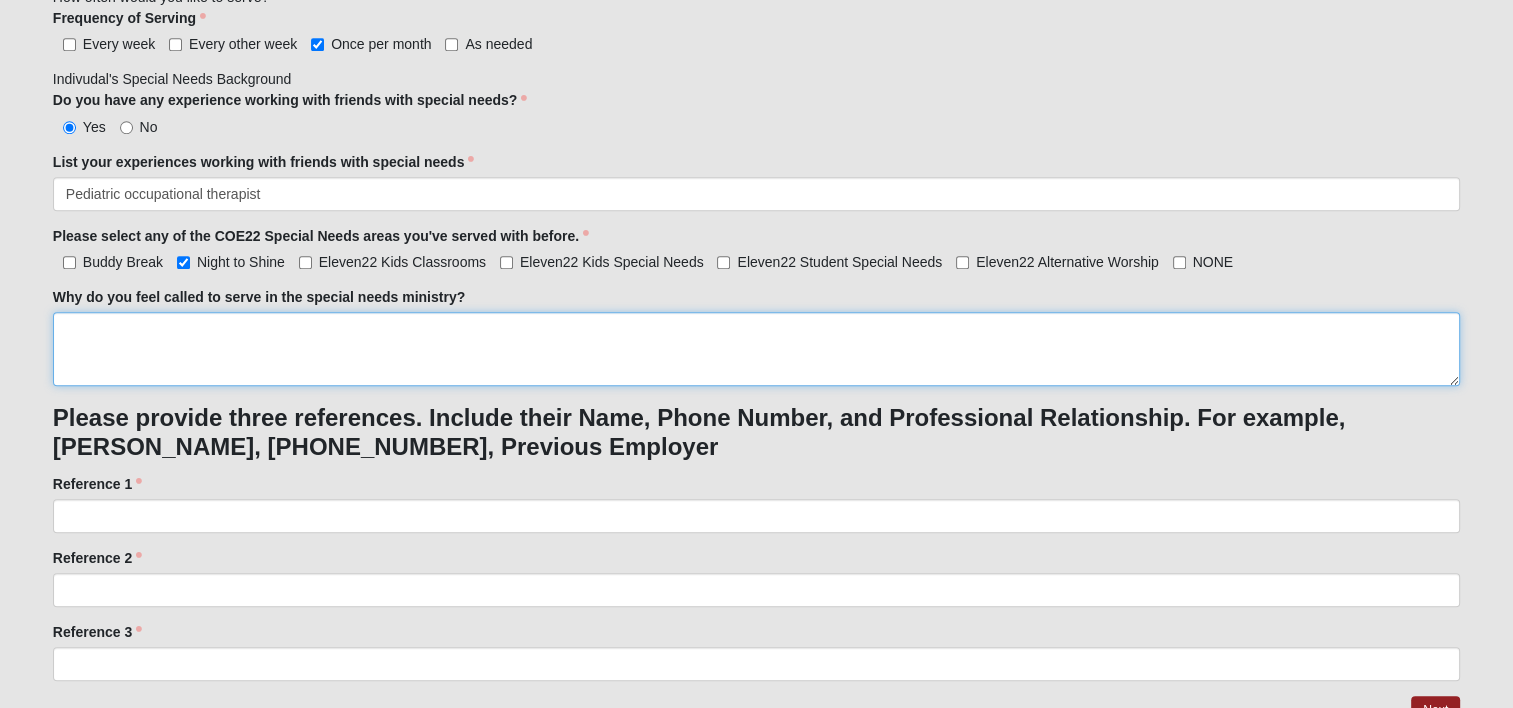 click on "Why do you feel called to serve in the special needs ministry?" at bounding box center [756, 349] 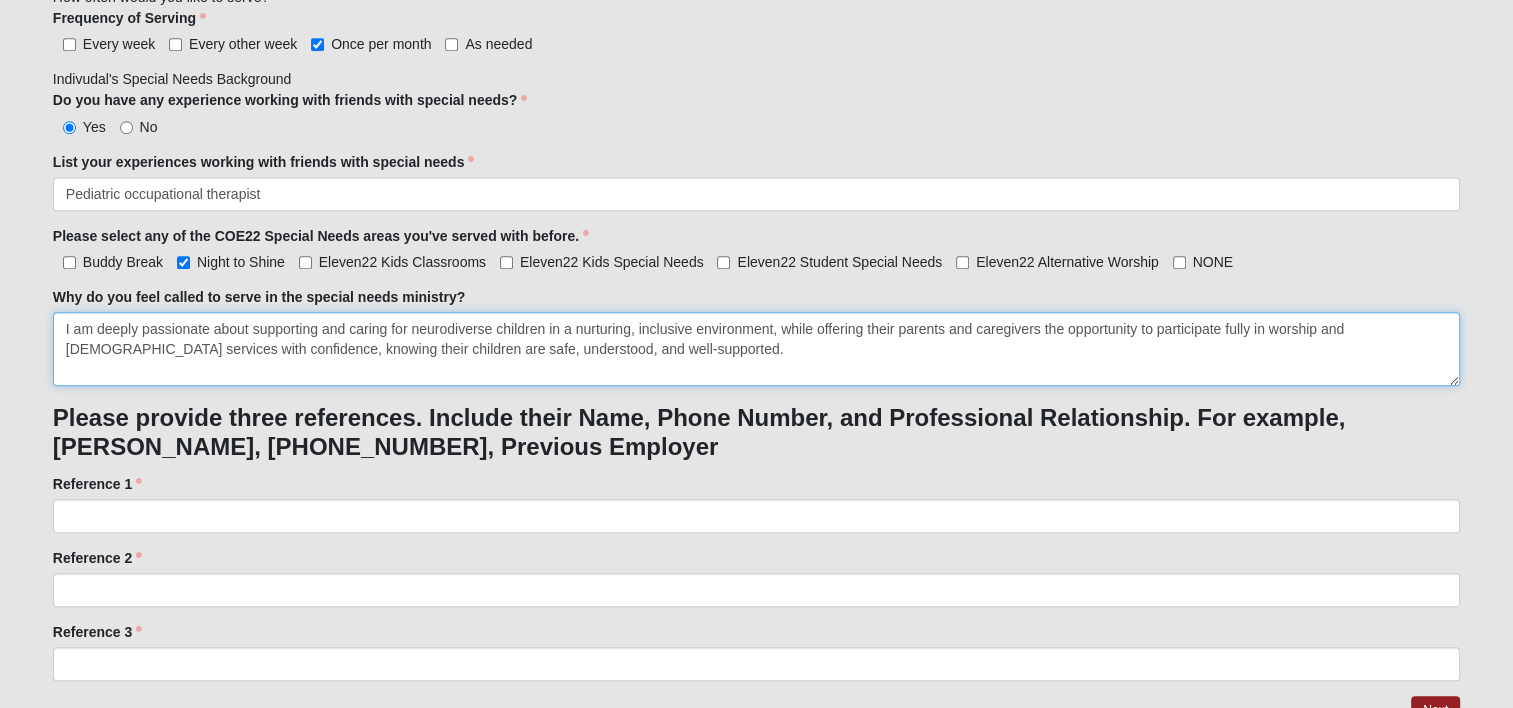 click on "I am deeply passionate about supporting and caring for neurodiverse children in a nurturing, inclusive environment, while offering their parents and caregivers the opportunity to participate fully in worship and [DEMOGRAPHIC_DATA] services with confidence, knowing their children are safe, understood, and well-supported." at bounding box center [756, 349] 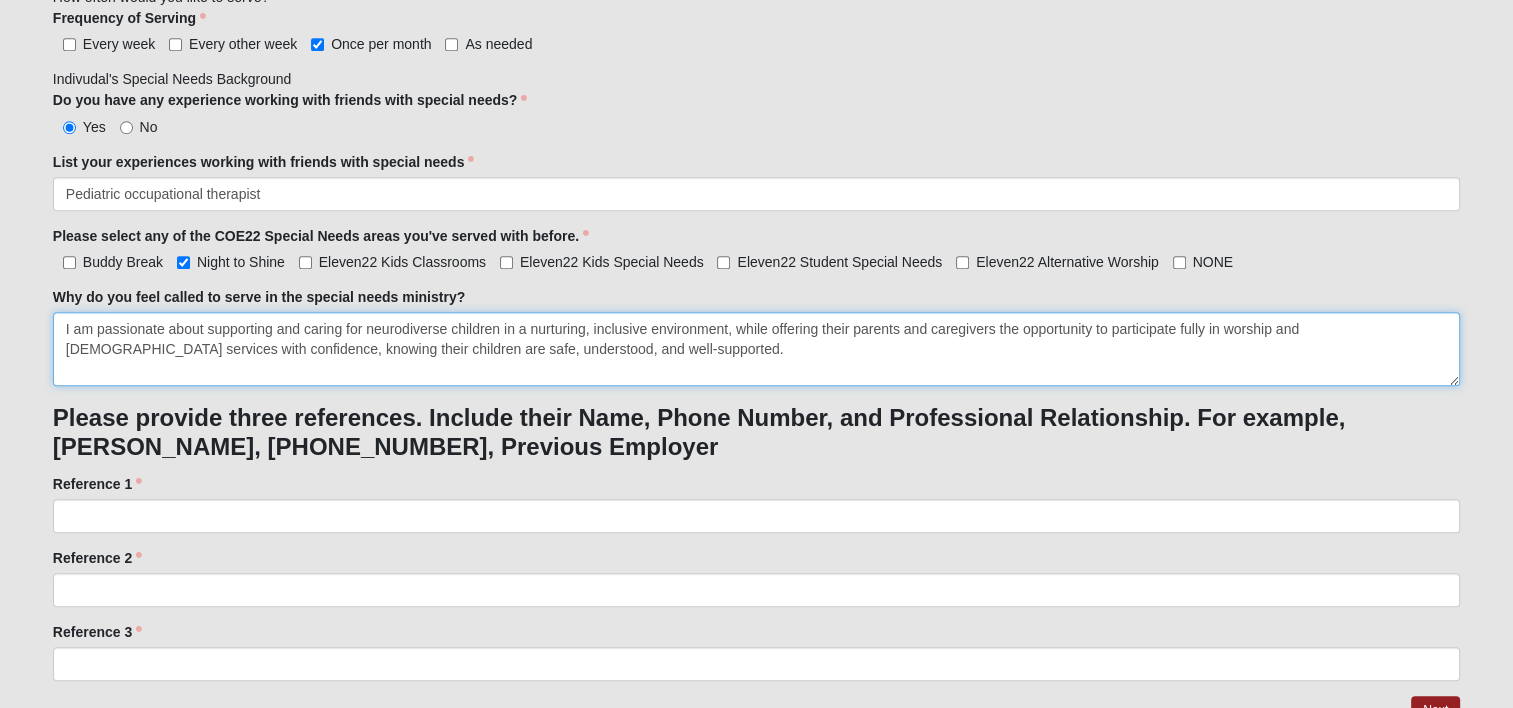type on "I am passionate about supporting and caring for neurodiverse children in a nurturing, inclusive environment, while offering their parents and caregivers the opportunity to participate fully in worship and [DEMOGRAPHIC_DATA] services with confidence, knowing their children are safe, understood, and well-supported." 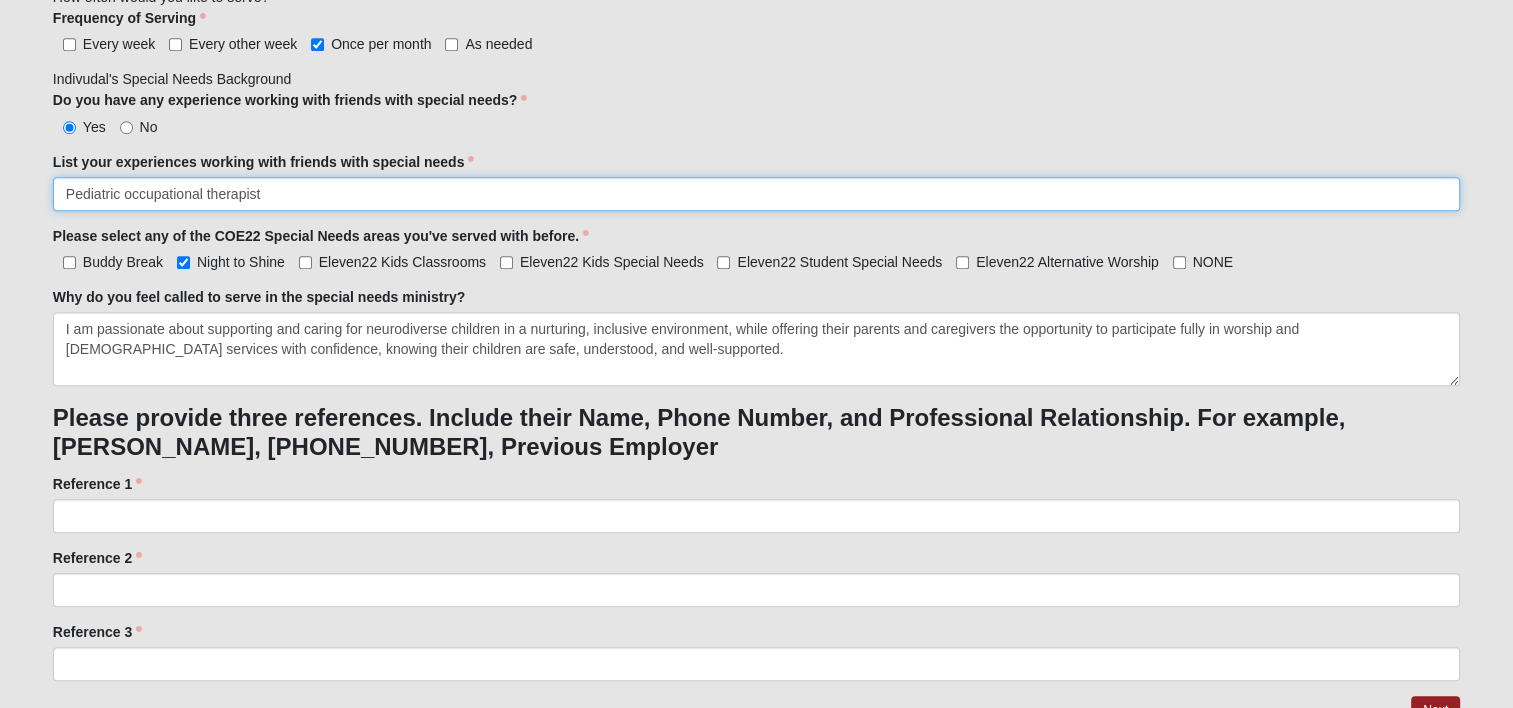 click on "Pediatric occupational therapist" at bounding box center [756, 194] 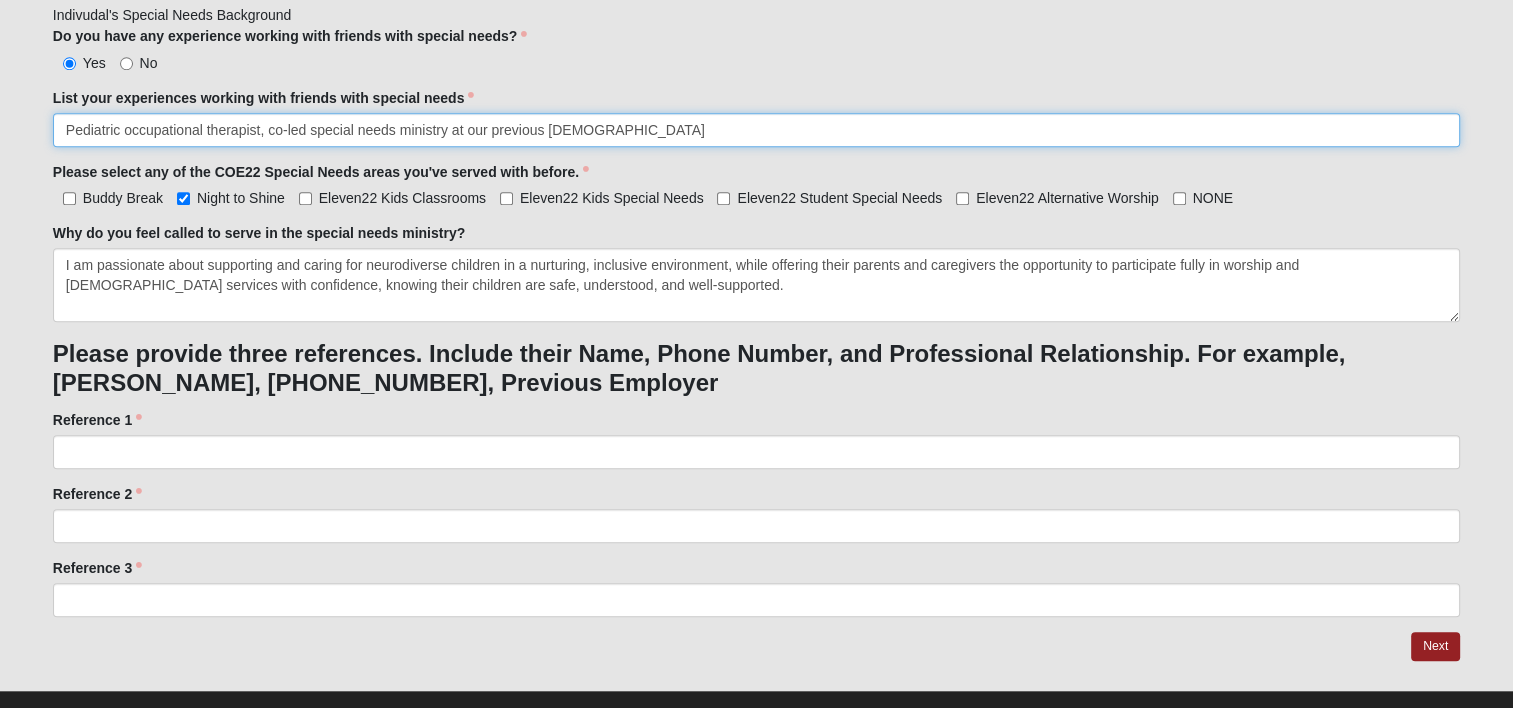 scroll, scrollTop: 1742, scrollLeft: 0, axis: vertical 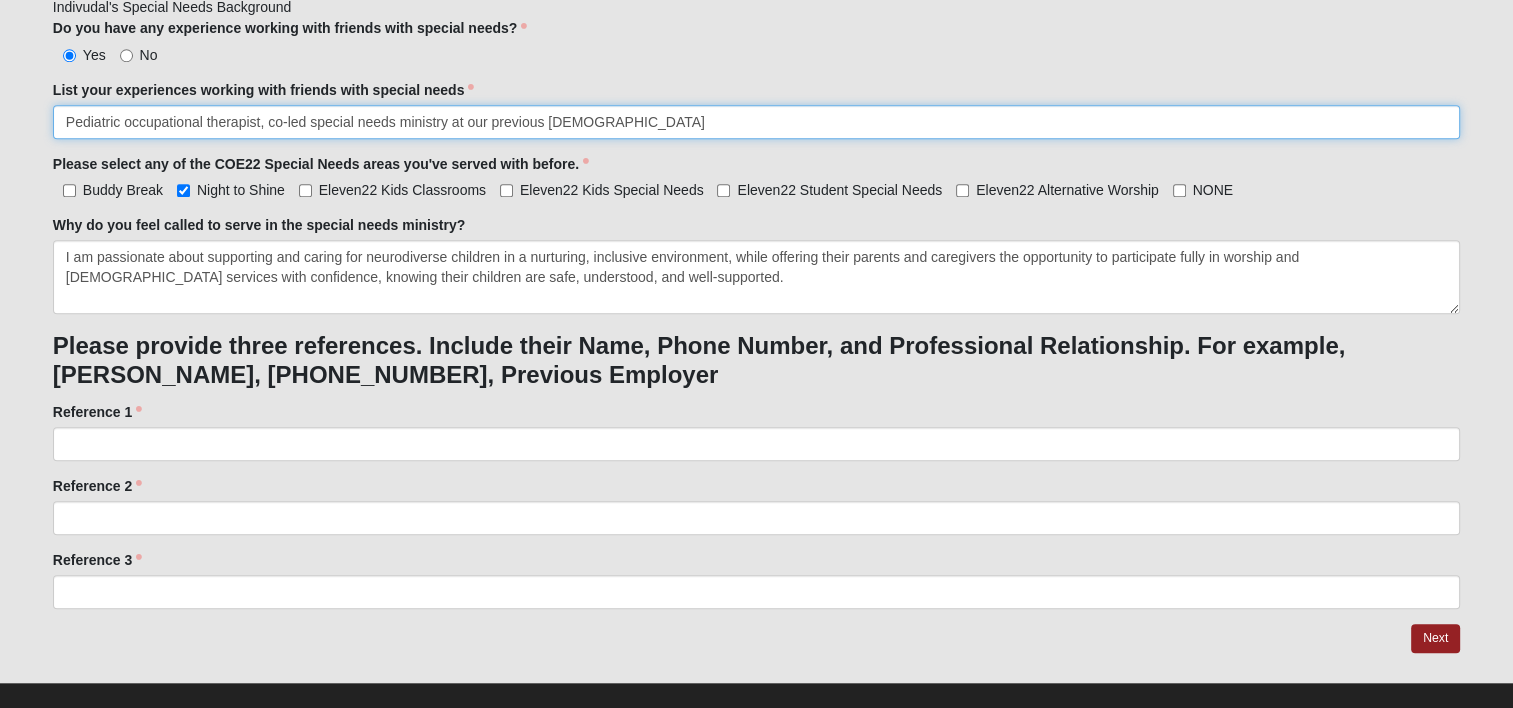 click on "Pediatric occupational therapist, co-led special needs ministry at our previous [DEMOGRAPHIC_DATA]" at bounding box center (756, 122) 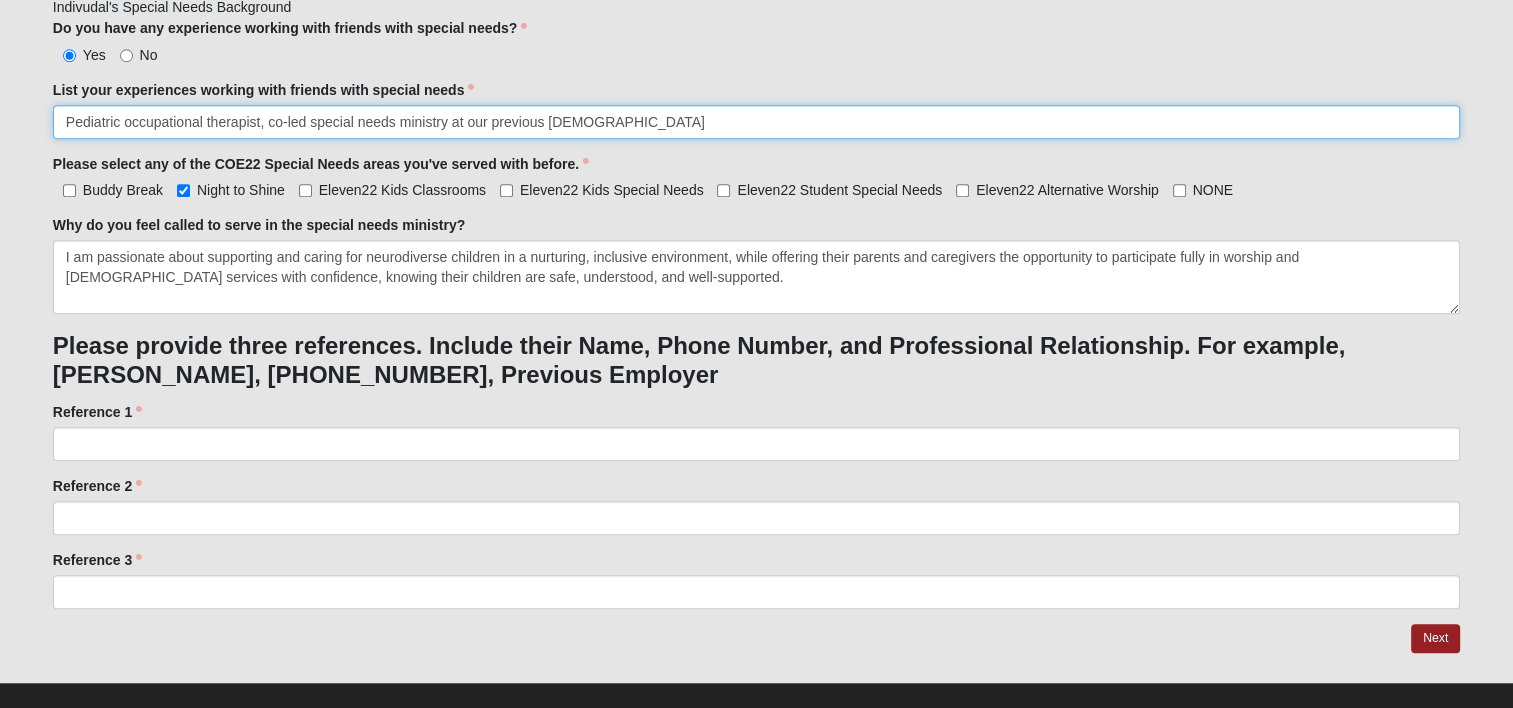 scroll, scrollTop: 1766, scrollLeft: 0, axis: vertical 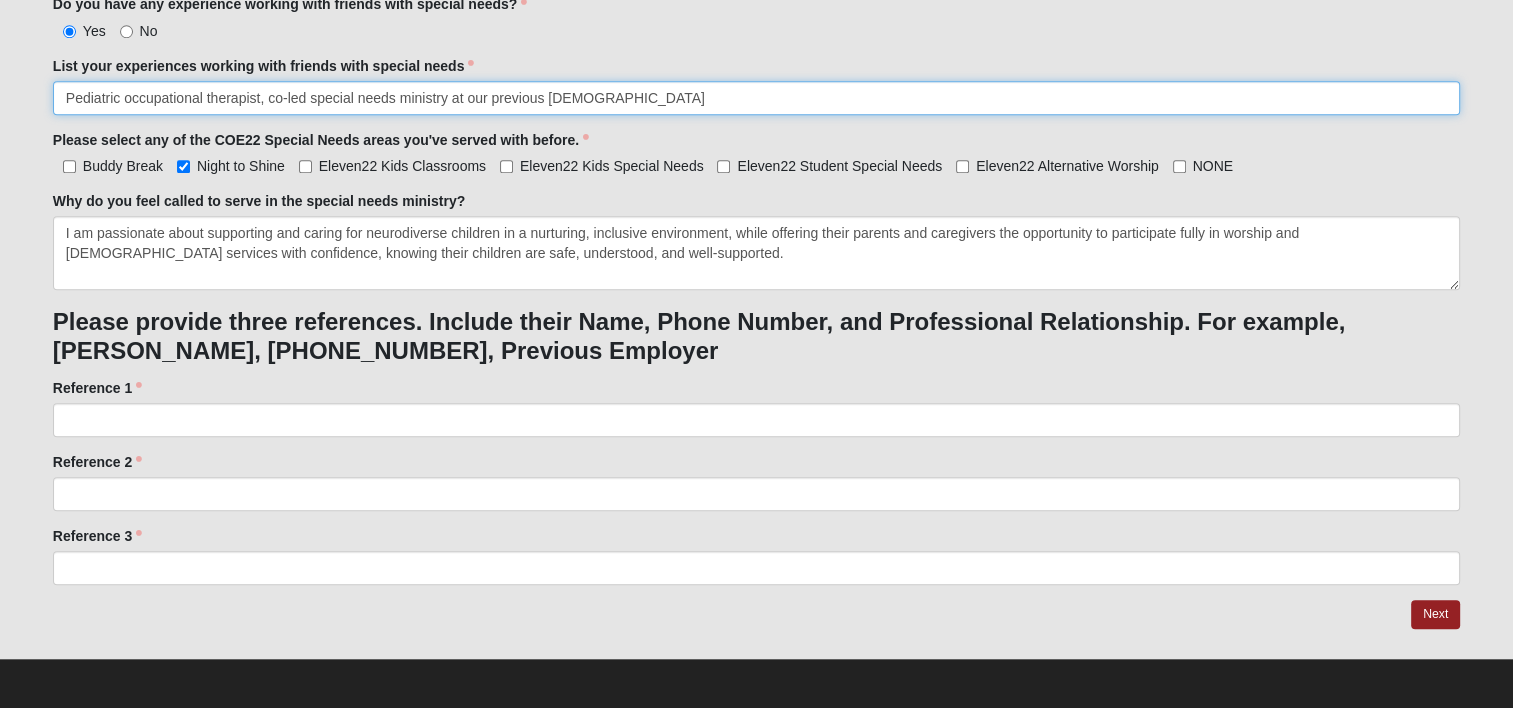 type on "Pediatric occupational therapist, co-led special needs ministry at our previous [DEMOGRAPHIC_DATA]" 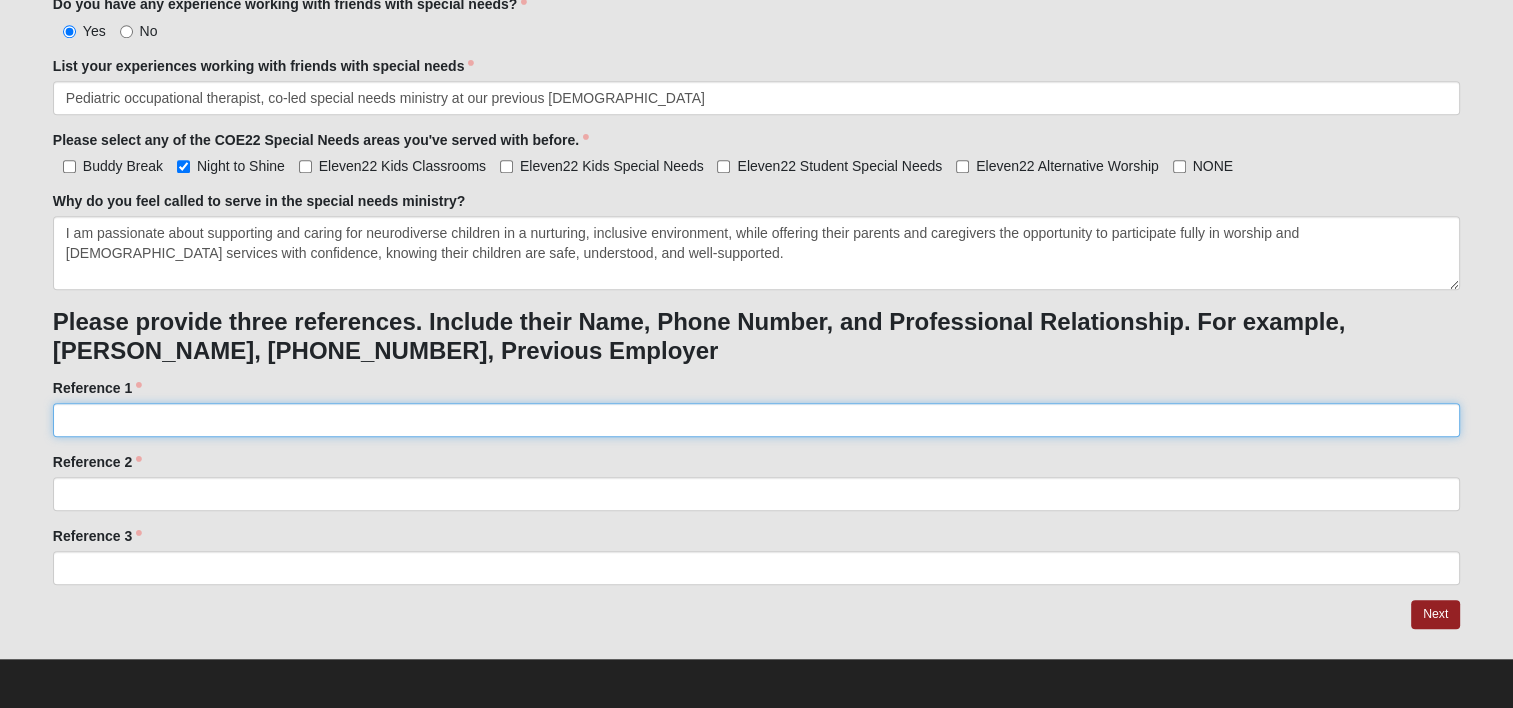 click on "Reference 1" at bounding box center [756, 420] 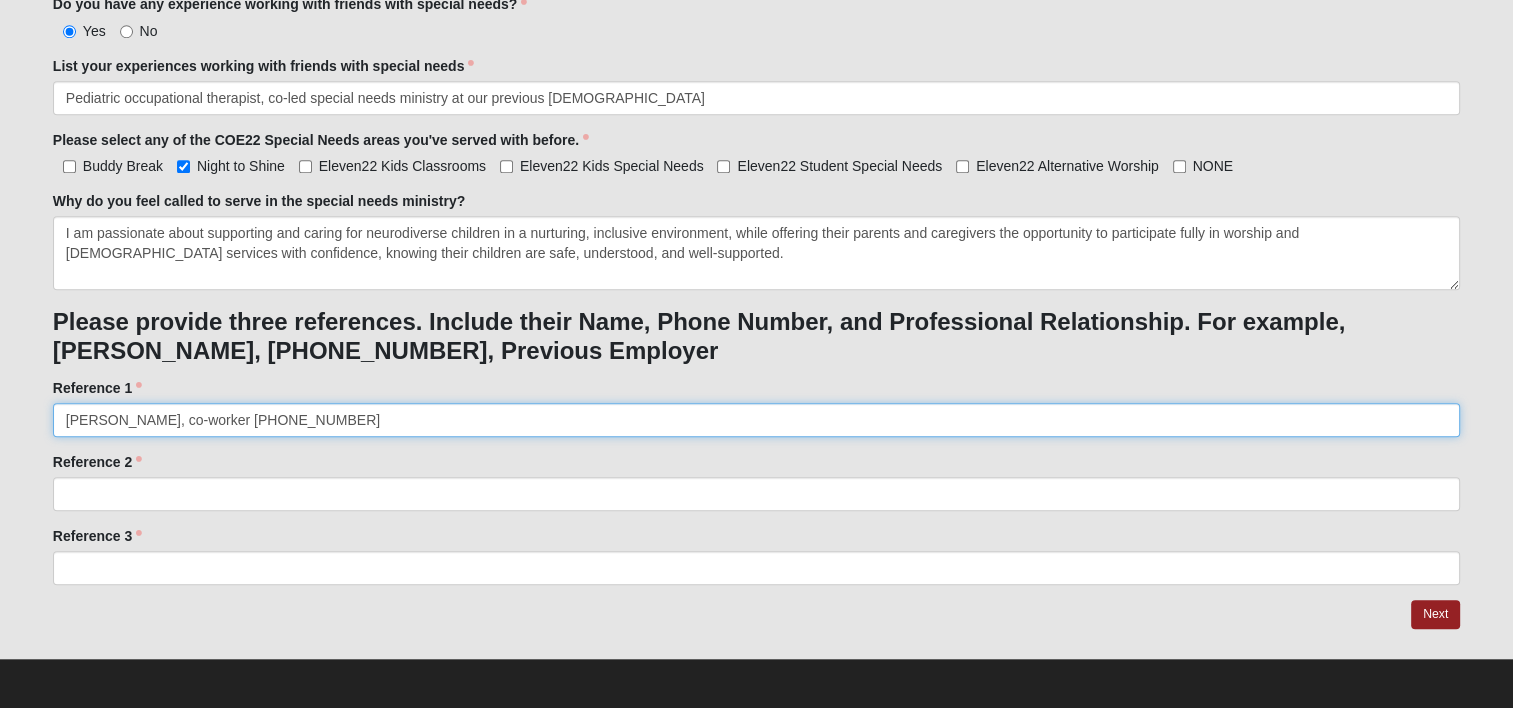 type on "[PERSON_NAME], co-worker [PHONE_NUMBER]" 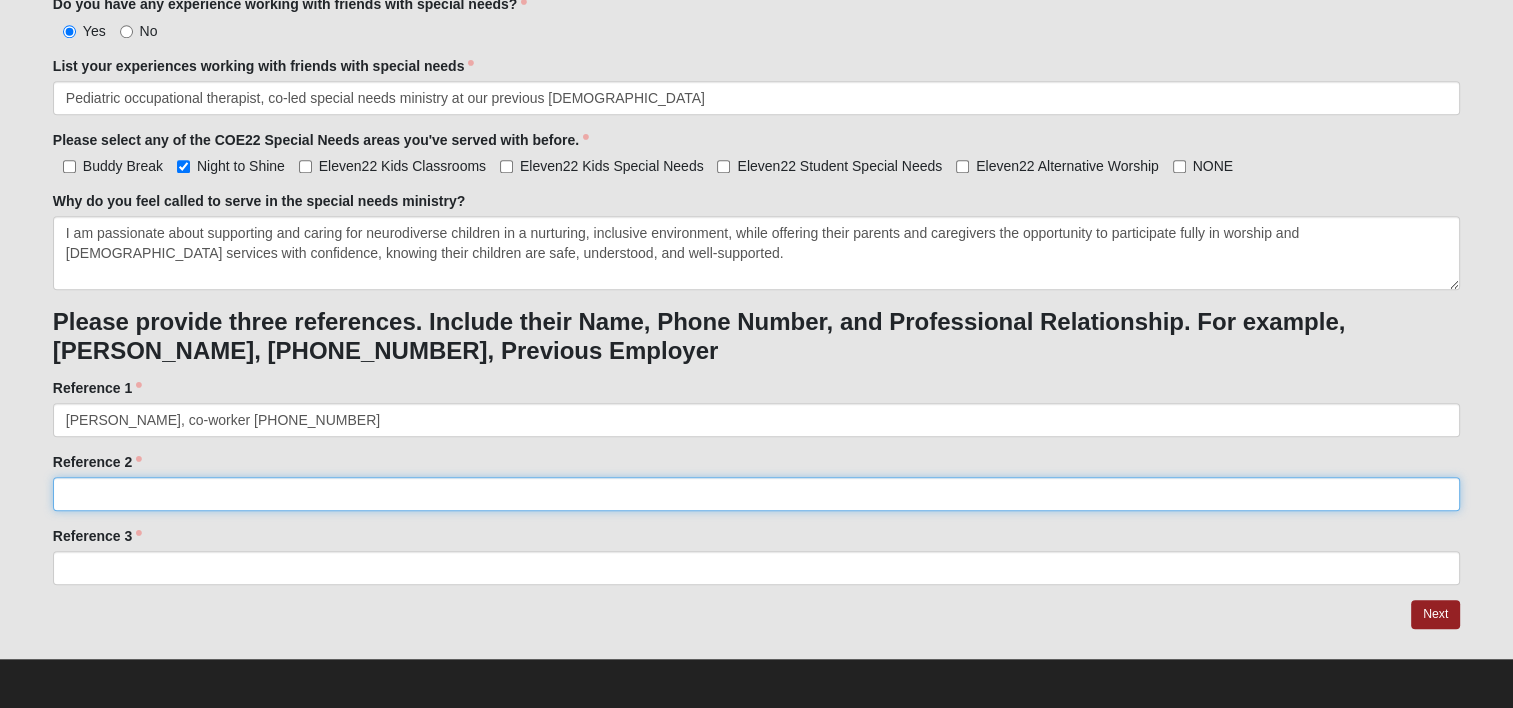 click on "Reference 2" at bounding box center [756, 494] 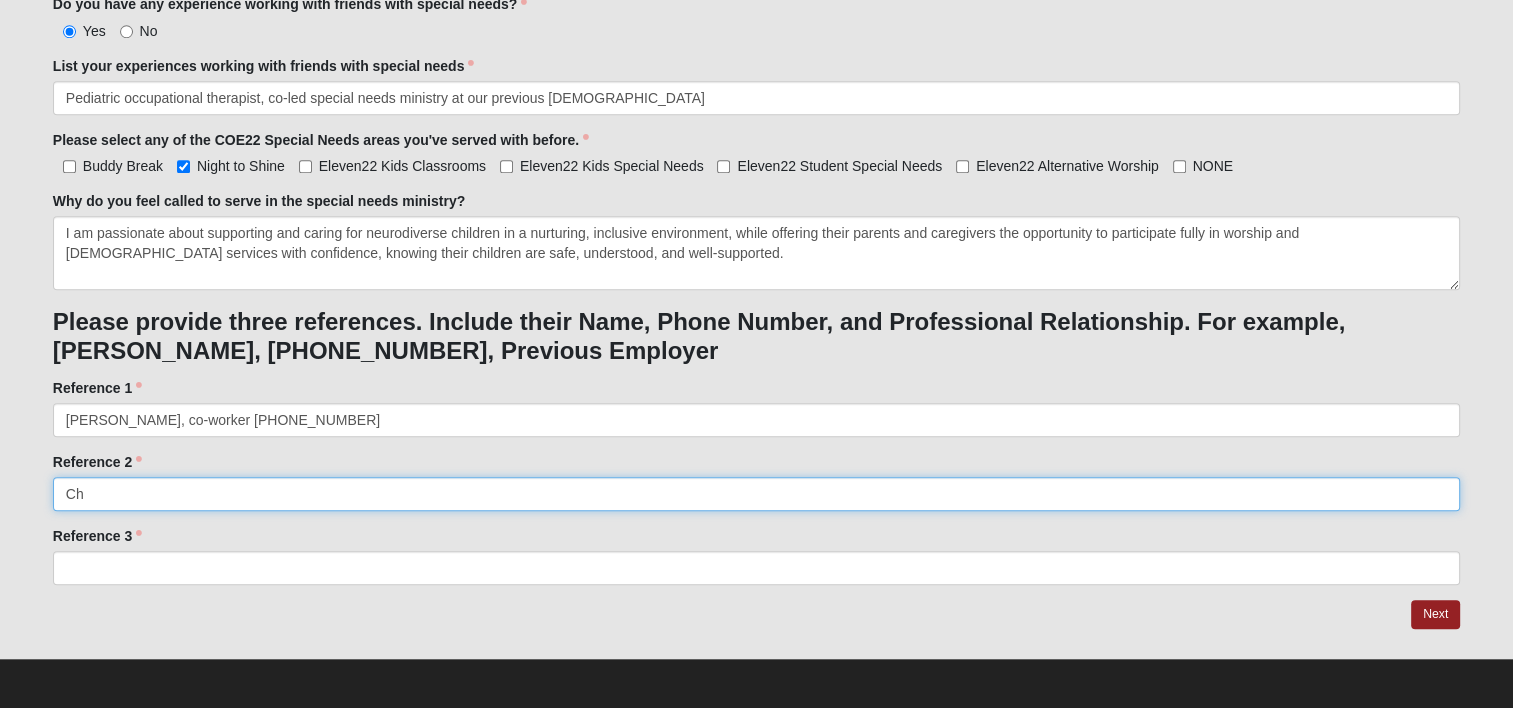 type on "C" 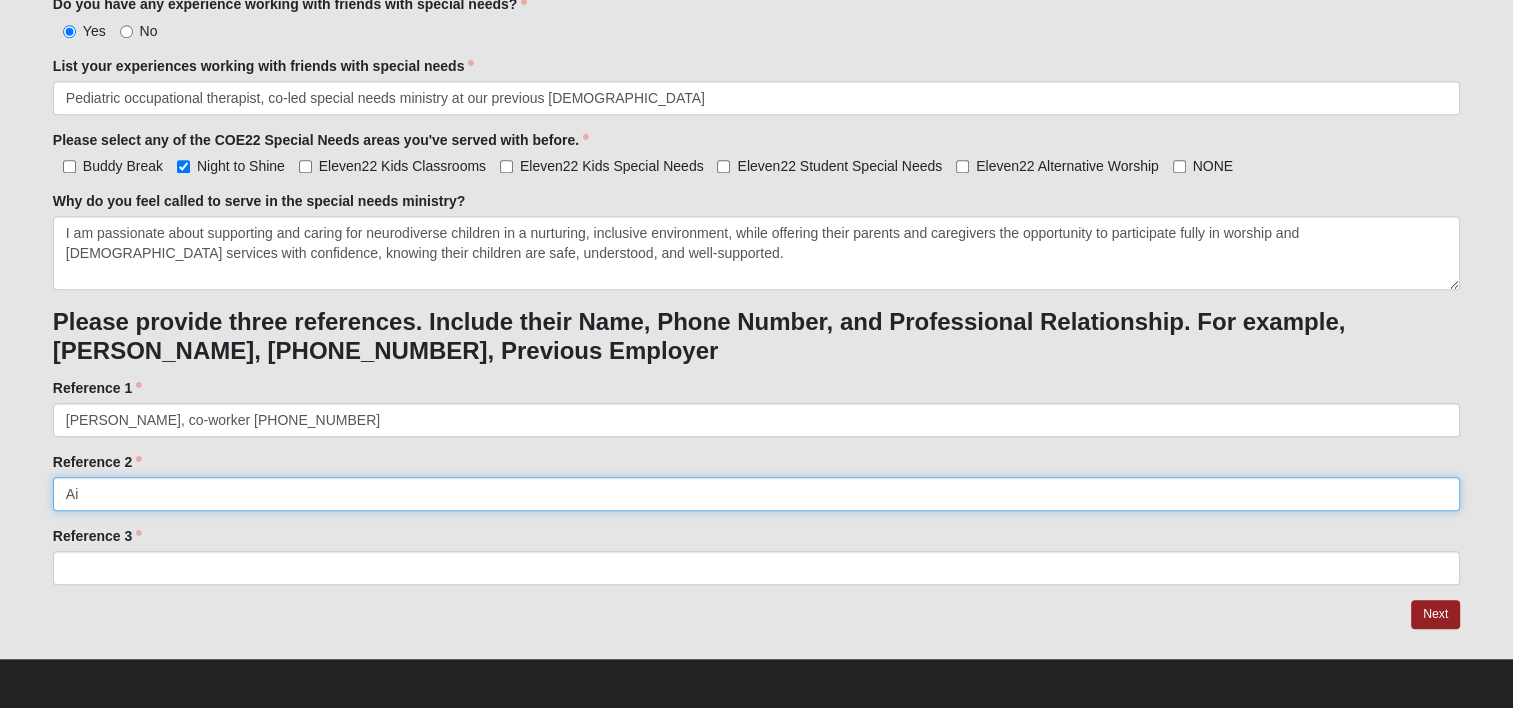 type on "A" 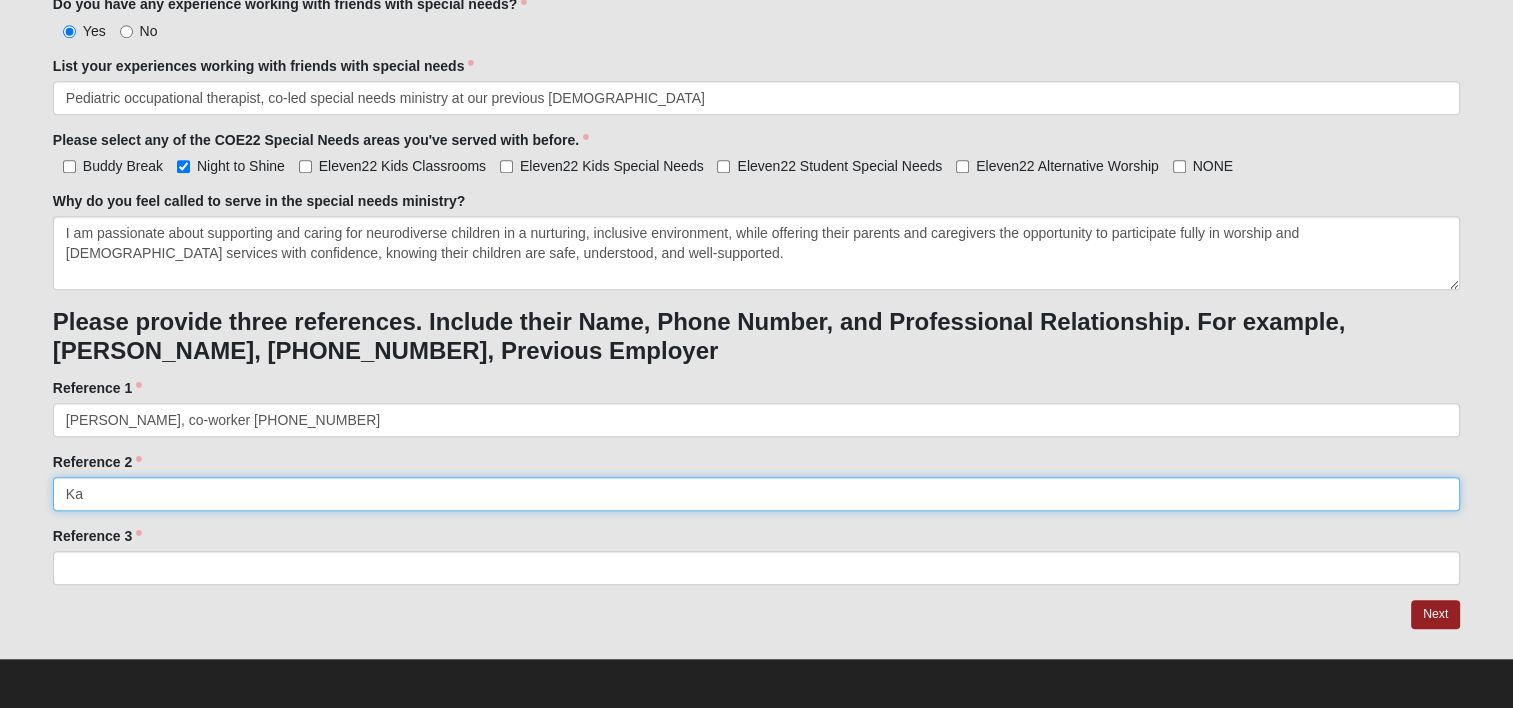 type on "K" 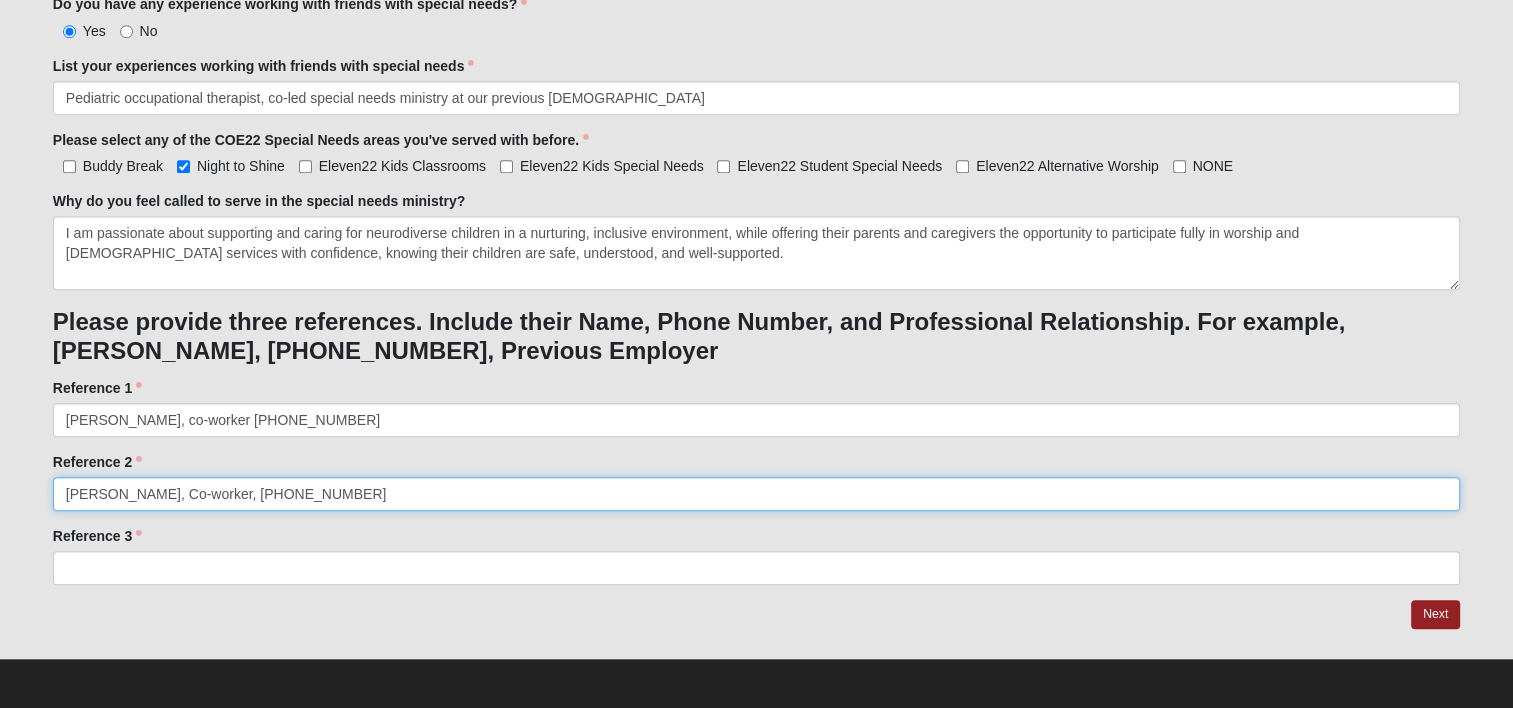 type on "[PERSON_NAME], Co-worker, [PHONE_NUMBER]" 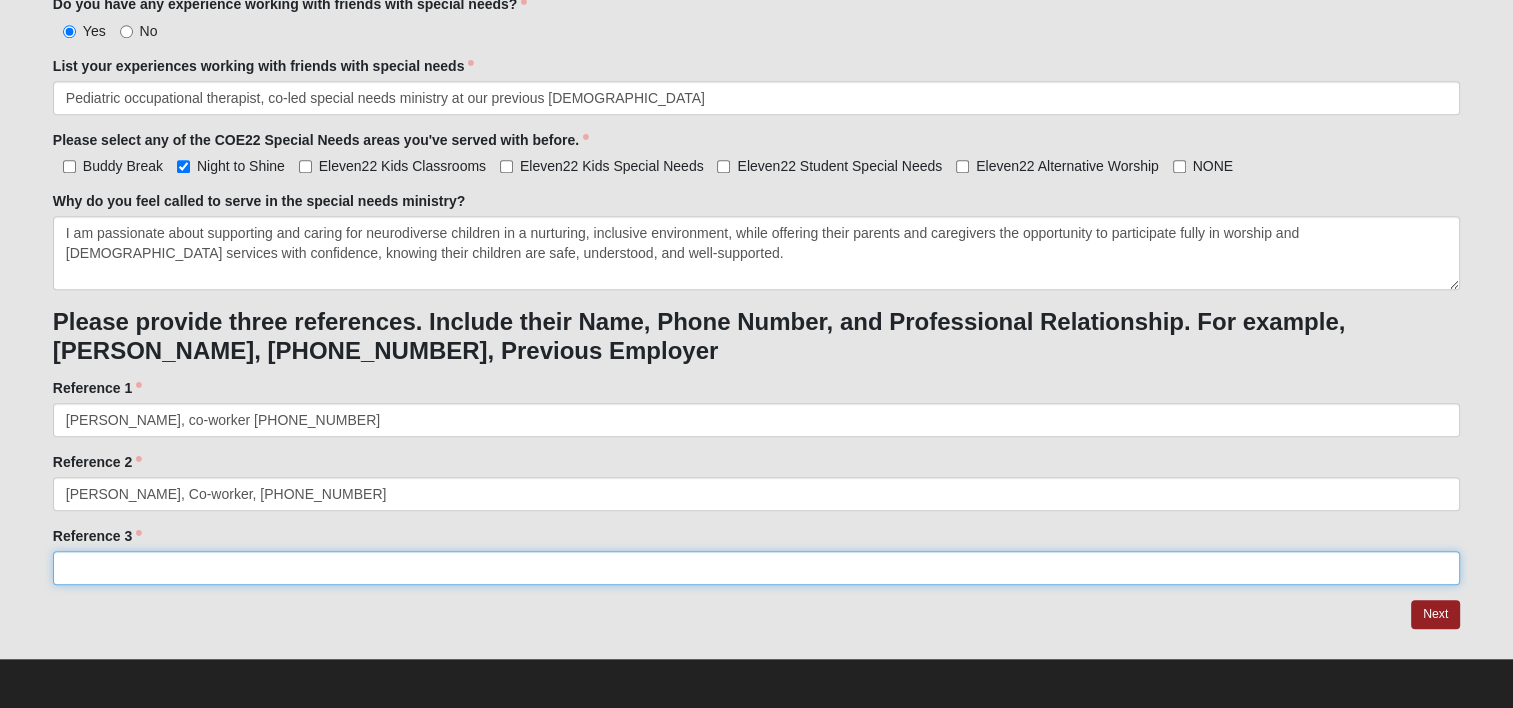 click on "Reference 3" at bounding box center [756, 568] 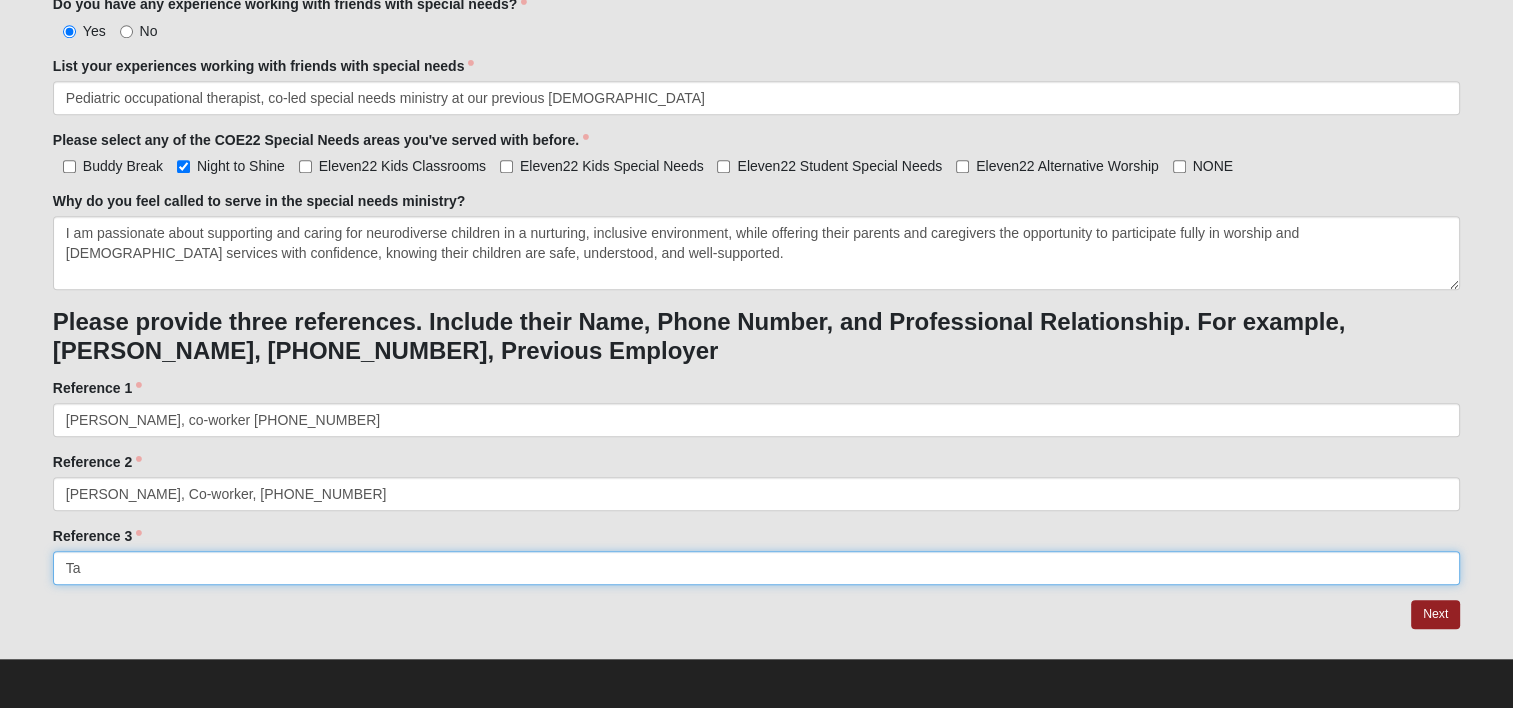 type on "T" 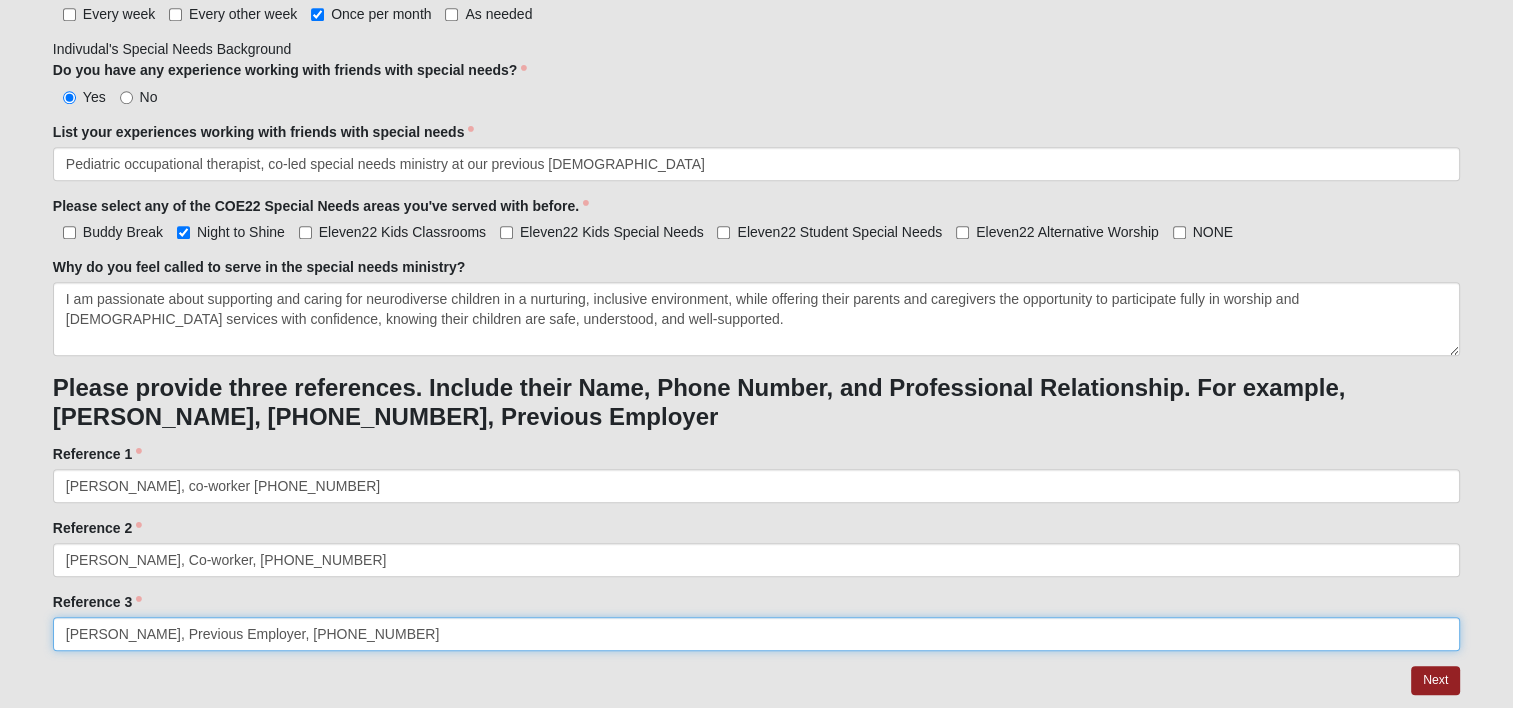 scroll, scrollTop: 1766, scrollLeft: 0, axis: vertical 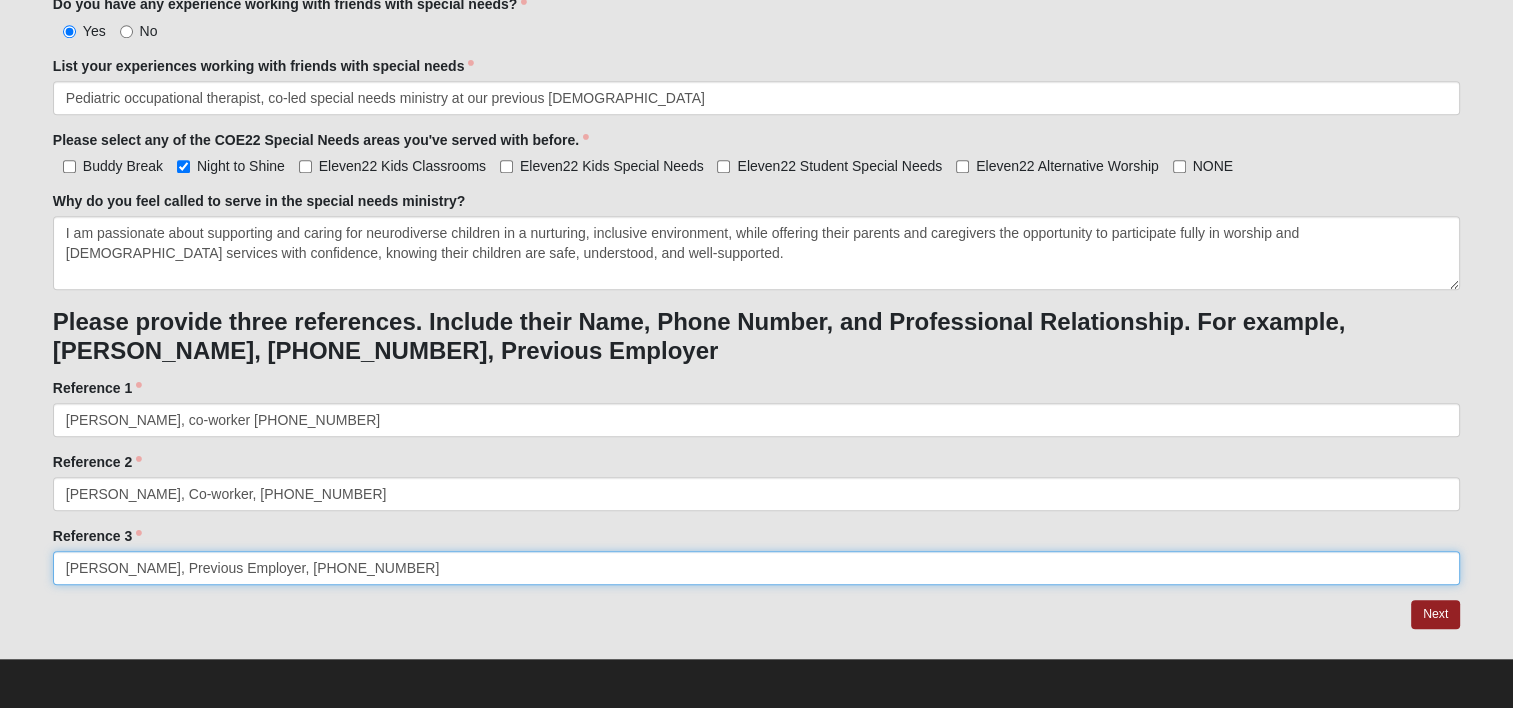 type on "[PERSON_NAME], Previous Employer, [PHONE_NUMBER]" 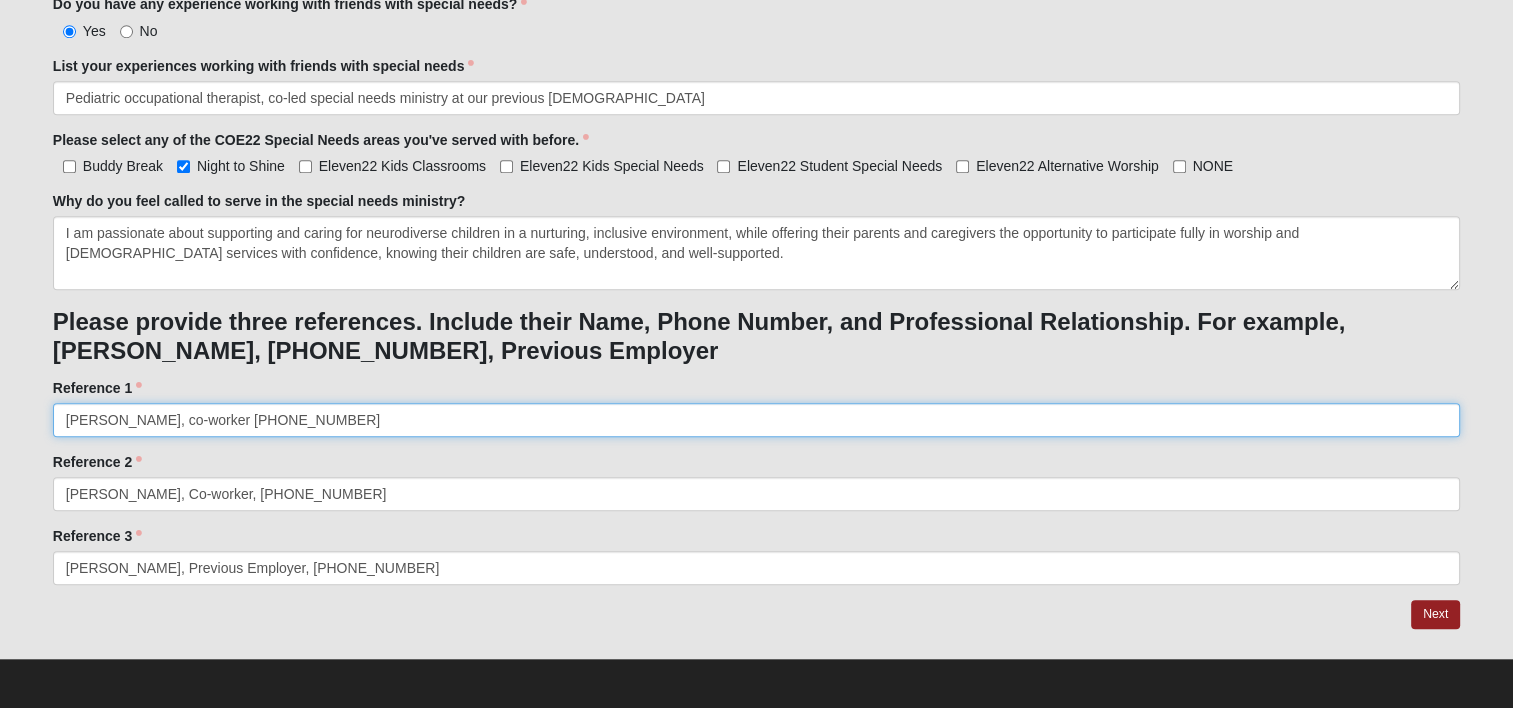 click on "[PERSON_NAME], co-worker [PHONE_NUMBER]" at bounding box center (756, 420) 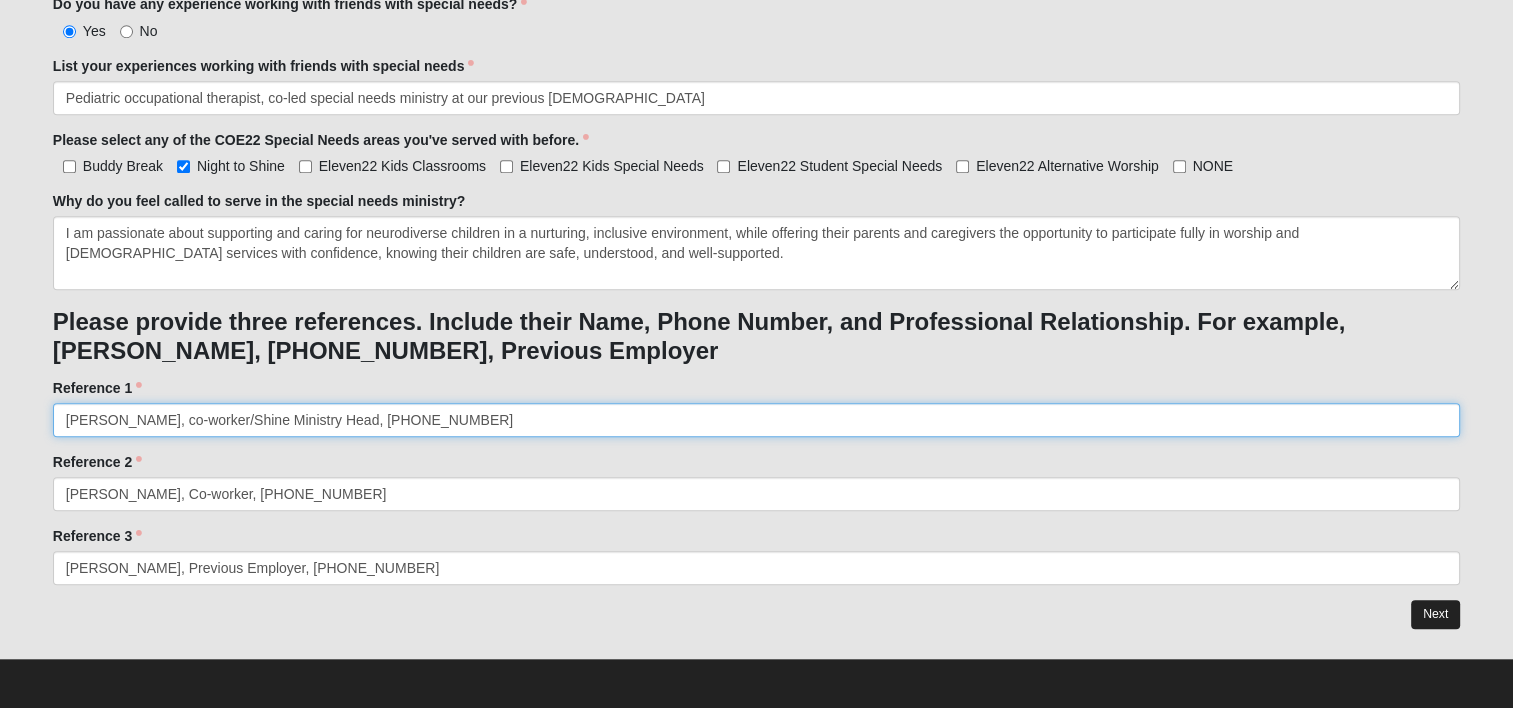 type on "[PERSON_NAME], co-worker/Shine Ministry Head, [PHONE_NUMBER]" 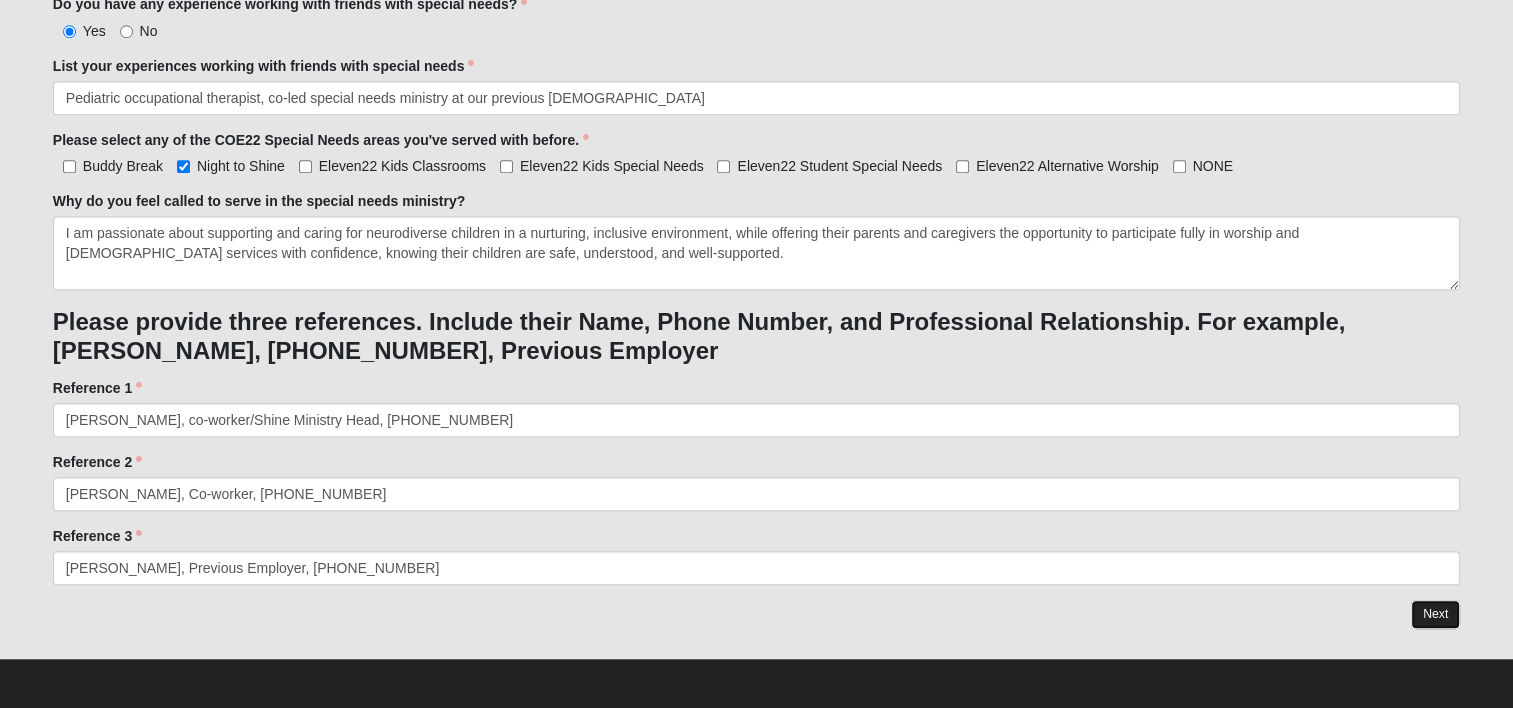 click on "Next" at bounding box center (1435, 614) 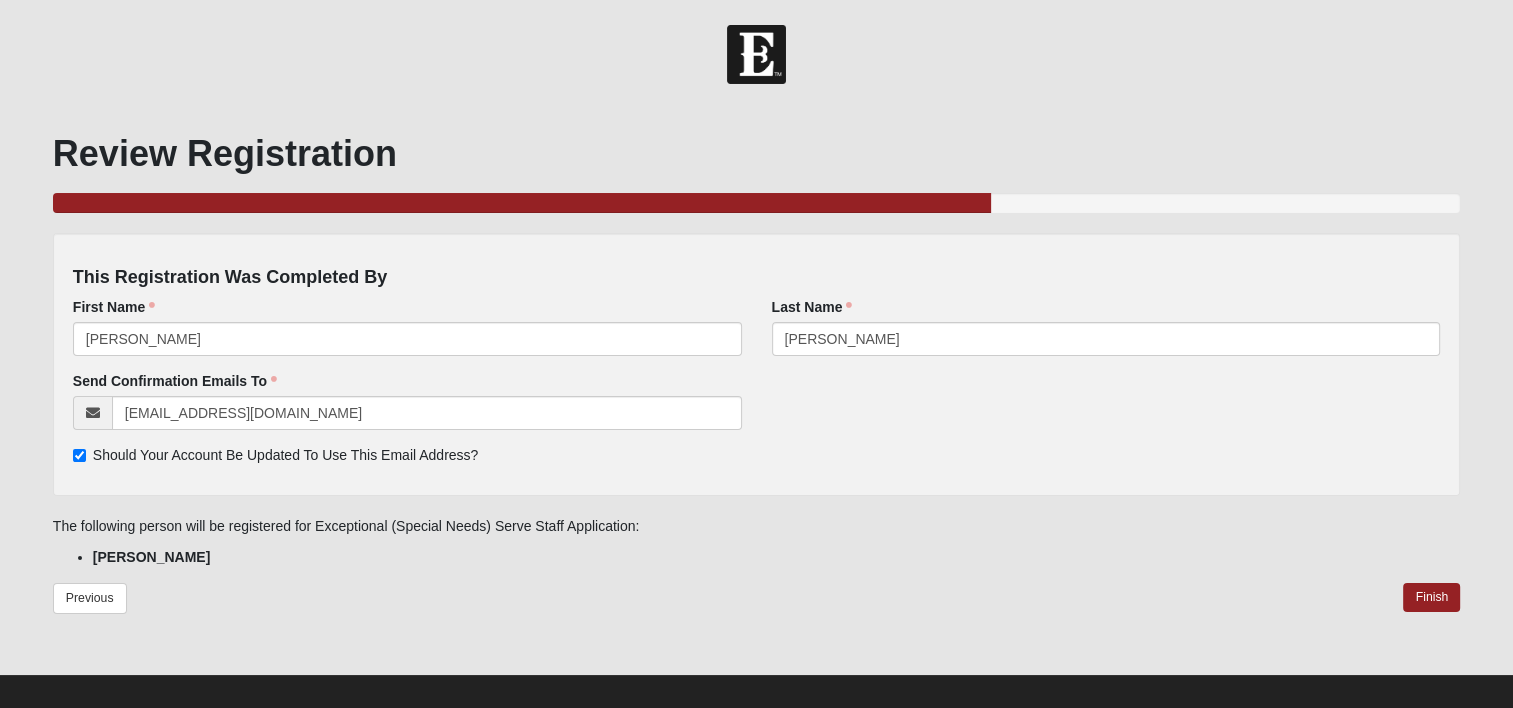 scroll, scrollTop: 16, scrollLeft: 0, axis: vertical 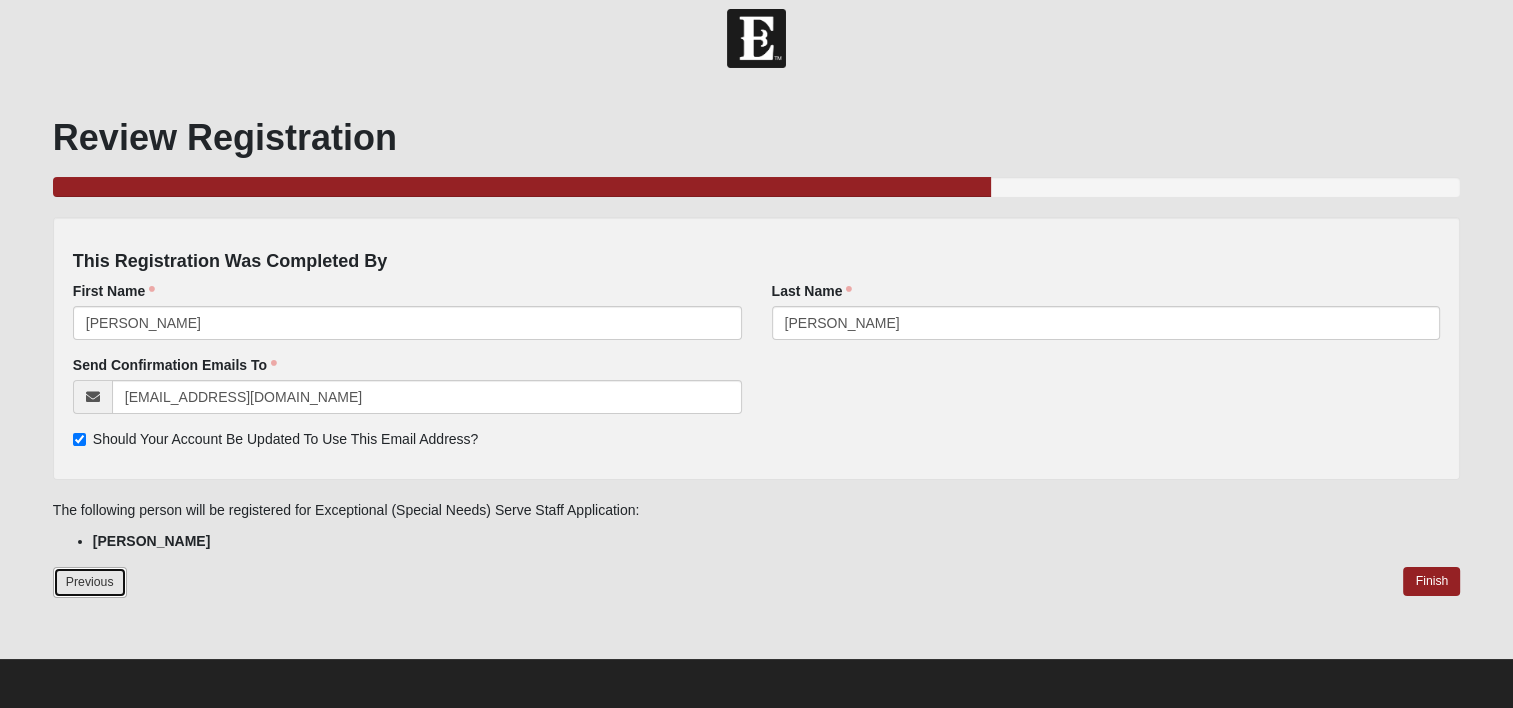 click on "Previous" at bounding box center (90, 582) 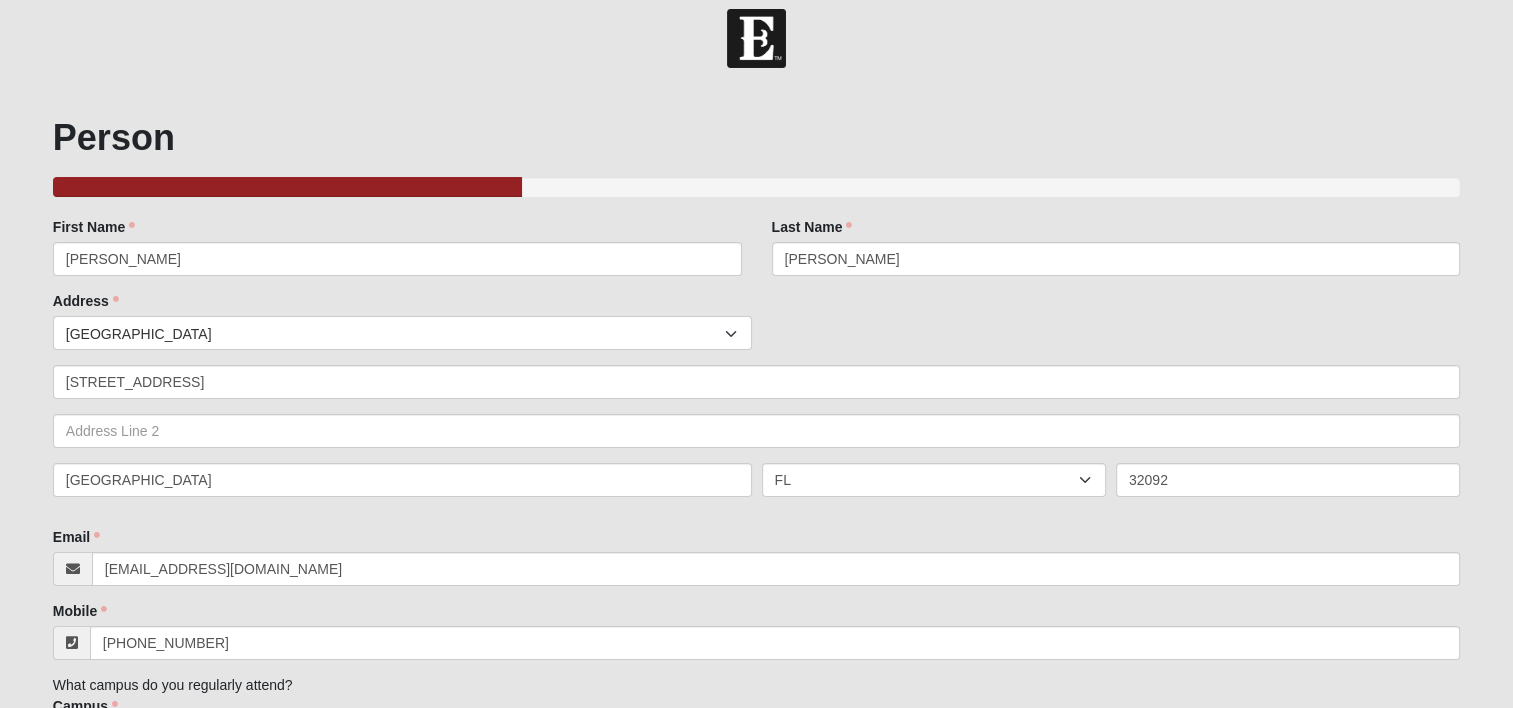 scroll, scrollTop: 0, scrollLeft: 0, axis: both 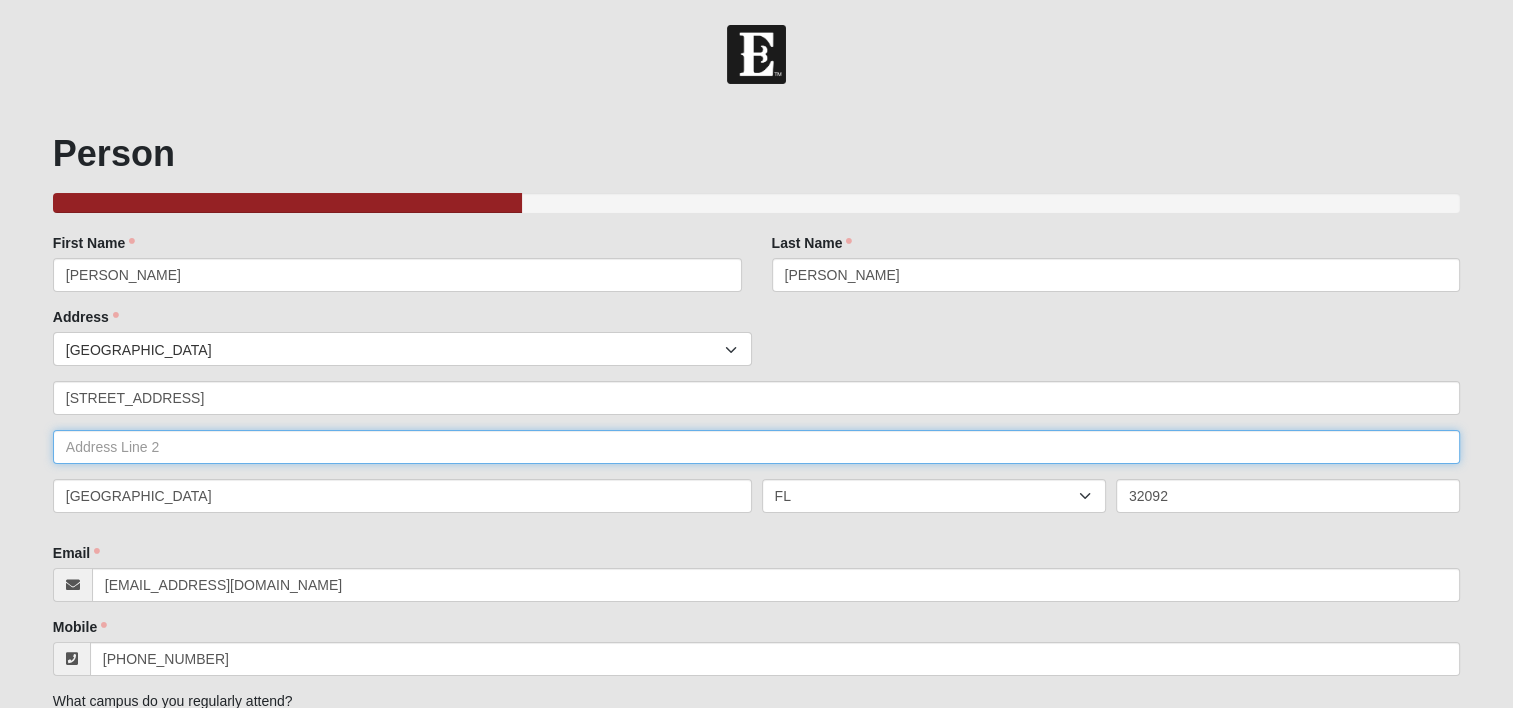 click at bounding box center (756, 447) 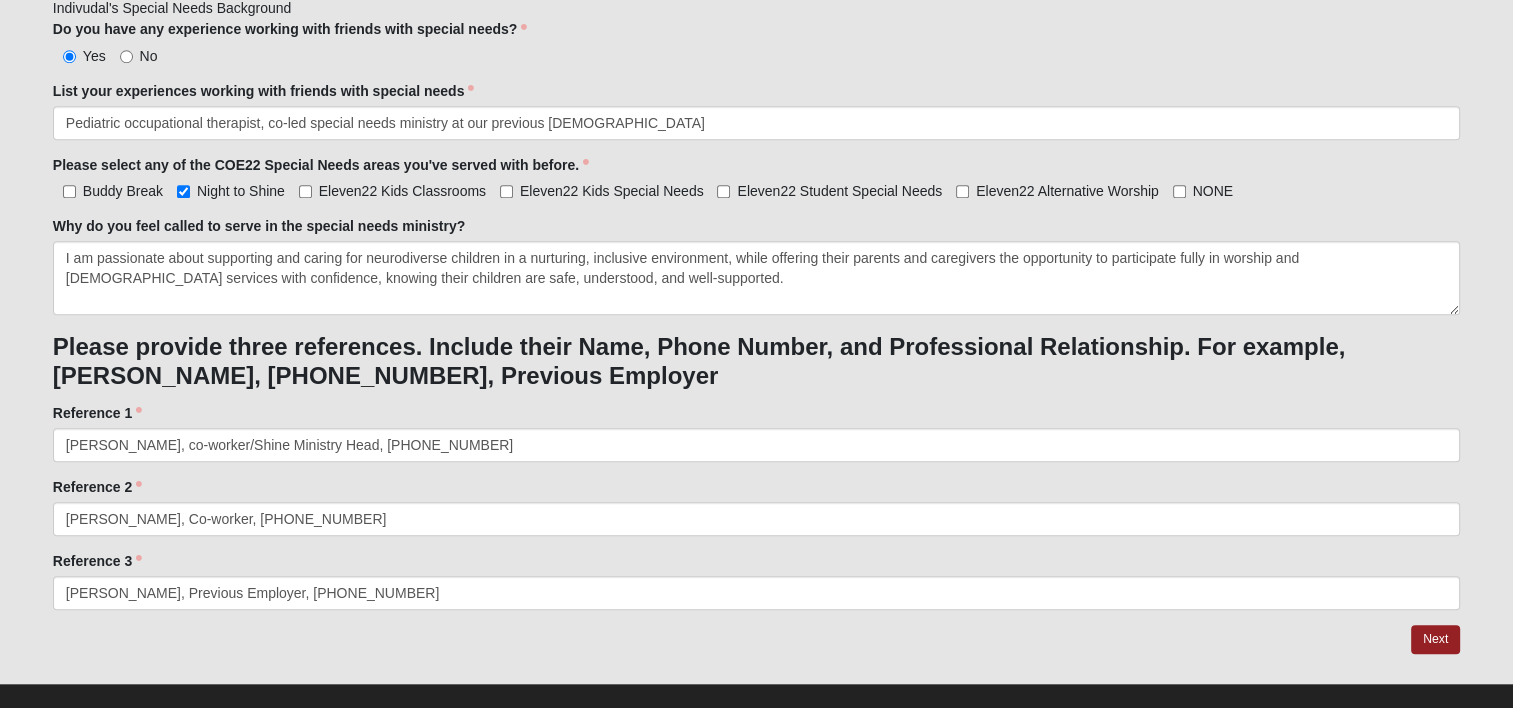 scroll, scrollTop: 1766, scrollLeft: 0, axis: vertical 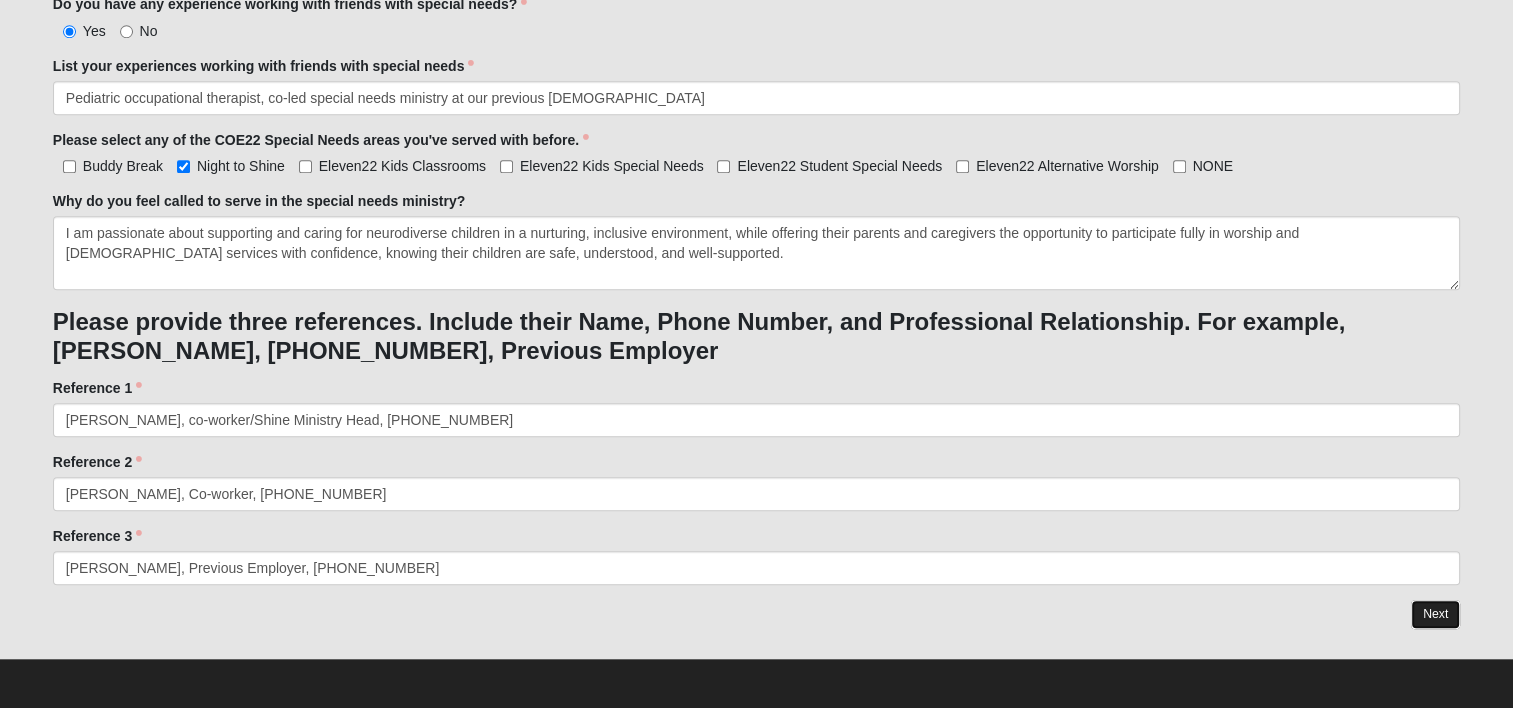 click on "Next" at bounding box center [1435, 614] 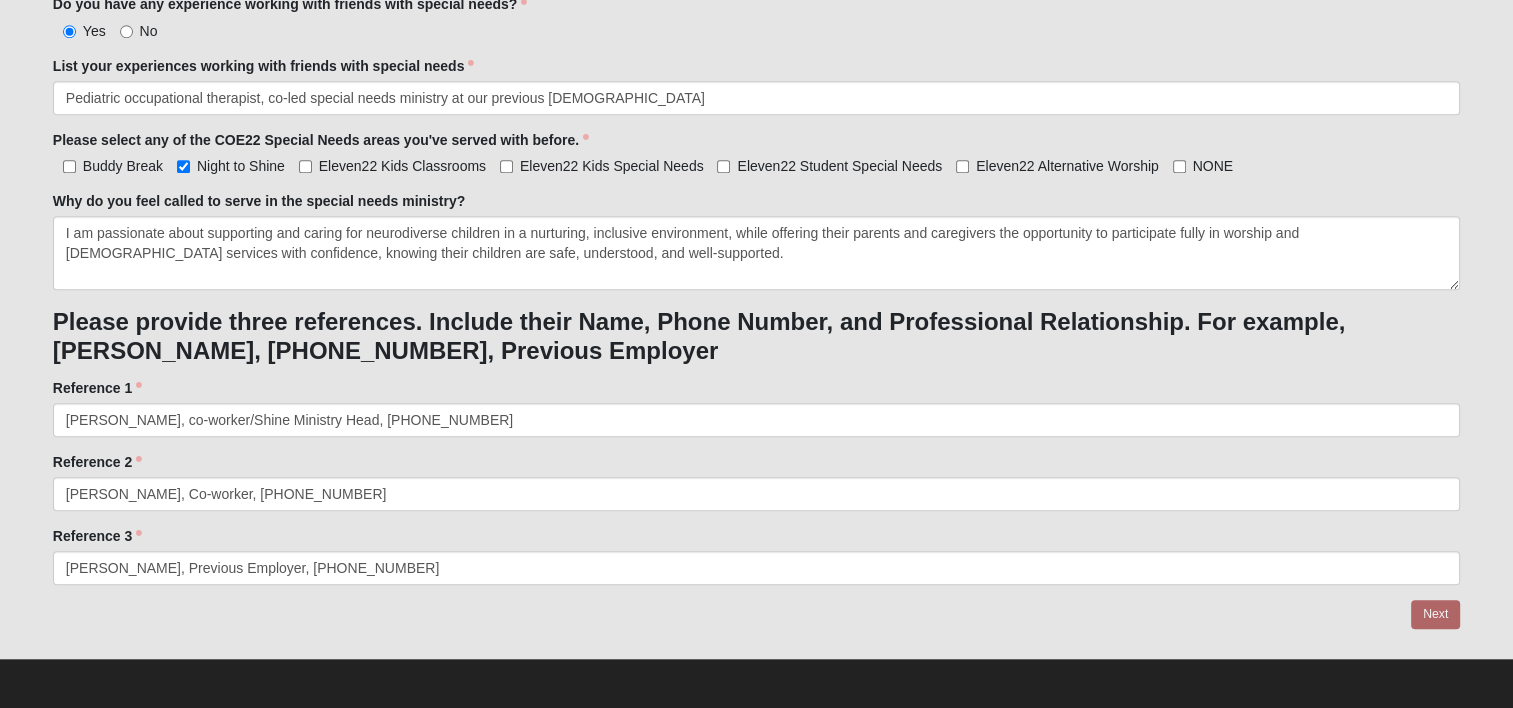 scroll, scrollTop: 0, scrollLeft: 0, axis: both 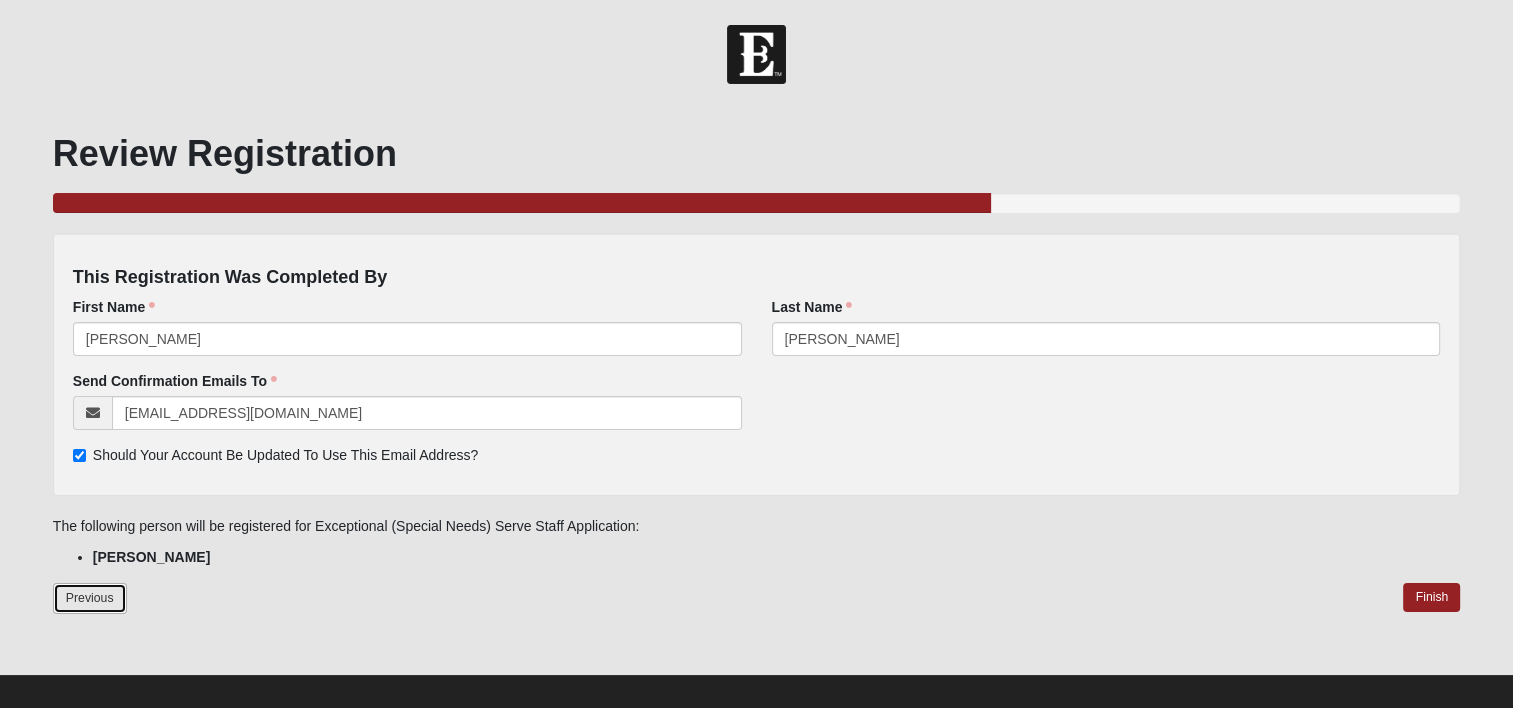 click on "Previous" at bounding box center (90, 598) 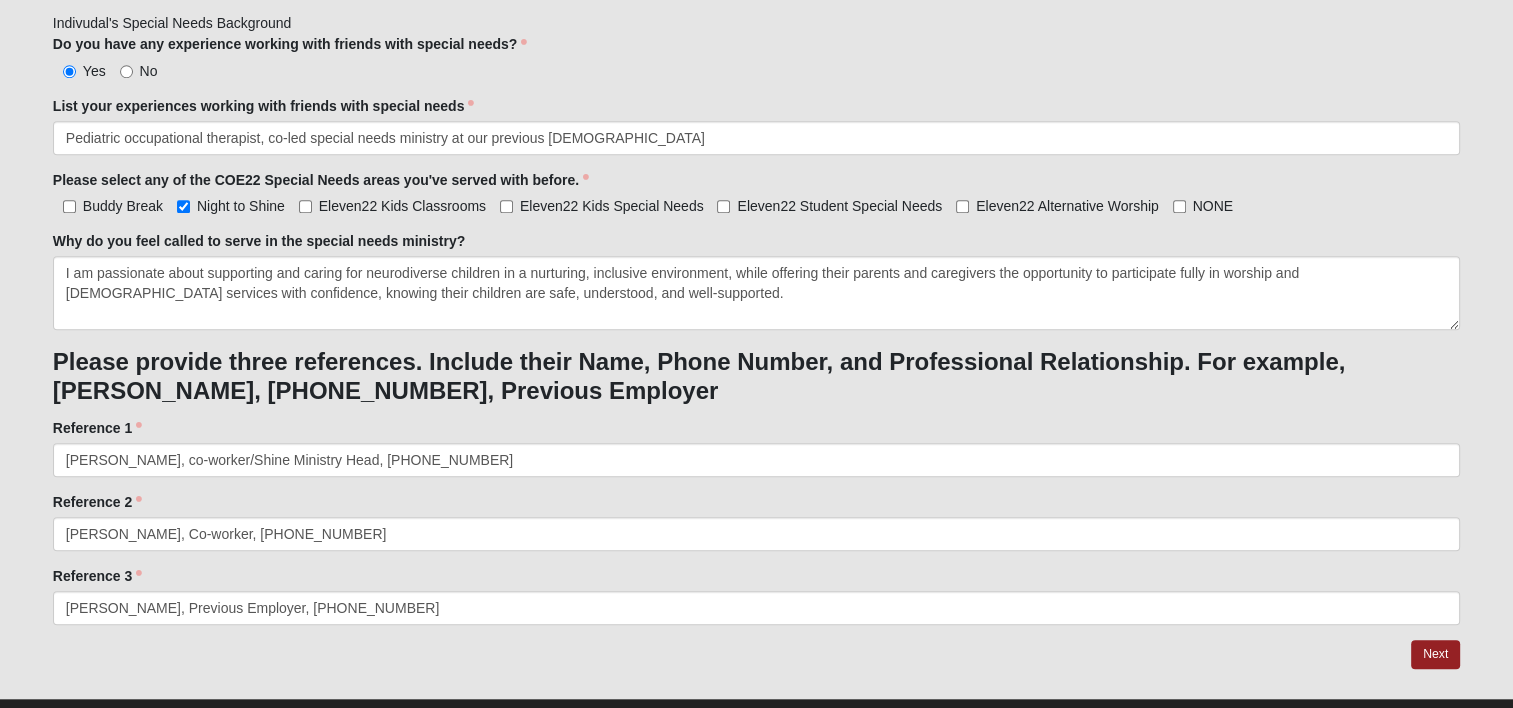 scroll, scrollTop: 1727, scrollLeft: 0, axis: vertical 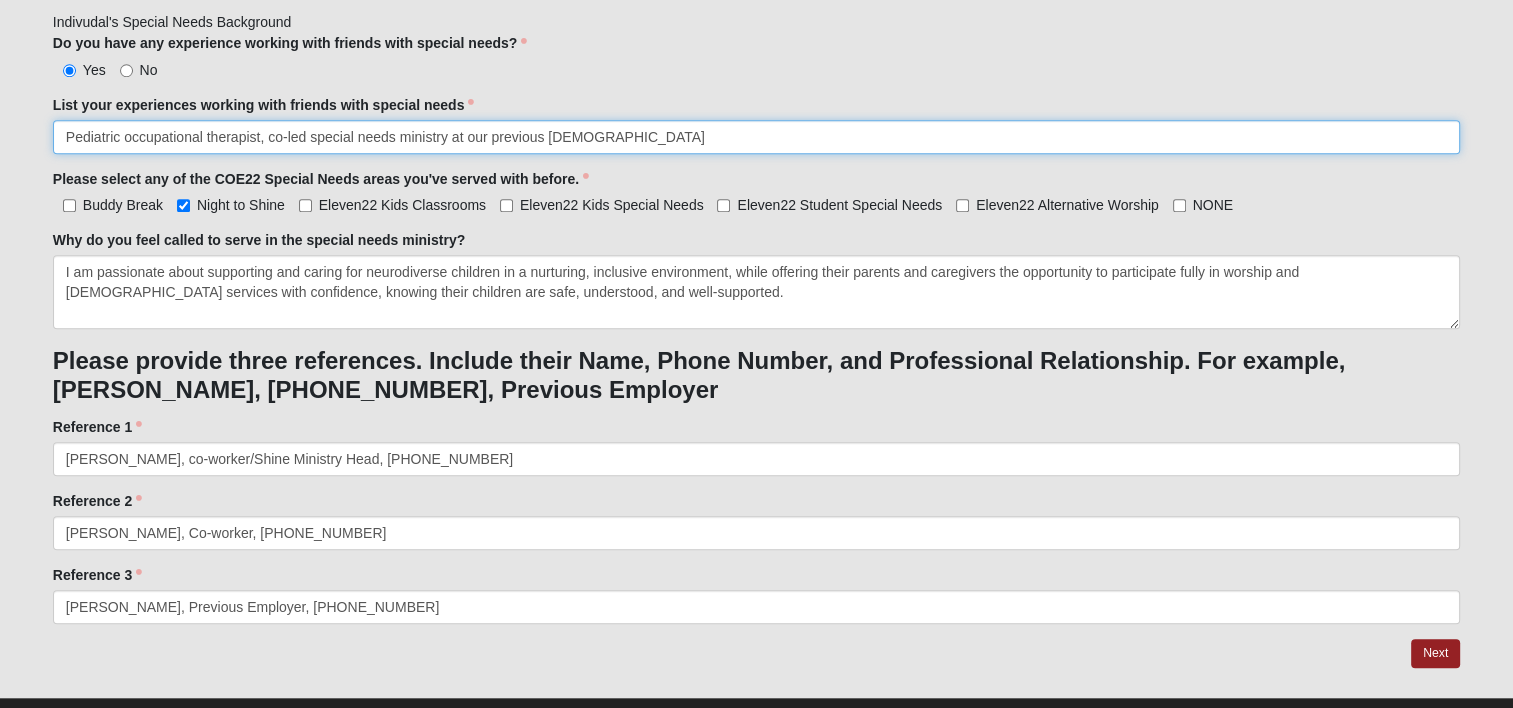 click on "Pediatric occupational therapist, co-led special needs ministry at our previous [DEMOGRAPHIC_DATA]" at bounding box center [756, 137] 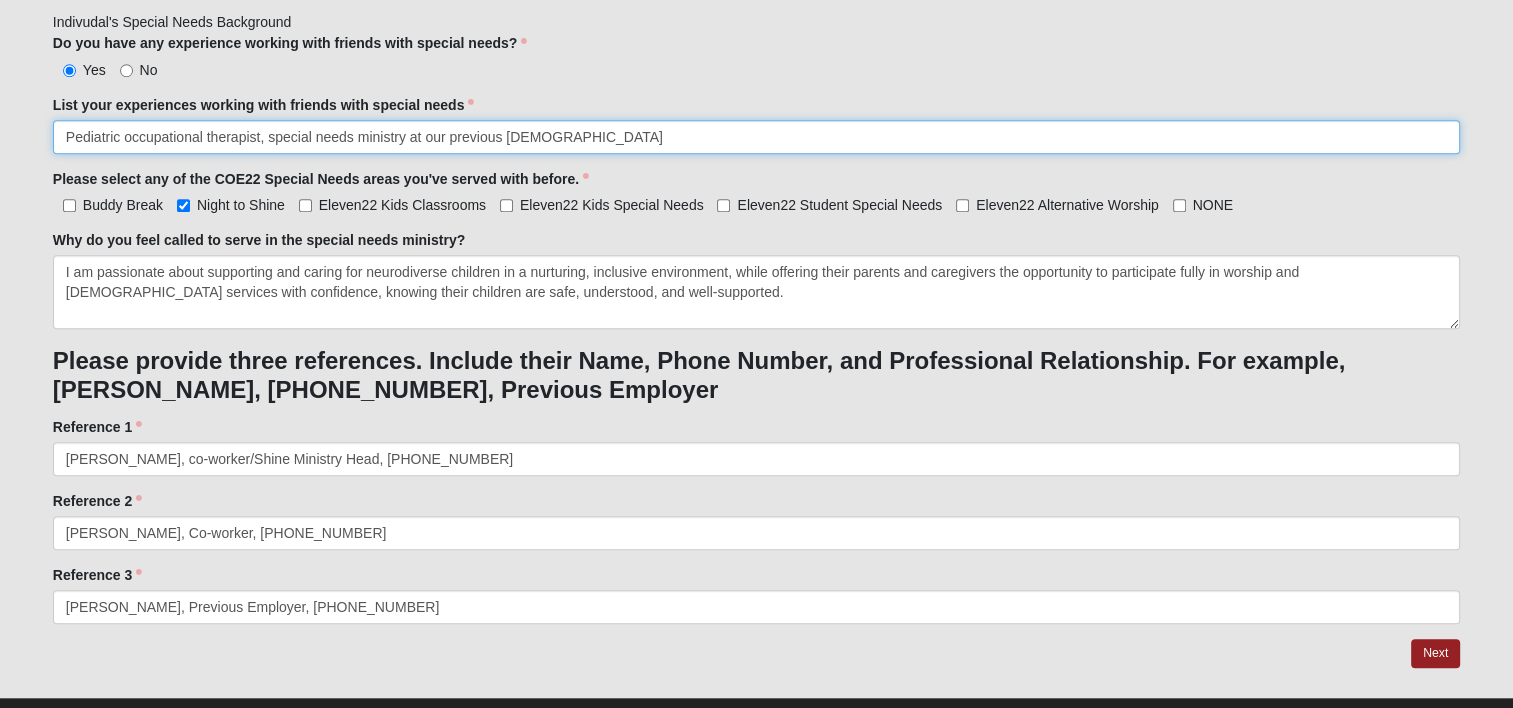 click on "Pediatric occupational therapist, special needs ministry at our previous [DEMOGRAPHIC_DATA]" at bounding box center [756, 137] 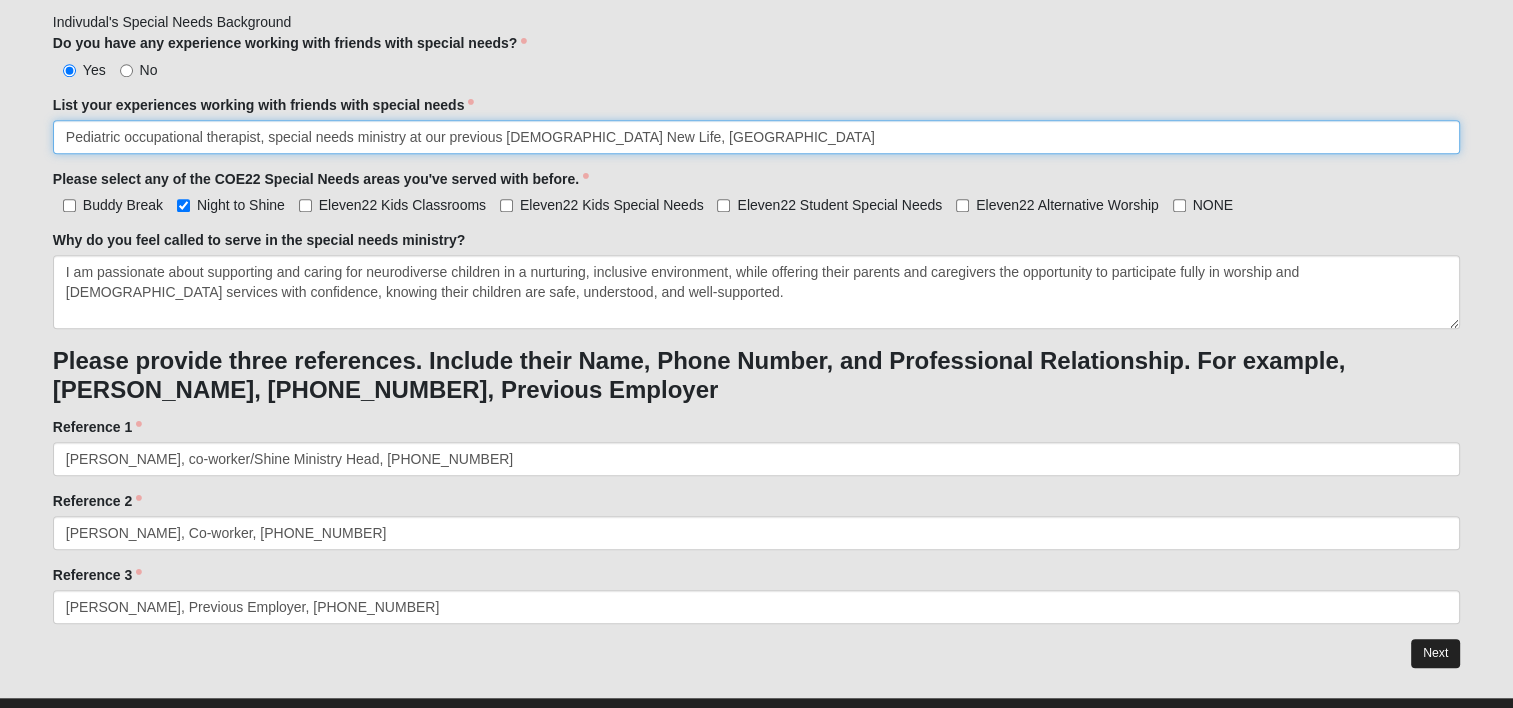 type on "Pediatric occupational therapist, special needs ministry at our previous [DEMOGRAPHIC_DATA] New Life, [GEOGRAPHIC_DATA]" 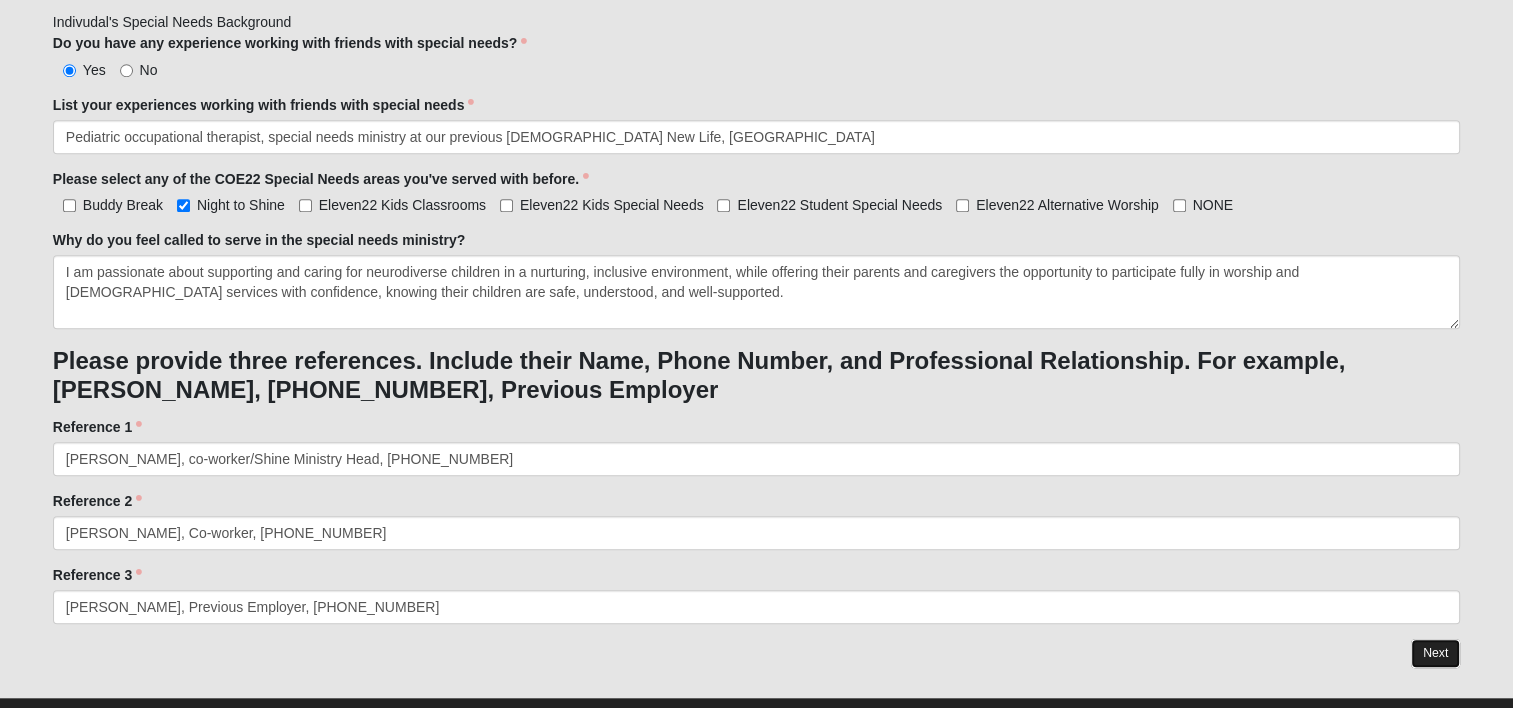 click on "Next" at bounding box center [1435, 653] 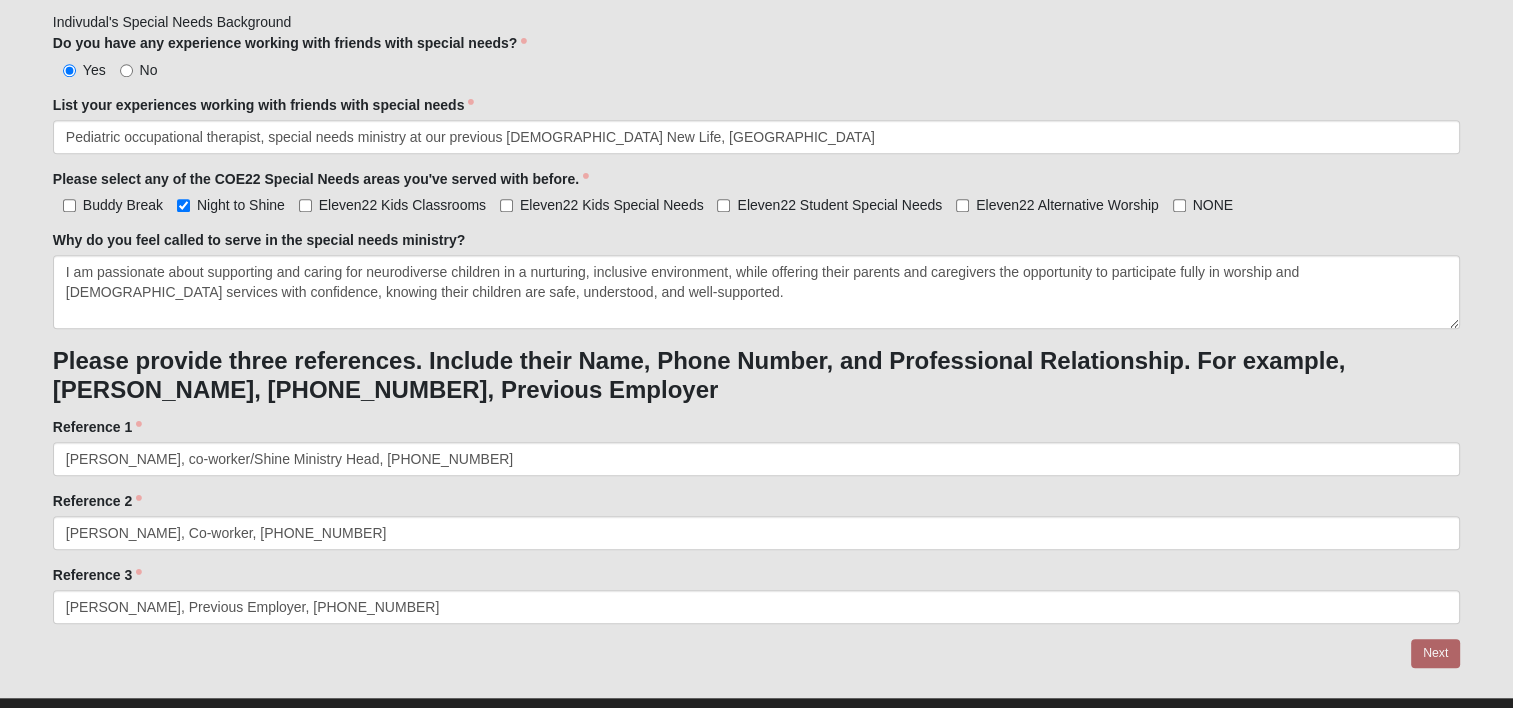 scroll, scrollTop: 0, scrollLeft: 0, axis: both 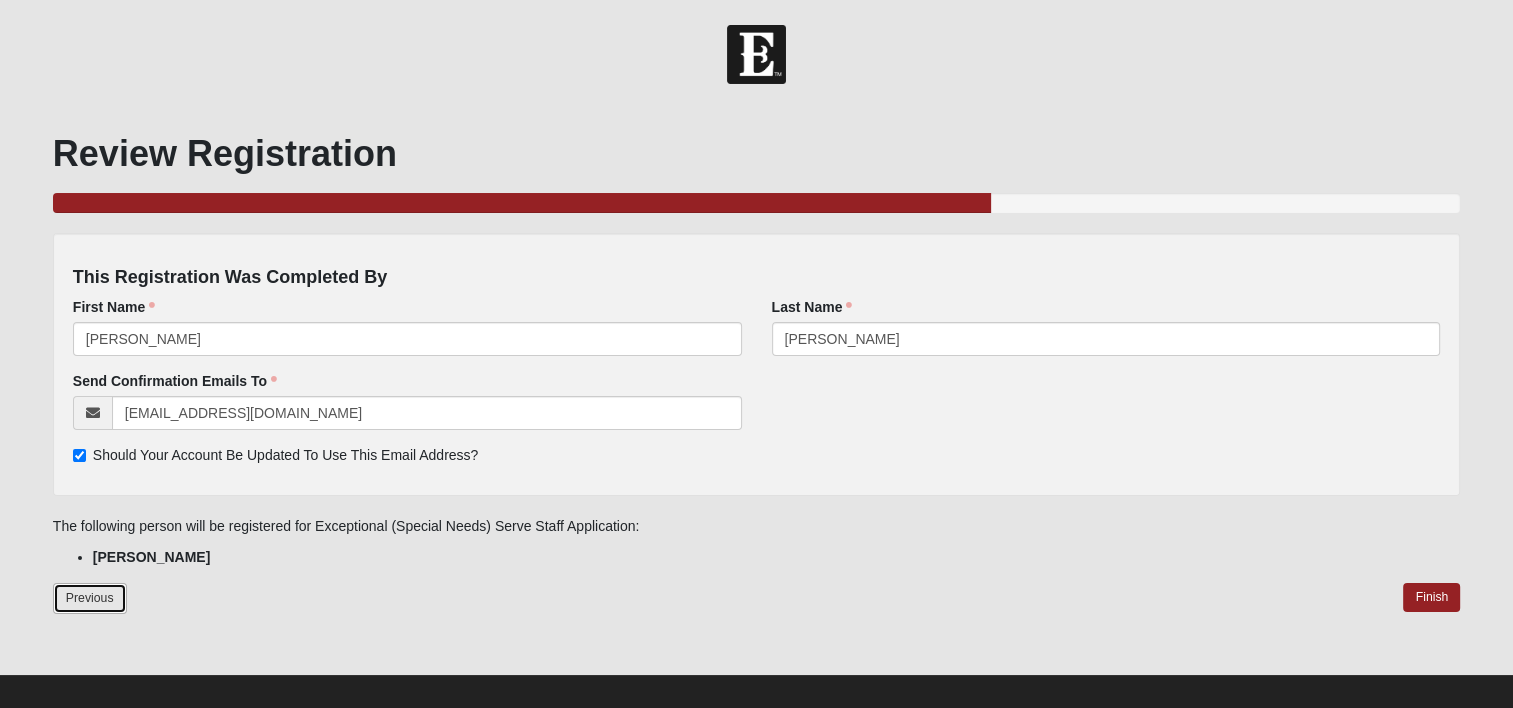 click on "Previous" at bounding box center [90, 598] 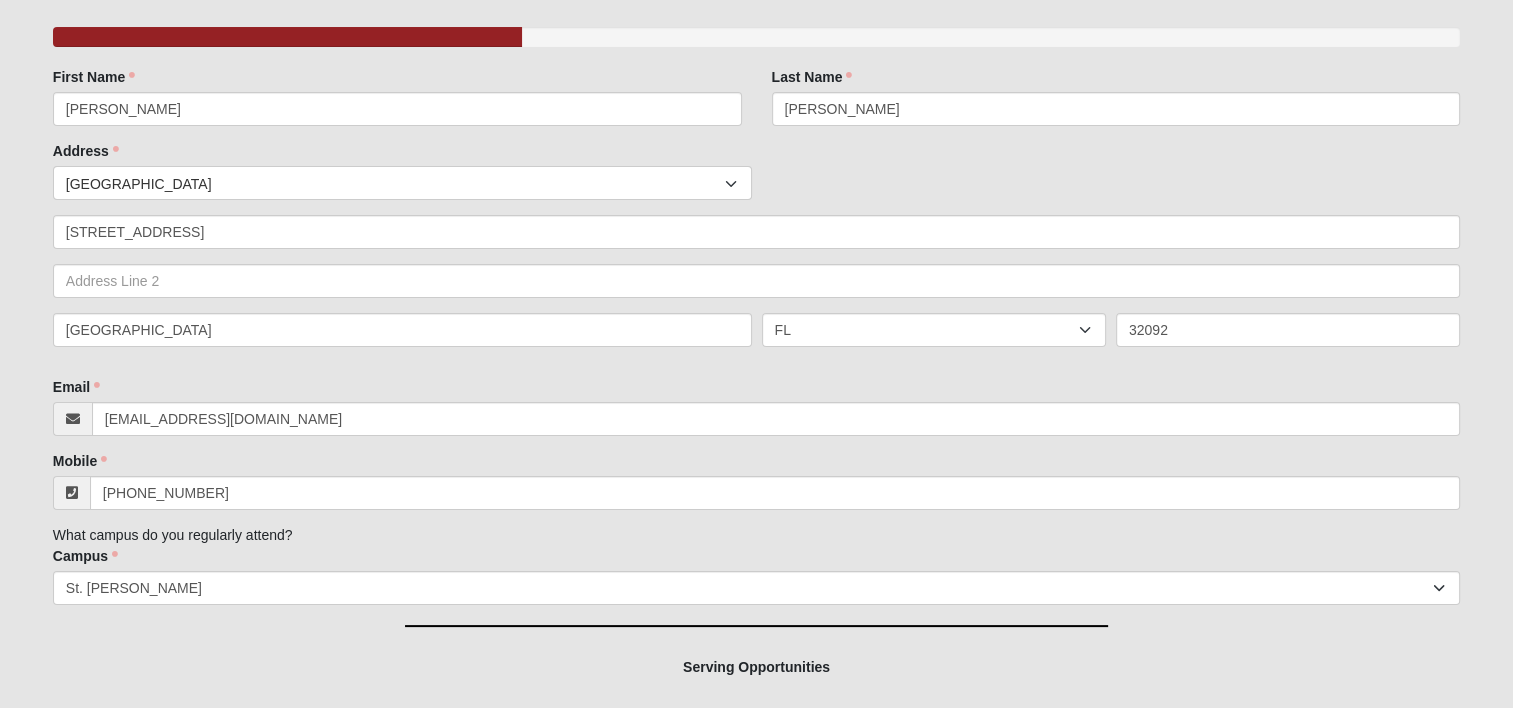 scroll, scrollTop: 167, scrollLeft: 0, axis: vertical 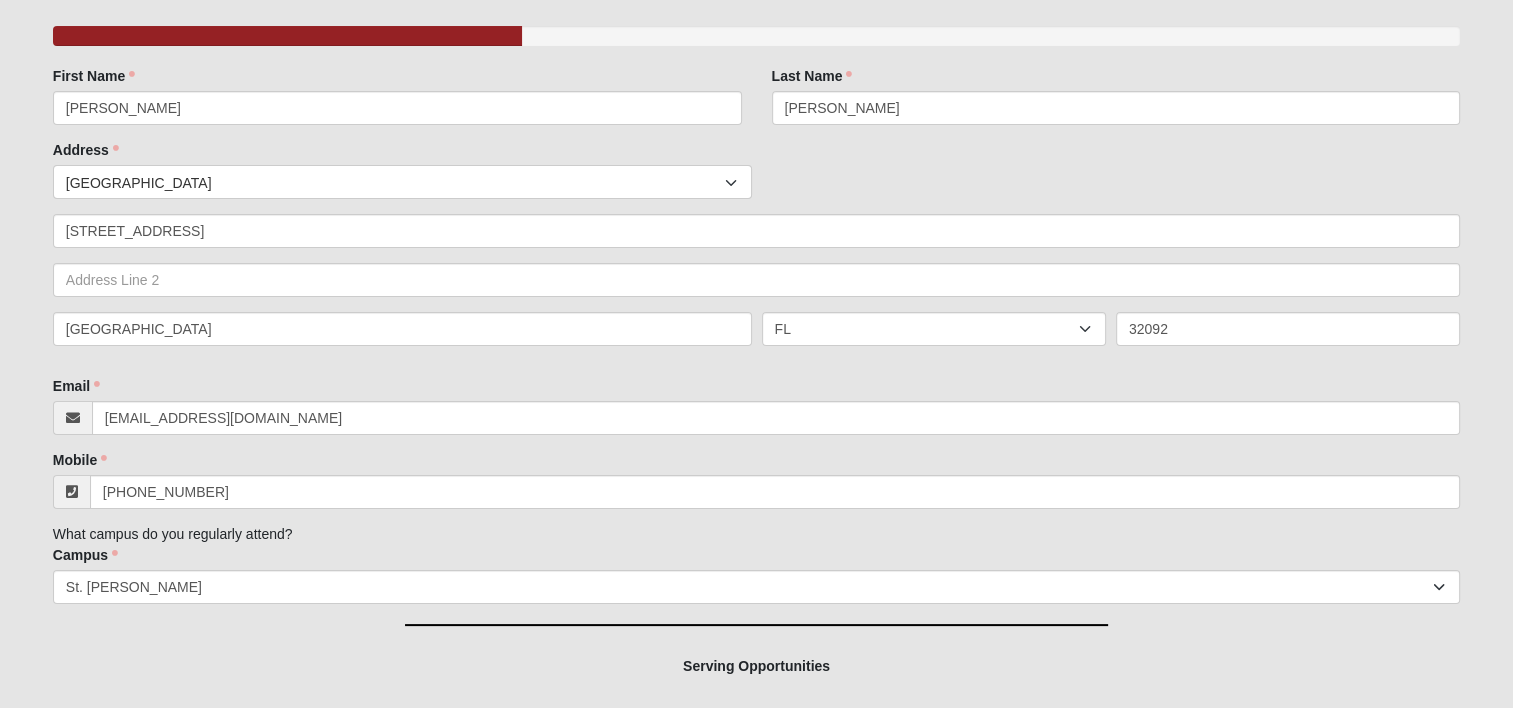 click on "[GEOGRAPHIC_DATA]" at bounding box center [395, 183] 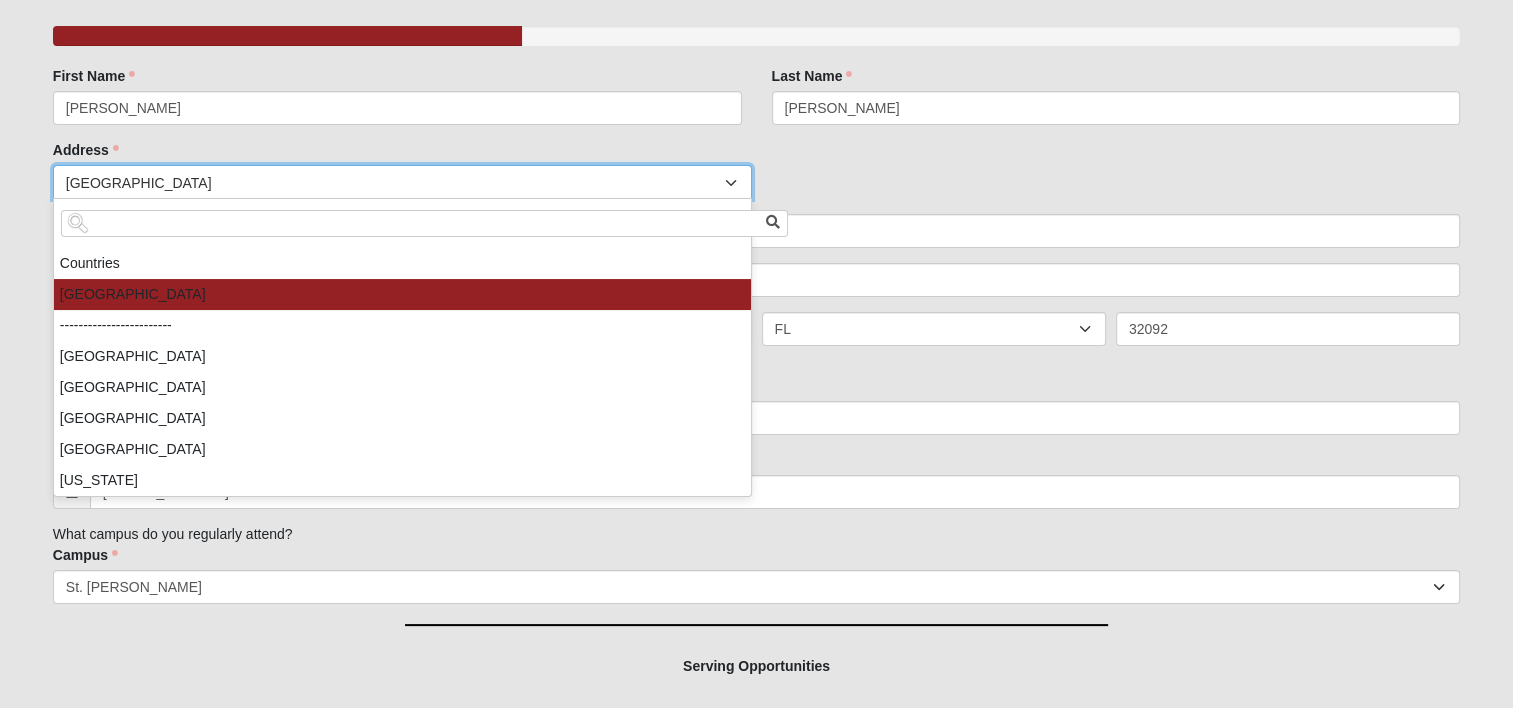 click on "[GEOGRAPHIC_DATA]" at bounding box center (402, 294) 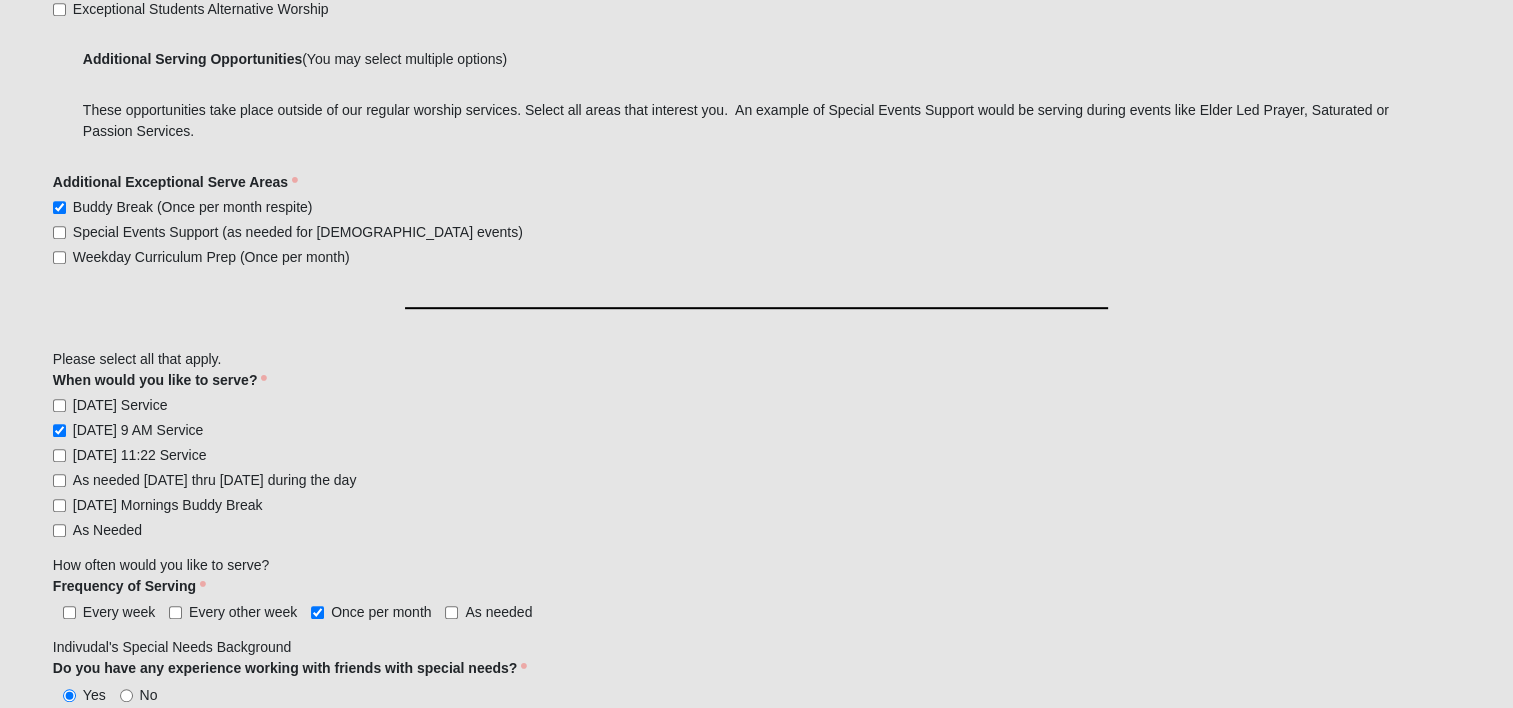 scroll, scrollTop: 1103, scrollLeft: 0, axis: vertical 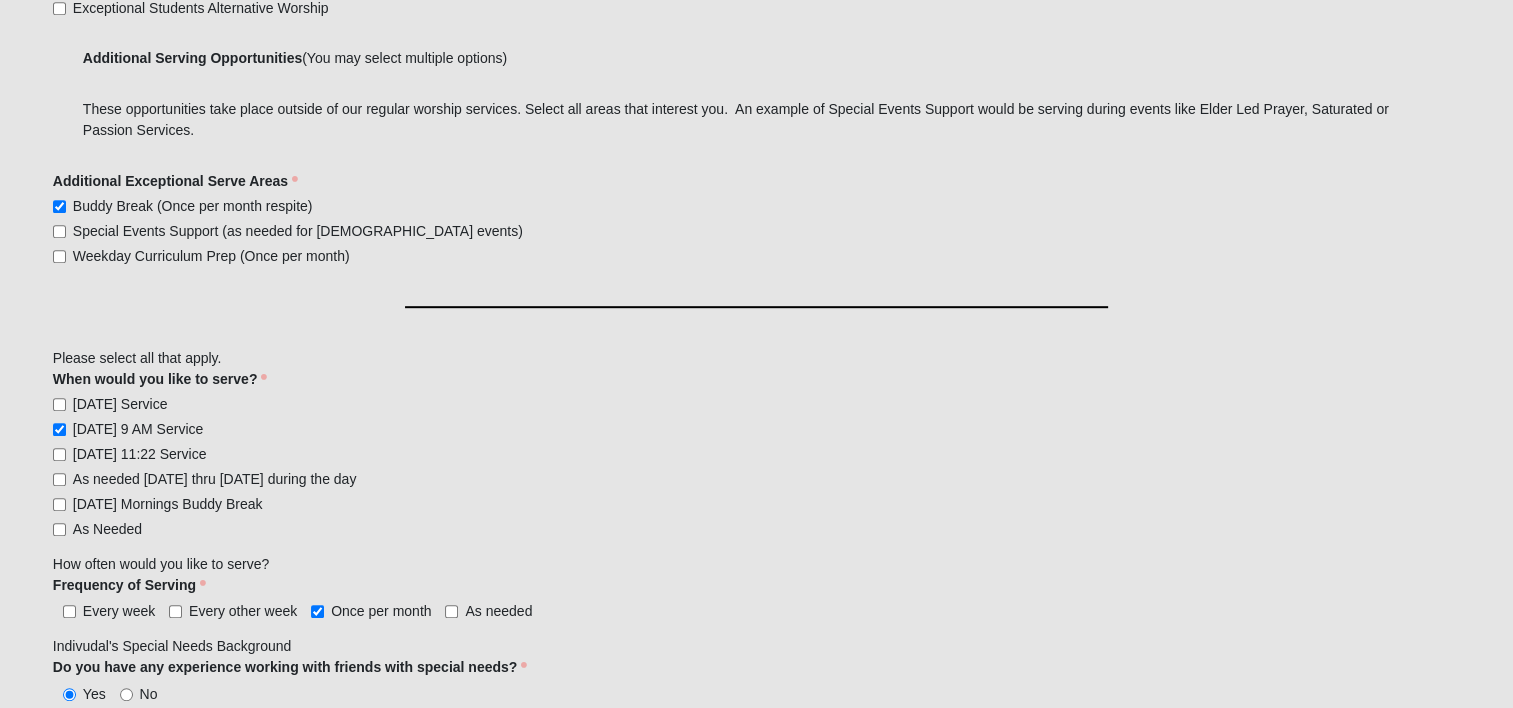 click on "Family Member to Register
First Name
[PERSON_NAME]
First Name is required.
Last Name
[PERSON_NAME]
Last Name is required.
Address
Countries
United States
------------------------
[GEOGRAPHIC_DATA]
[GEOGRAPHIC_DATA]
[GEOGRAPHIC_DATA]
[GEOGRAPHIC_DATA]
[US_STATE]
[GEOGRAPHIC_DATA]
[GEOGRAPHIC_DATA]
[GEOGRAPHIC_DATA]
[GEOGRAPHIC_DATA]
[GEOGRAPHIC_DATA]
[GEOGRAPHIC_DATA]
[GEOGRAPHIC_DATA]
[GEOGRAPHIC_DATA]
[GEOGRAPHIC_DATA]
[GEOGRAPHIC_DATA]
[GEOGRAPHIC_DATA]
[GEOGRAPHIC_DATA]
[GEOGRAPHIC_DATA]
[GEOGRAPHIC_DATA]
[GEOGRAPHIC_DATA]
[GEOGRAPHIC_DATA]
[GEOGRAPHIC_DATA]
[GEOGRAPHIC_DATA]
[GEOGRAPHIC_DATA]
[GEOGRAPHIC_DATA]
[GEOGRAPHIC_DATA]
[GEOGRAPHIC_DATA] [GEOGRAPHIC_DATA]" at bounding box center (756, 188) 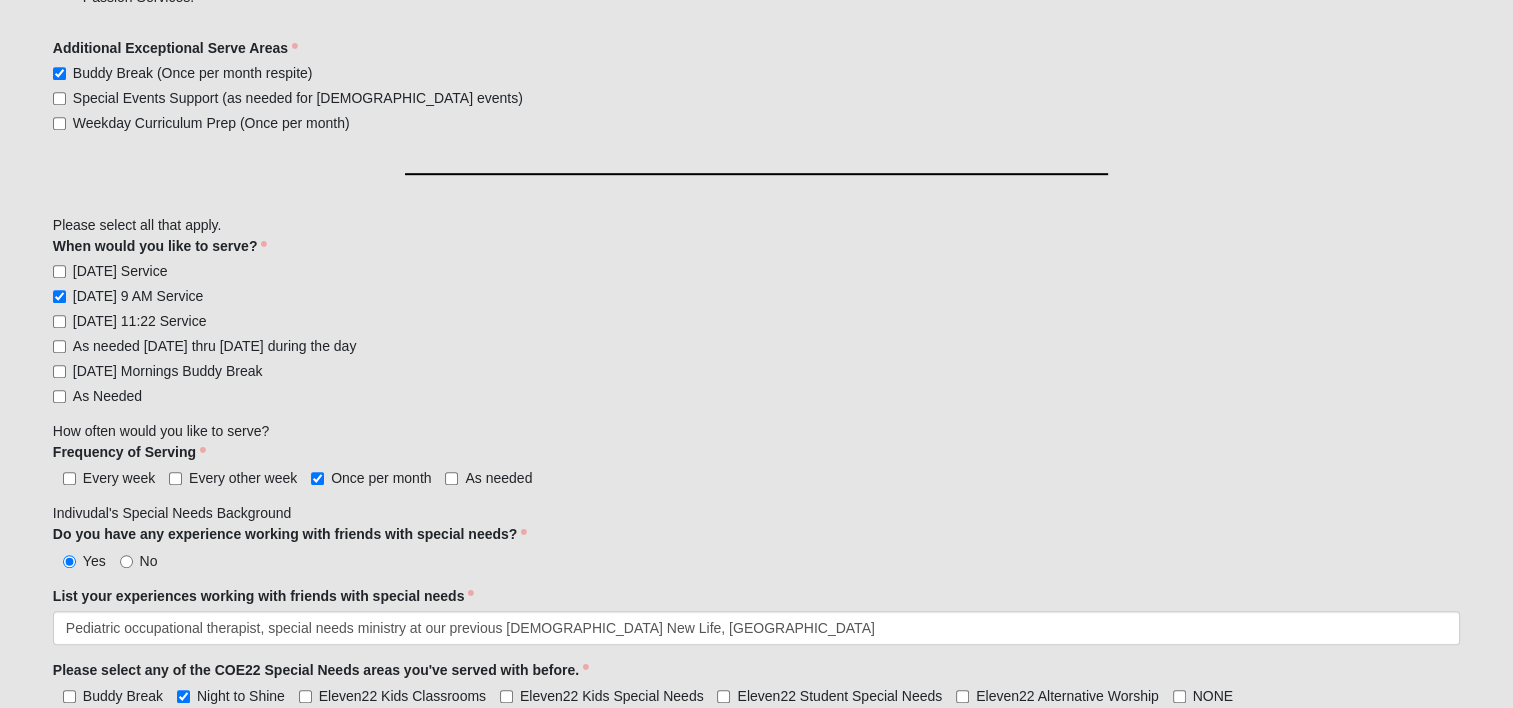 scroll, scrollTop: 1236, scrollLeft: 0, axis: vertical 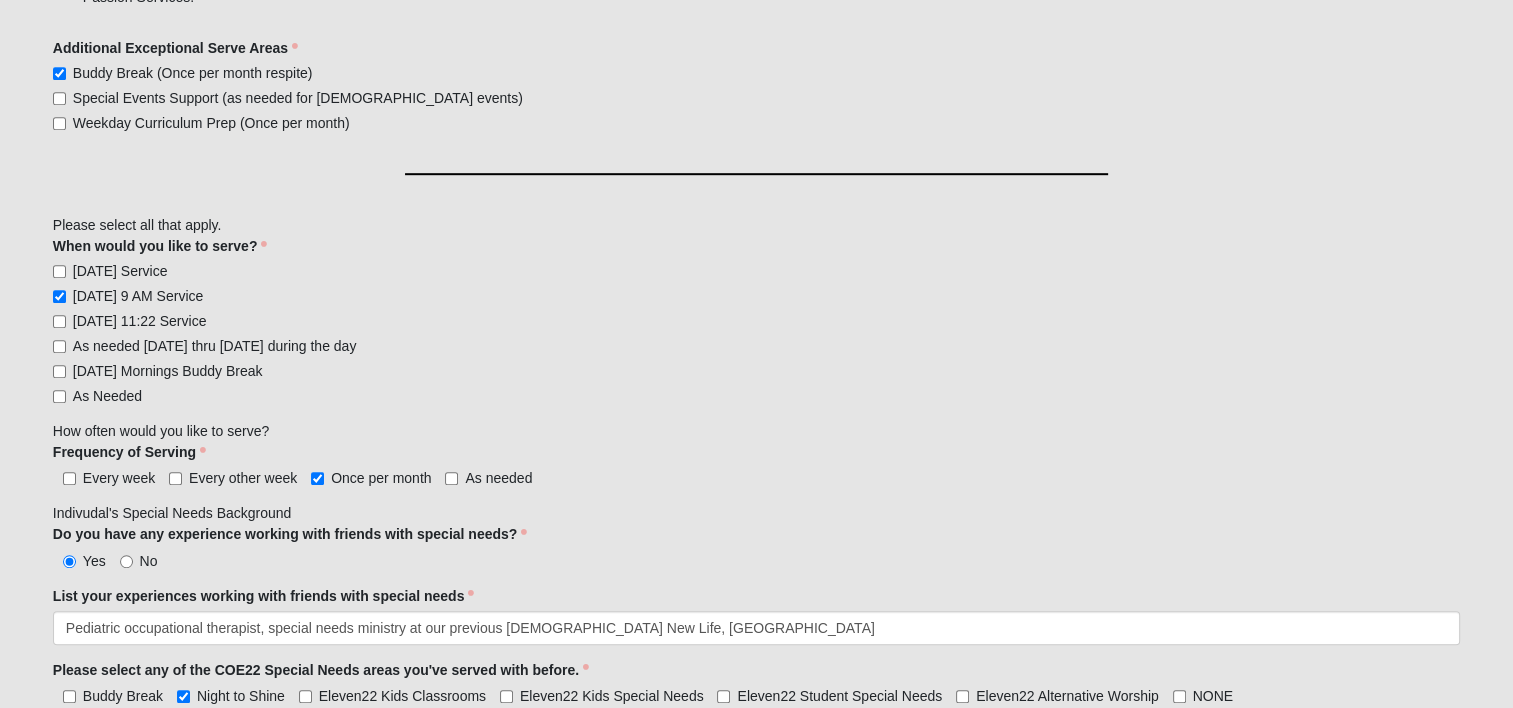 click on "Buddy Break (Once per month respite)" at bounding box center [183, 73] 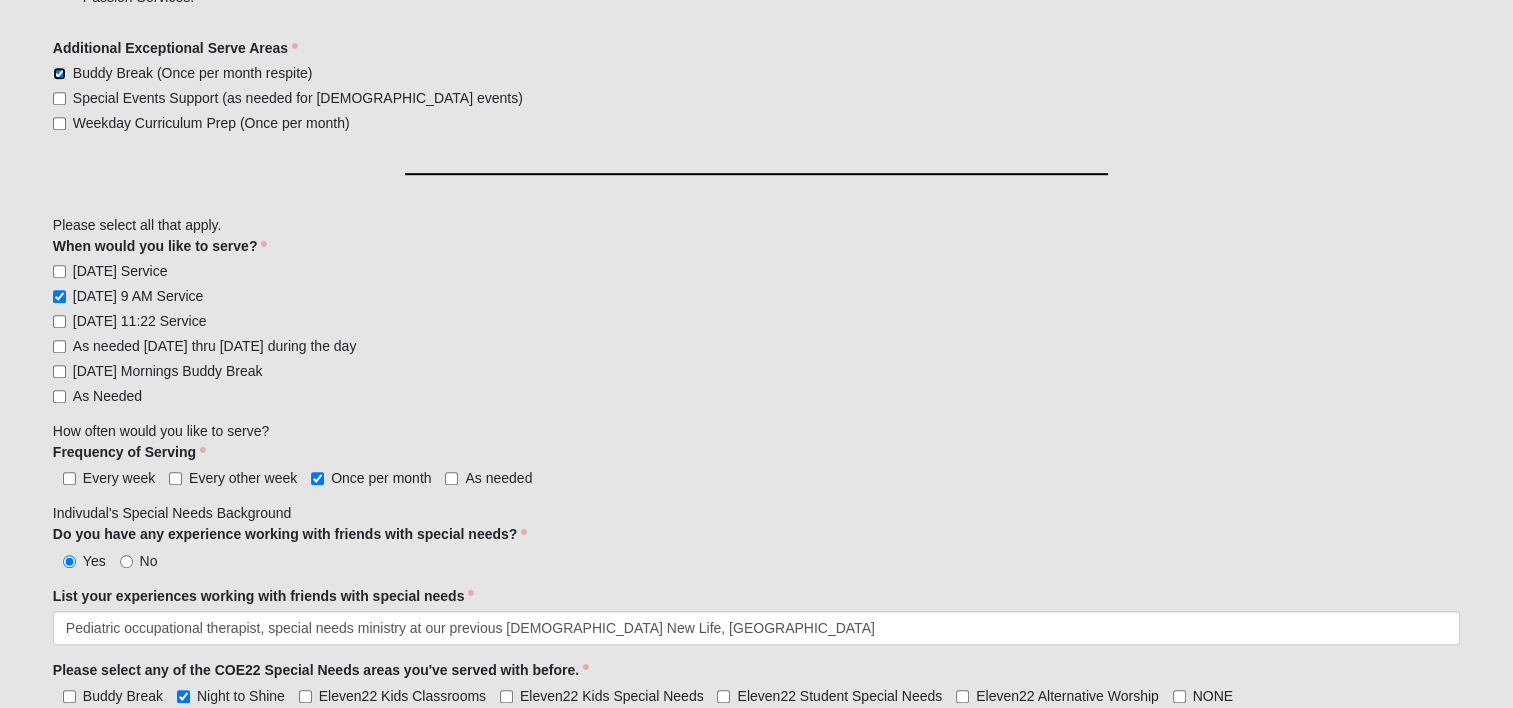 click on "Buddy Break (Once per month respite)" at bounding box center [59, 73] 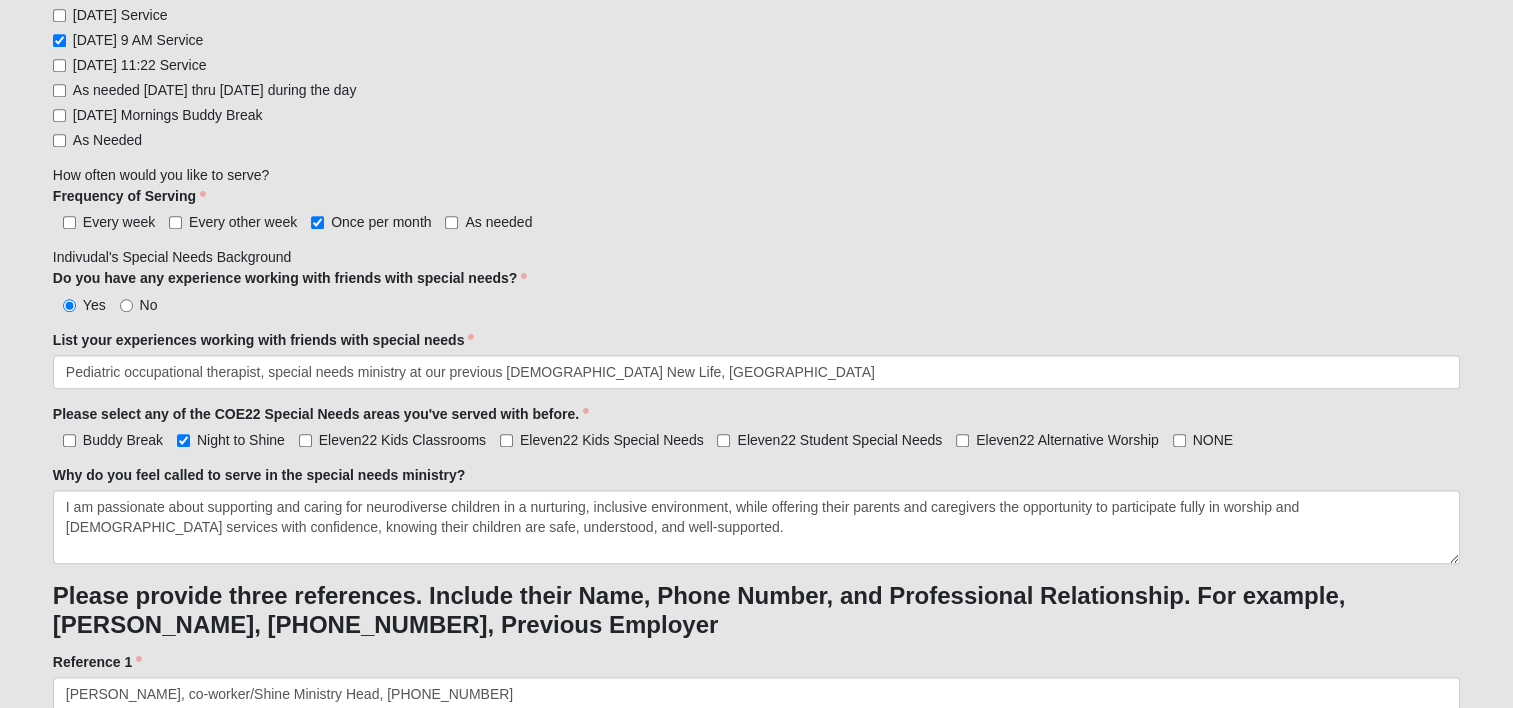 scroll, scrollTop: 1468, scrollLeft: 0, axis: vertical 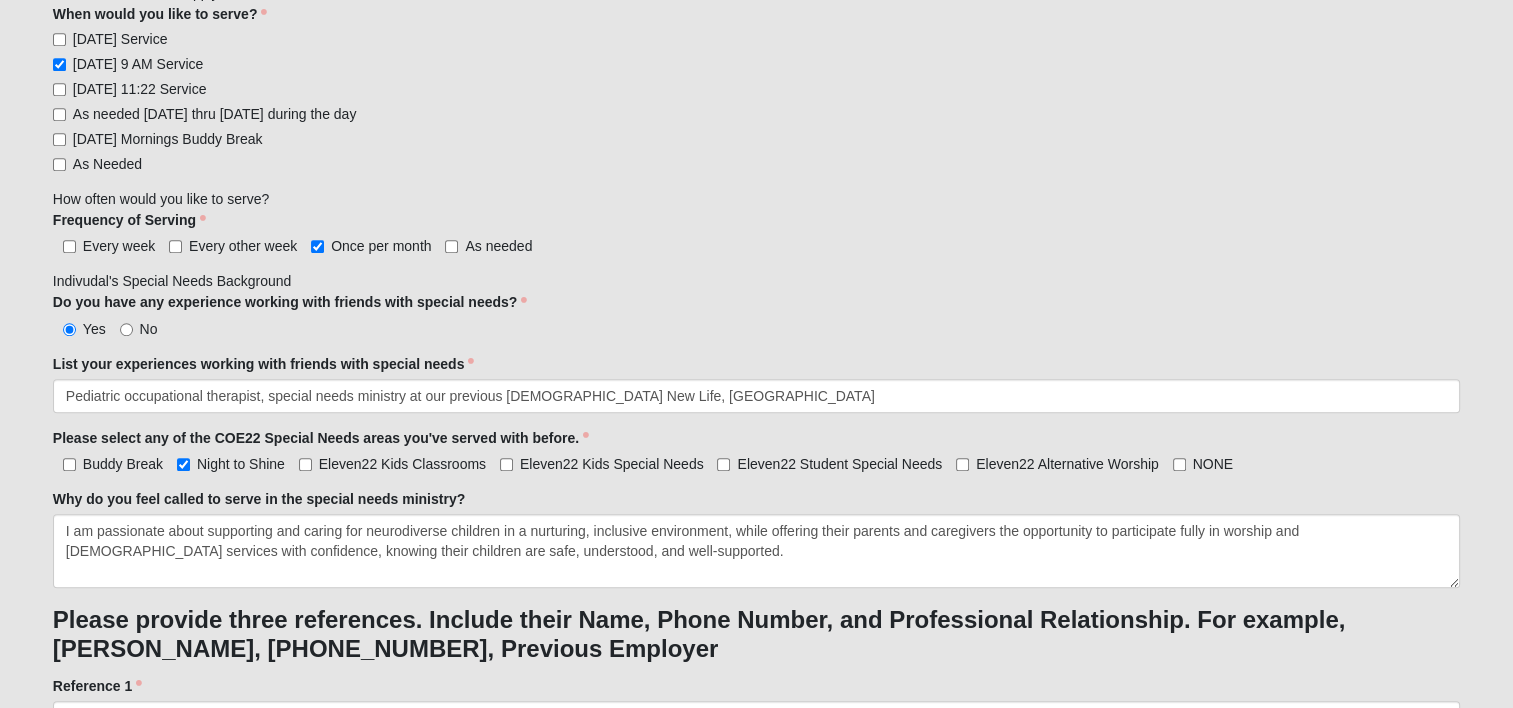 click on "As Needed" at bounding box center (107, 164) 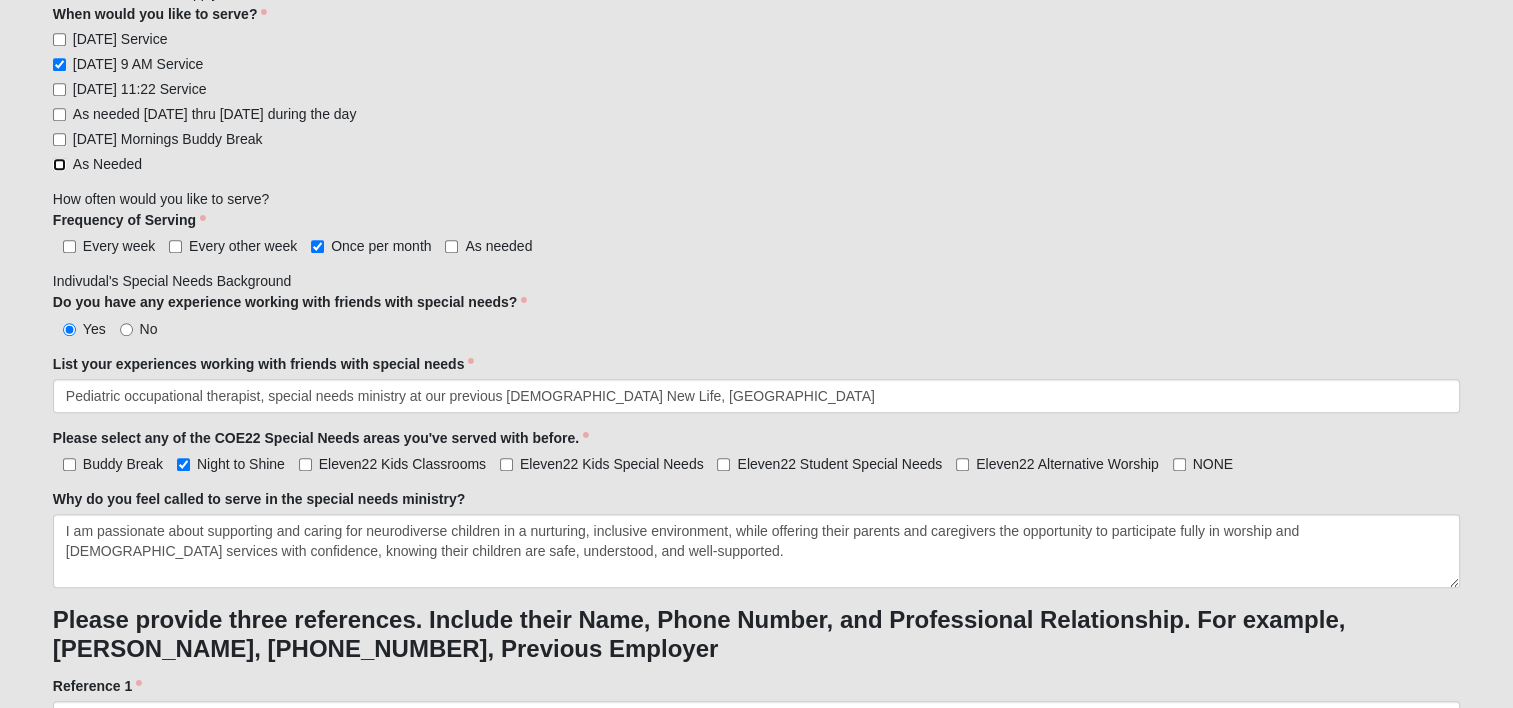 click on "As Needed" at bounding box center (59, 164) 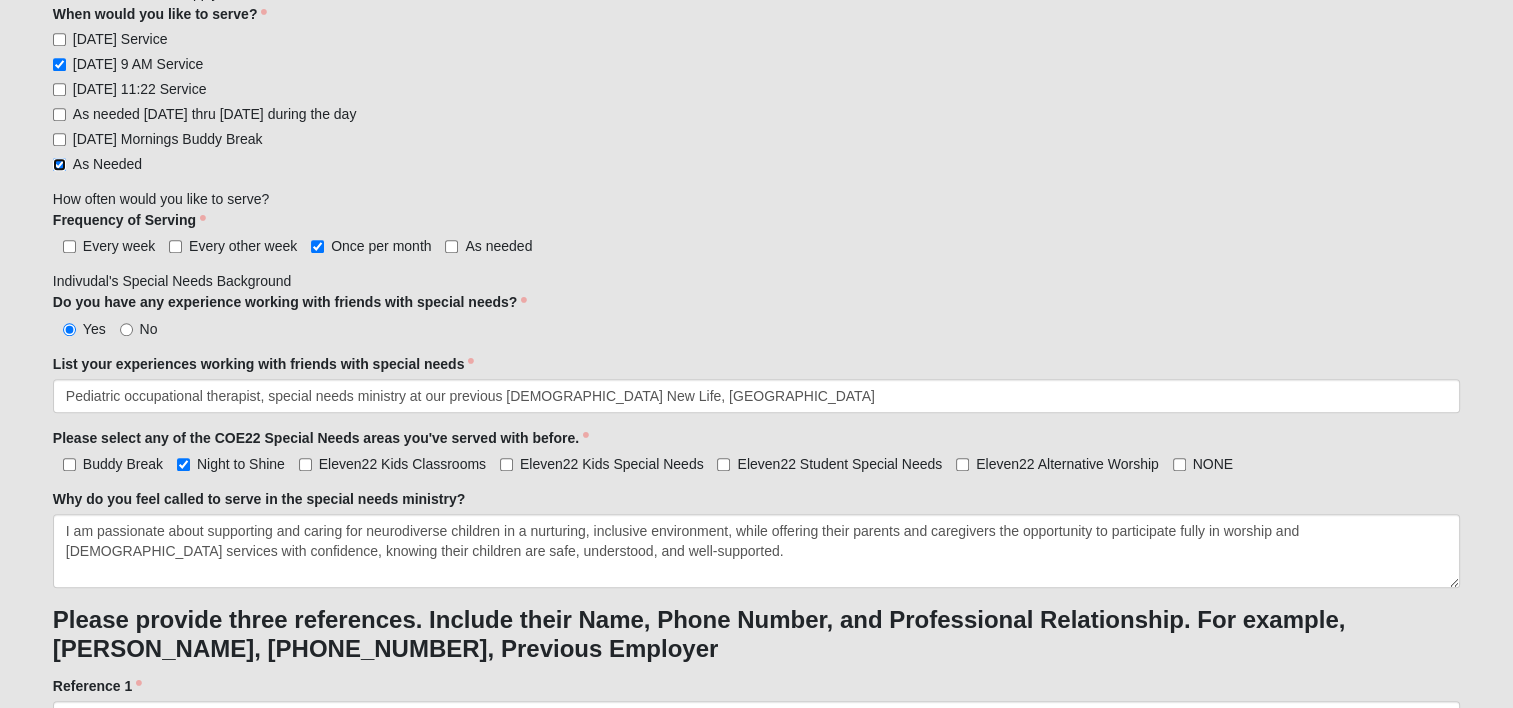 click on "As Needed" at bounding box center (59, 164) 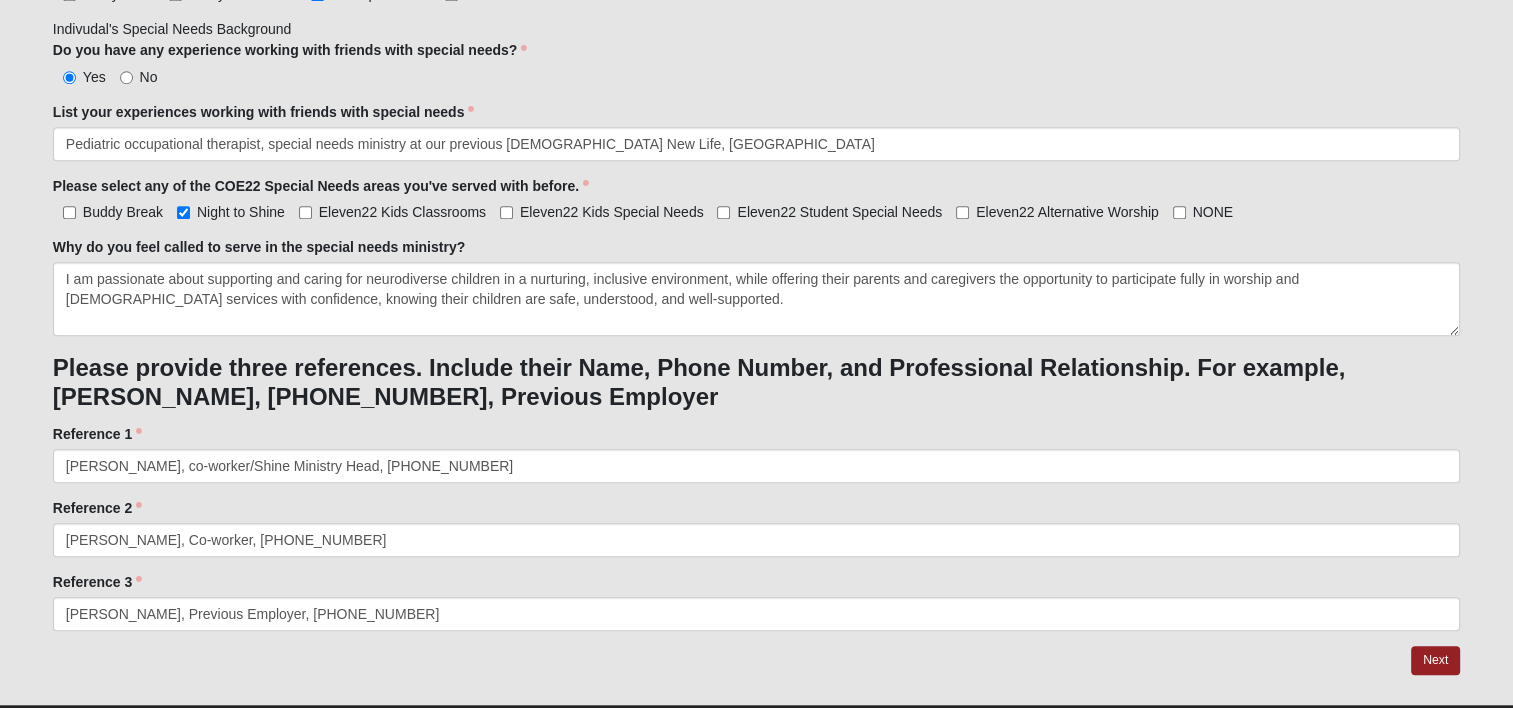 scroll, scrollTop: 1766, scrollLeft: 0, axis: vertical 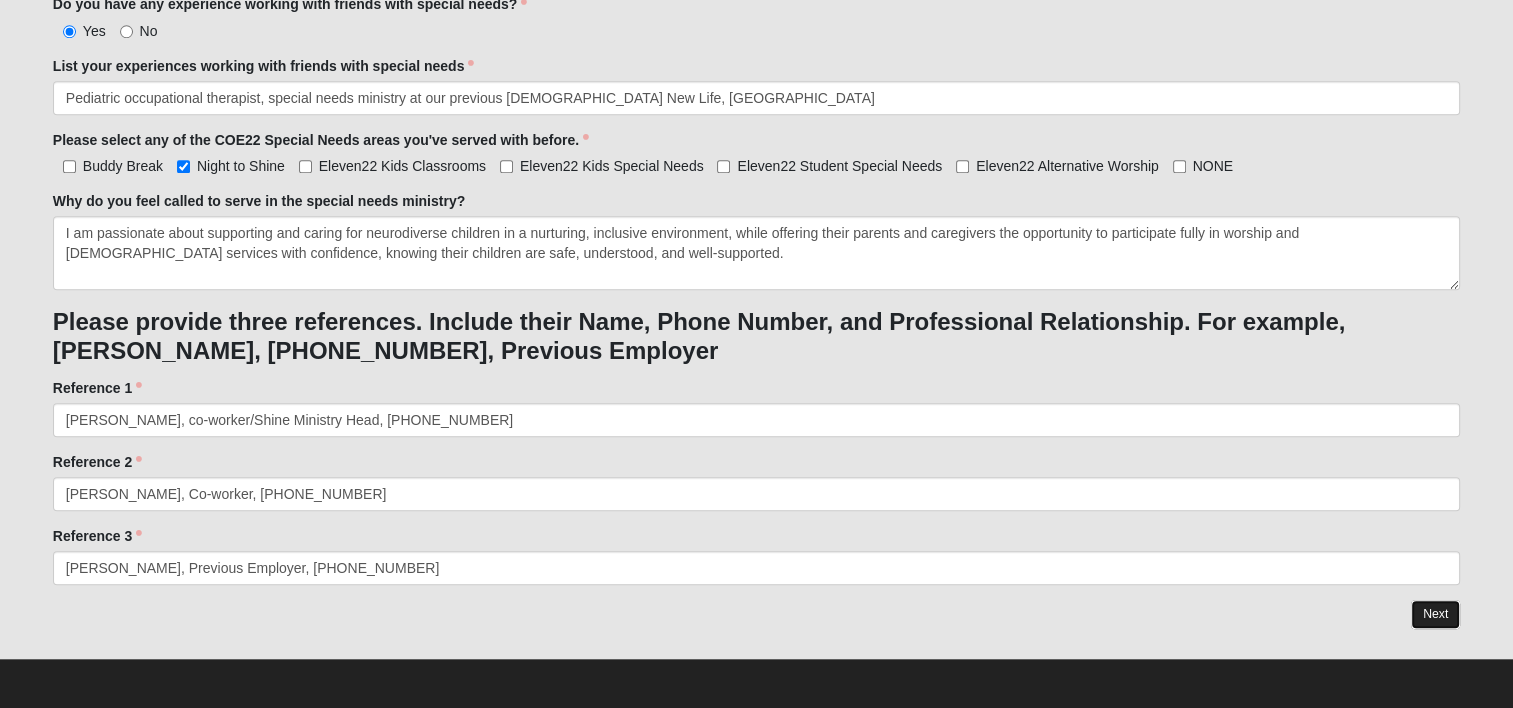 click on "Next" at bounding box center (1435, 614) 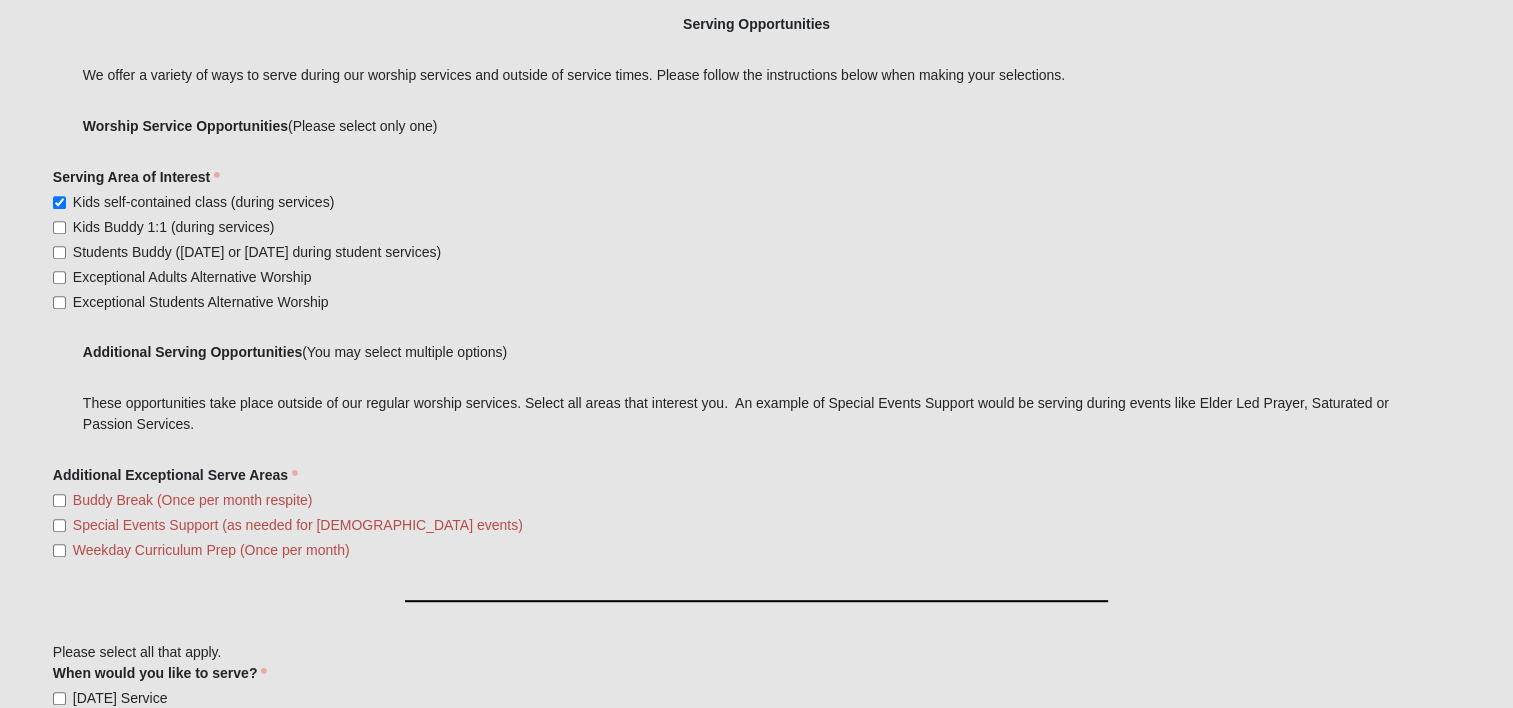 scroll, scrollTop: 890, scrollLeft: 0, axis: vertical 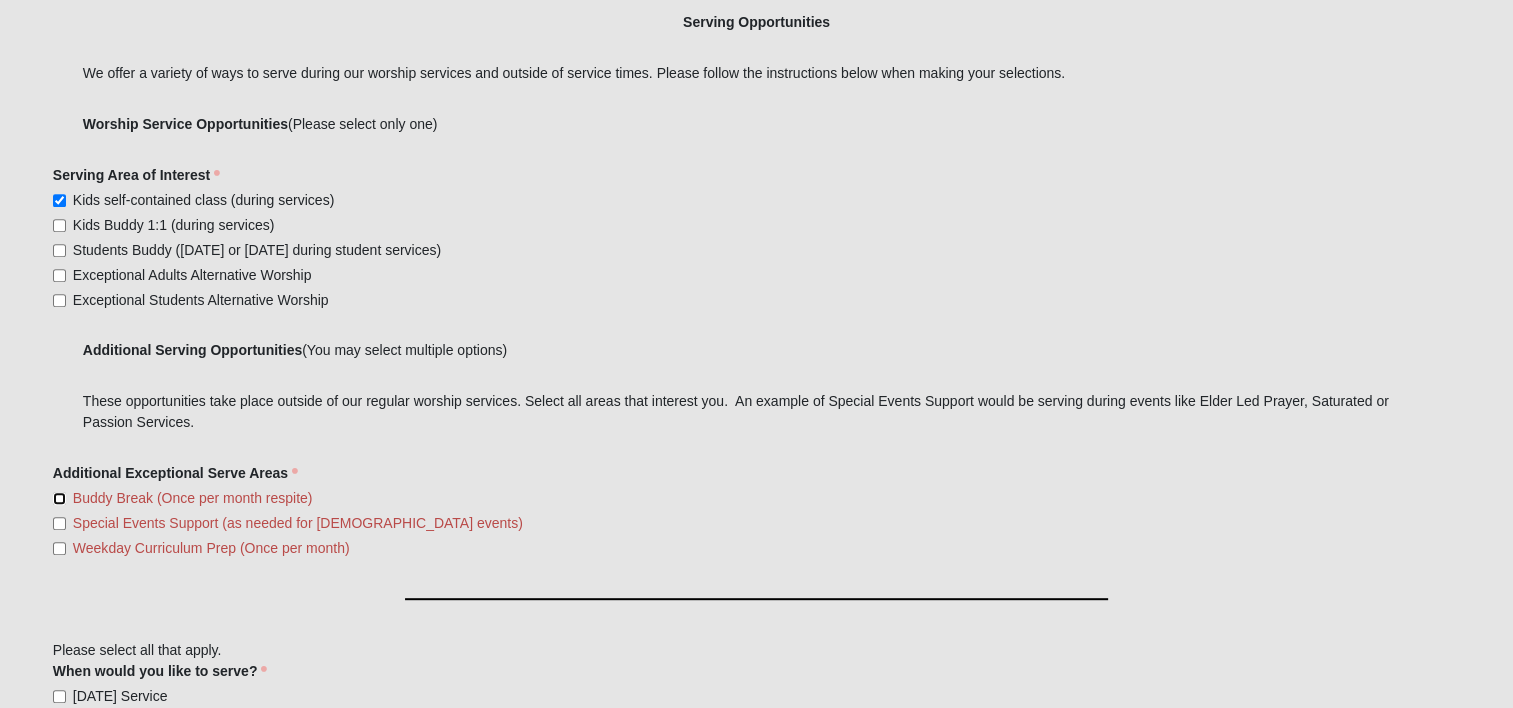 click on "Buddy Break (Once per month respite)" at bounding box center [59, 498] 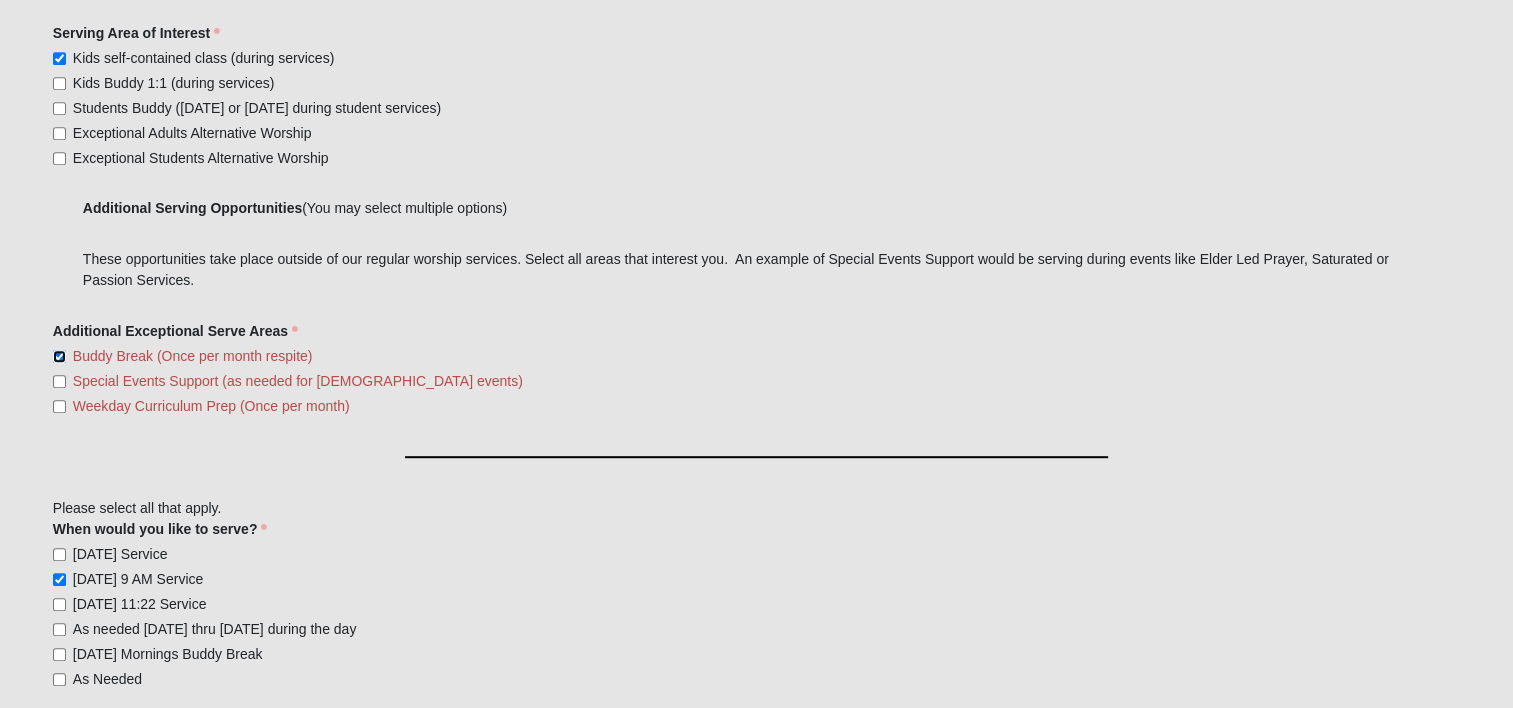 scroll, scrollTop: 1034, scrollLeft: 0, axis: vertical 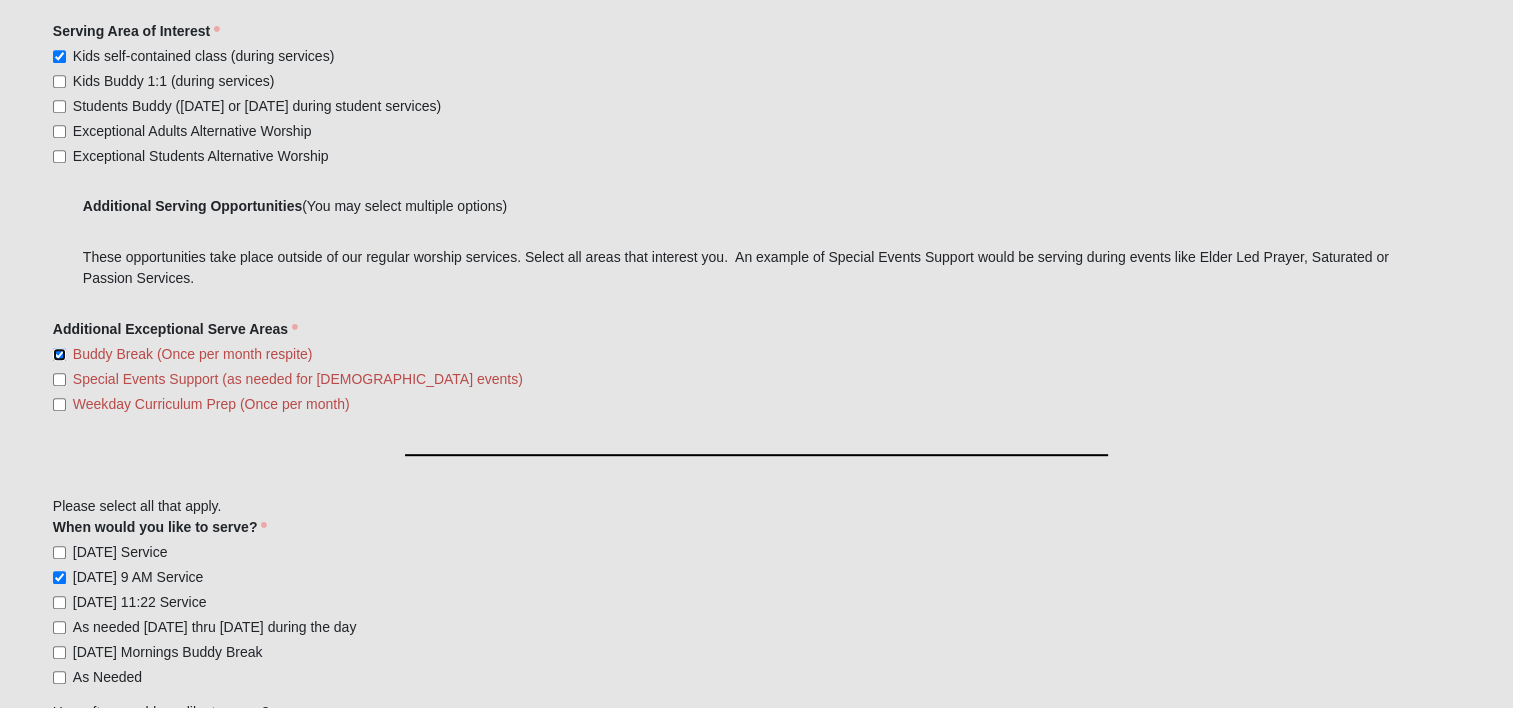 click on "Buddy Break (Once per month respite)" at bounding box center [59, 354] 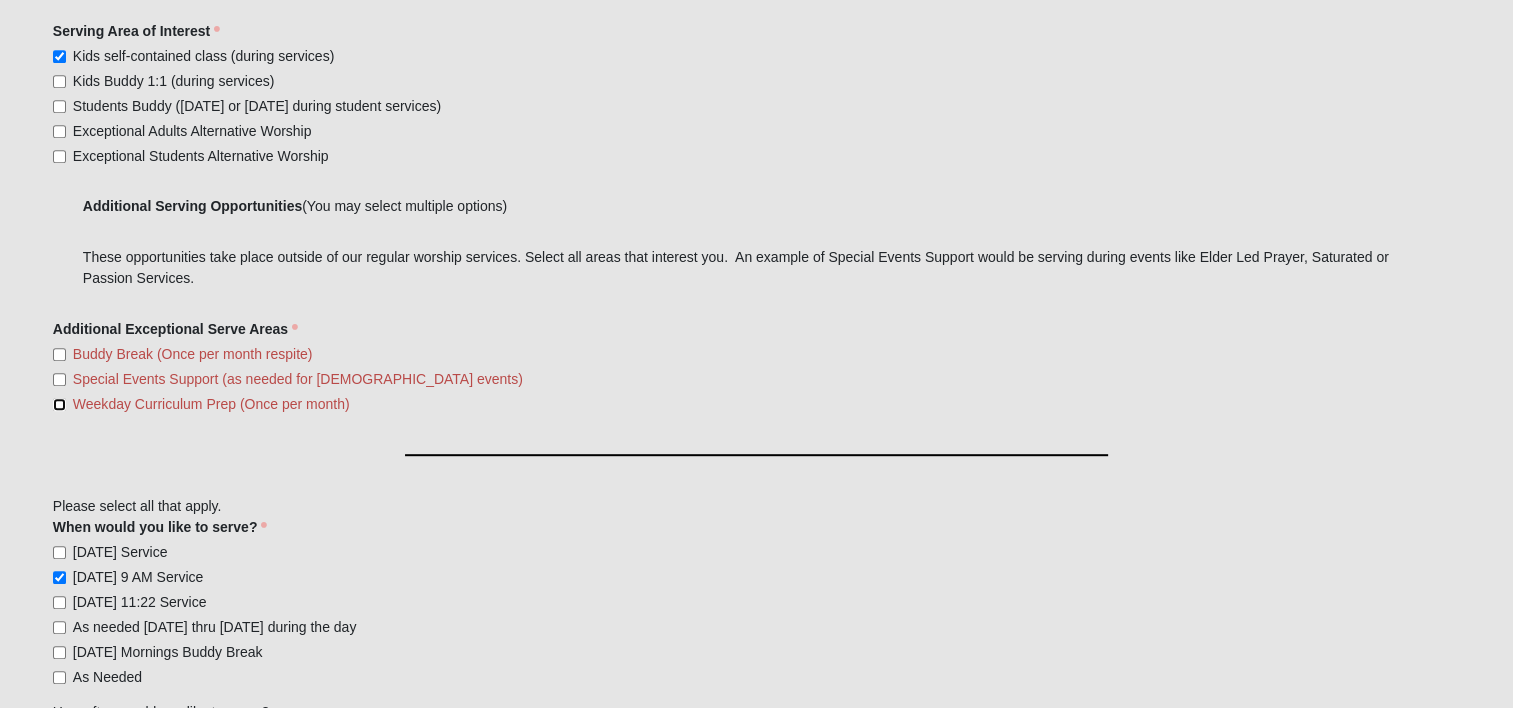 click on "Weekday Curriculum Prep (Once per month)" at bounding box center [59, 404] 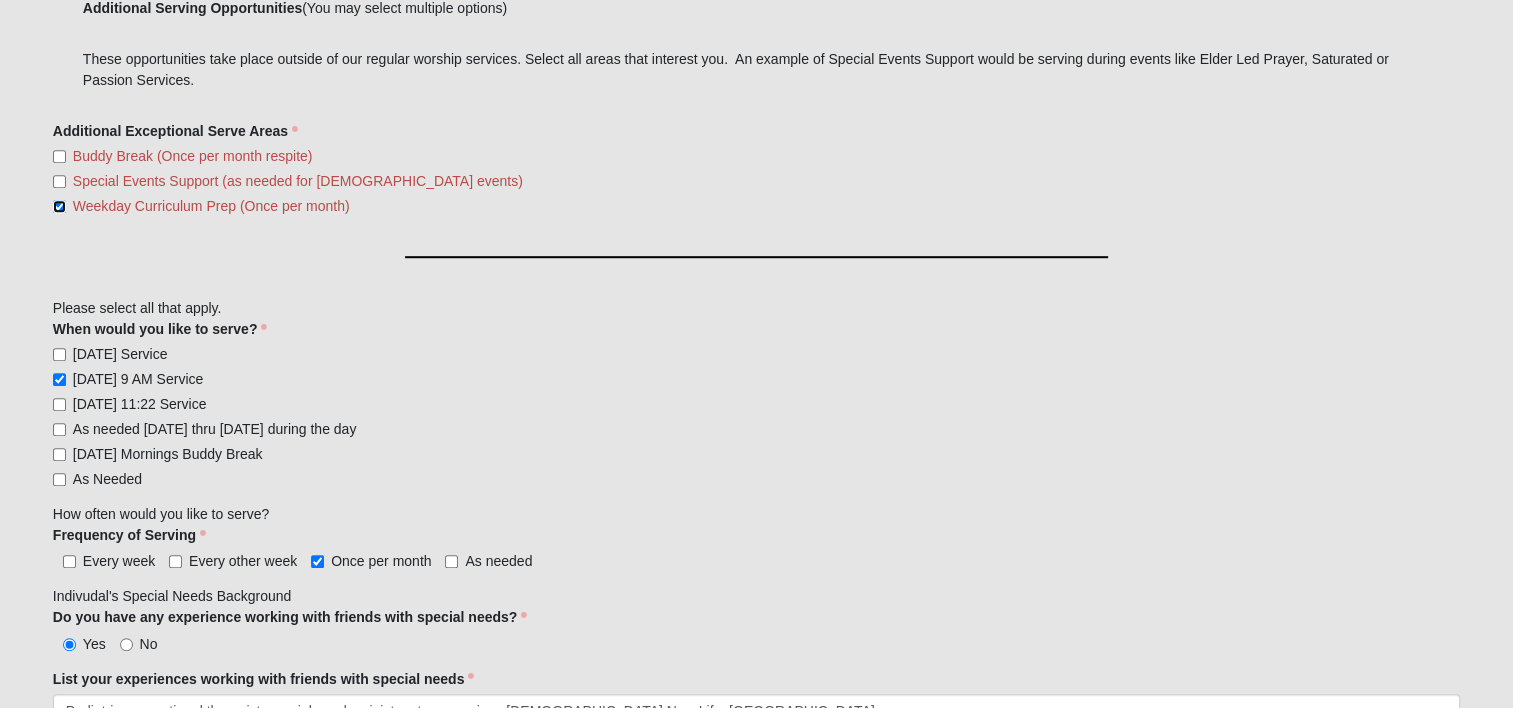 scroll, scrollTop: 1232, scrollLeft: 0, axis: vertical 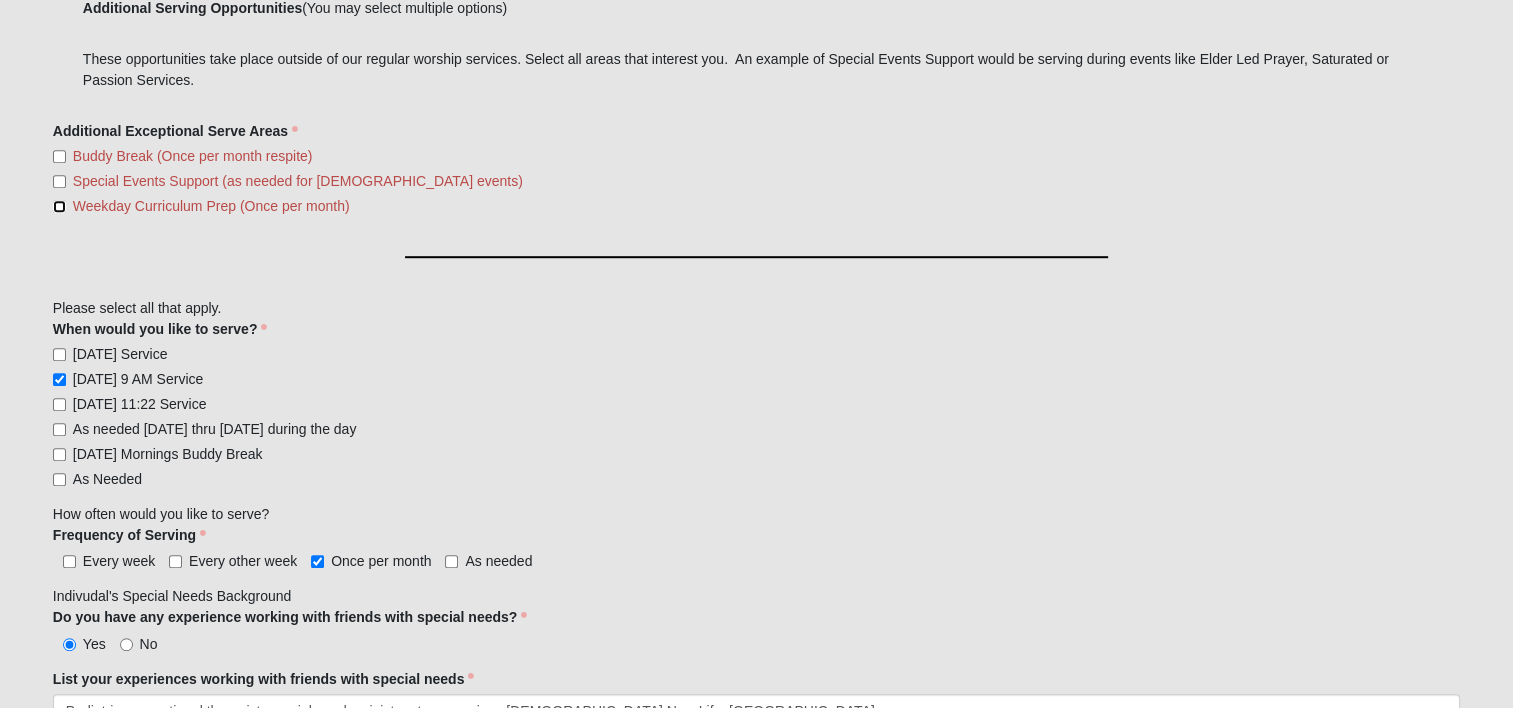 click on "Weekday Curriculum Prep (Once per month)" at bounding box center [59, 206] 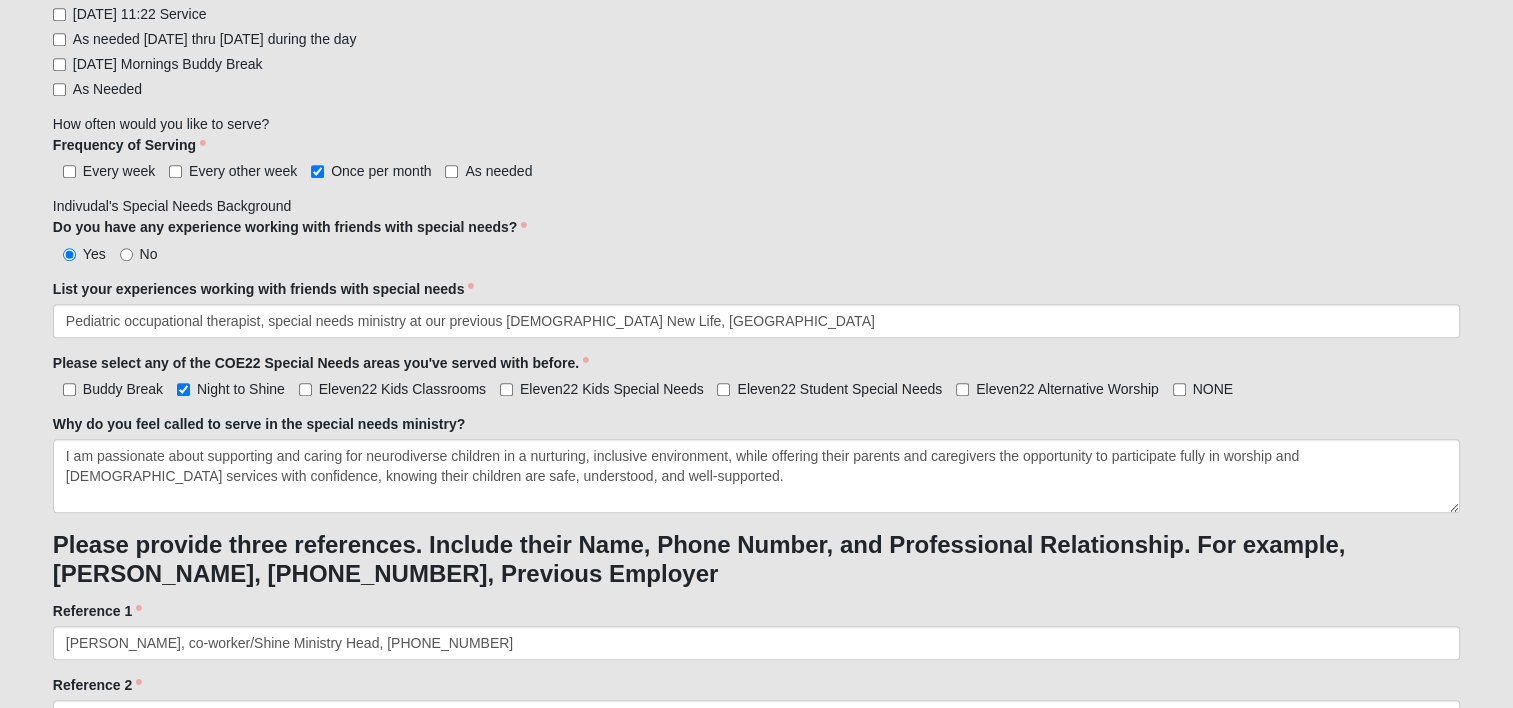 scroll, scrollTop: 1844, scrollLeft: 0, axis: vertical 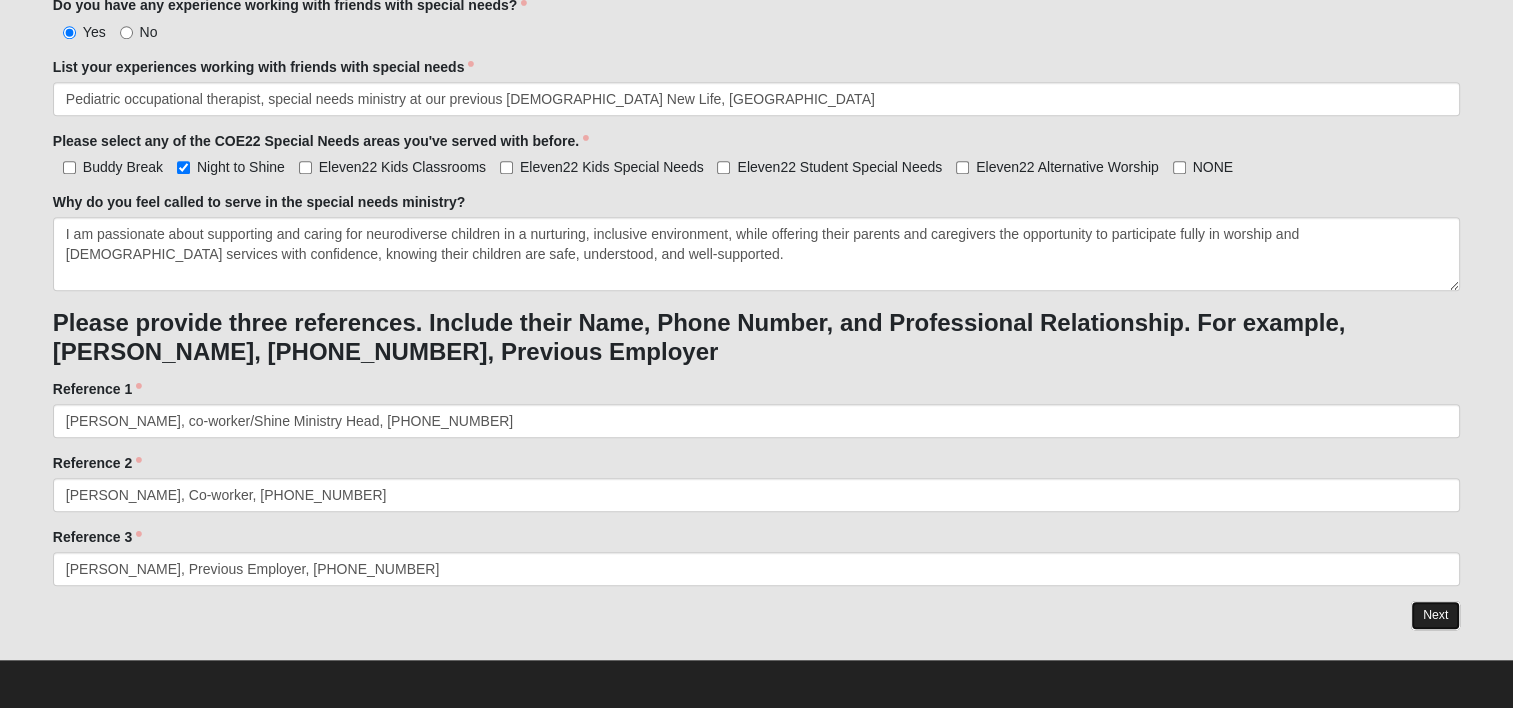 click on "Next" at bounding box center [1435, 615] 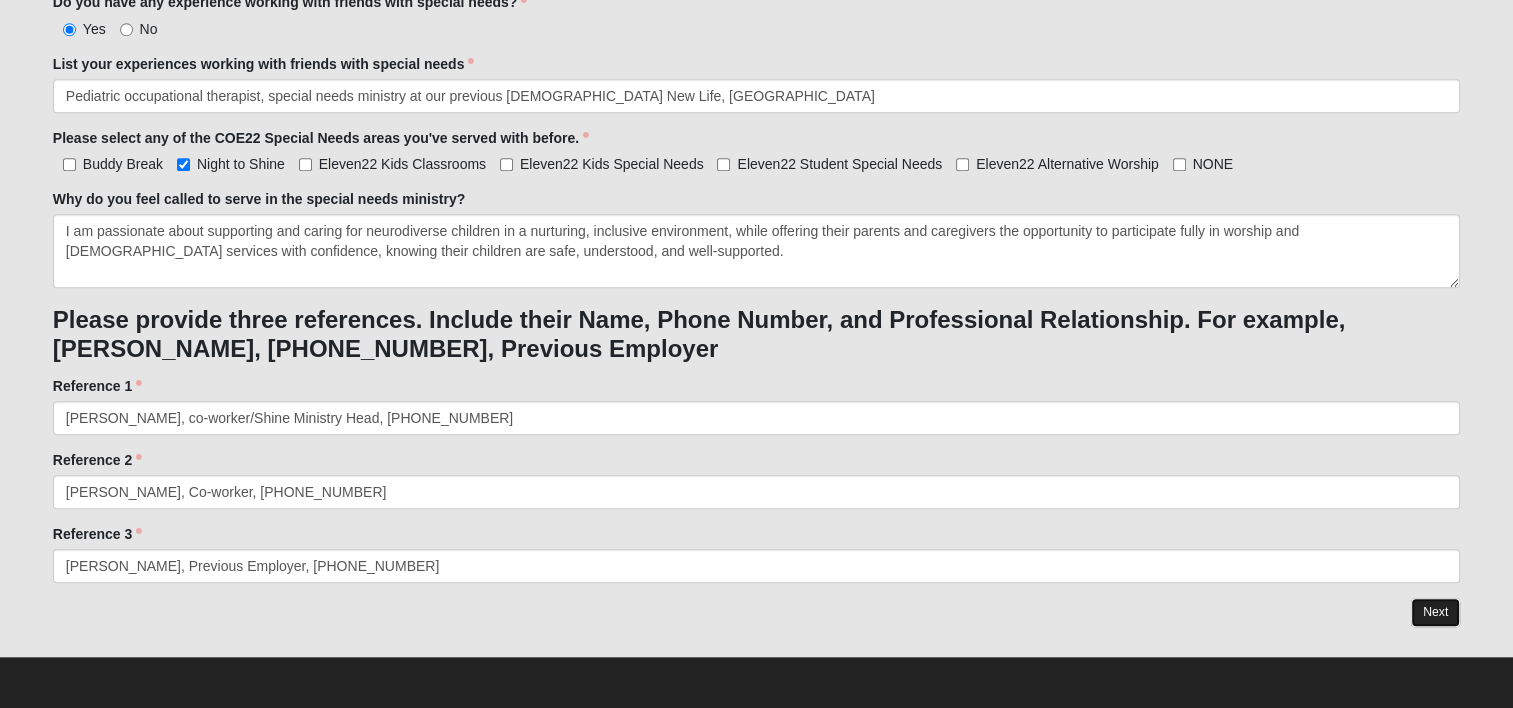 scroll, scrollTop: 1766, scrollLeft: 0, axis: vertical 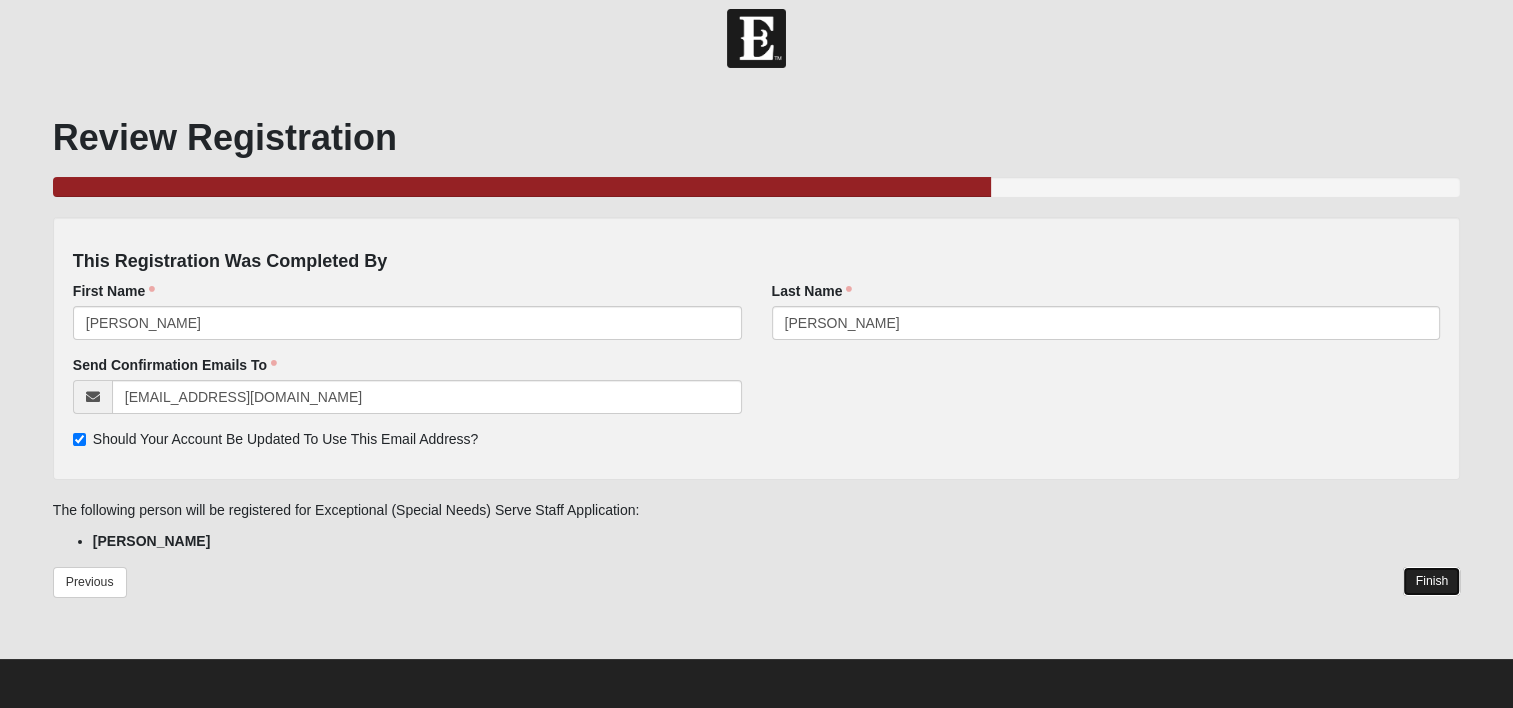 click on "Finish" at bounding box center [1431, 581] 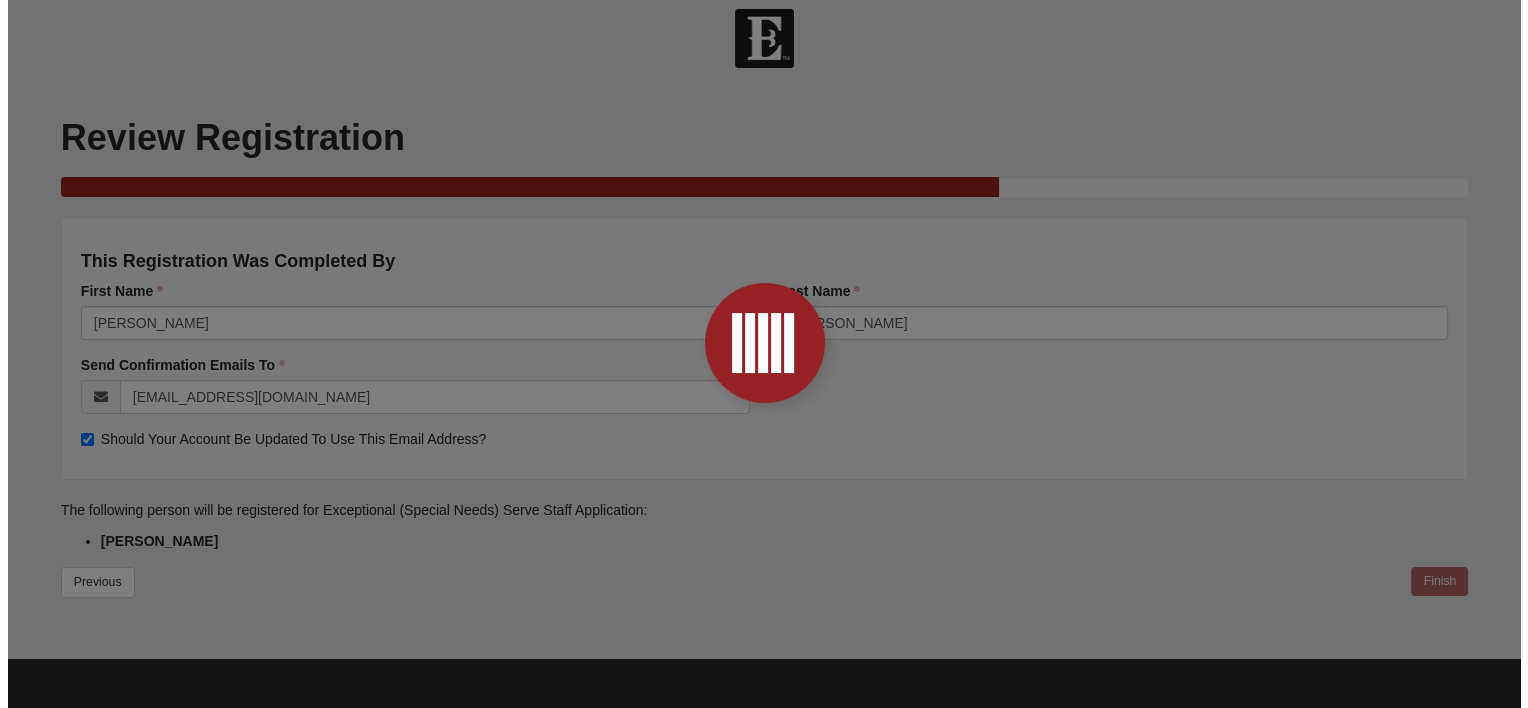 scroll, scrollTop: 0, scrollLeft: 0, axis: both 